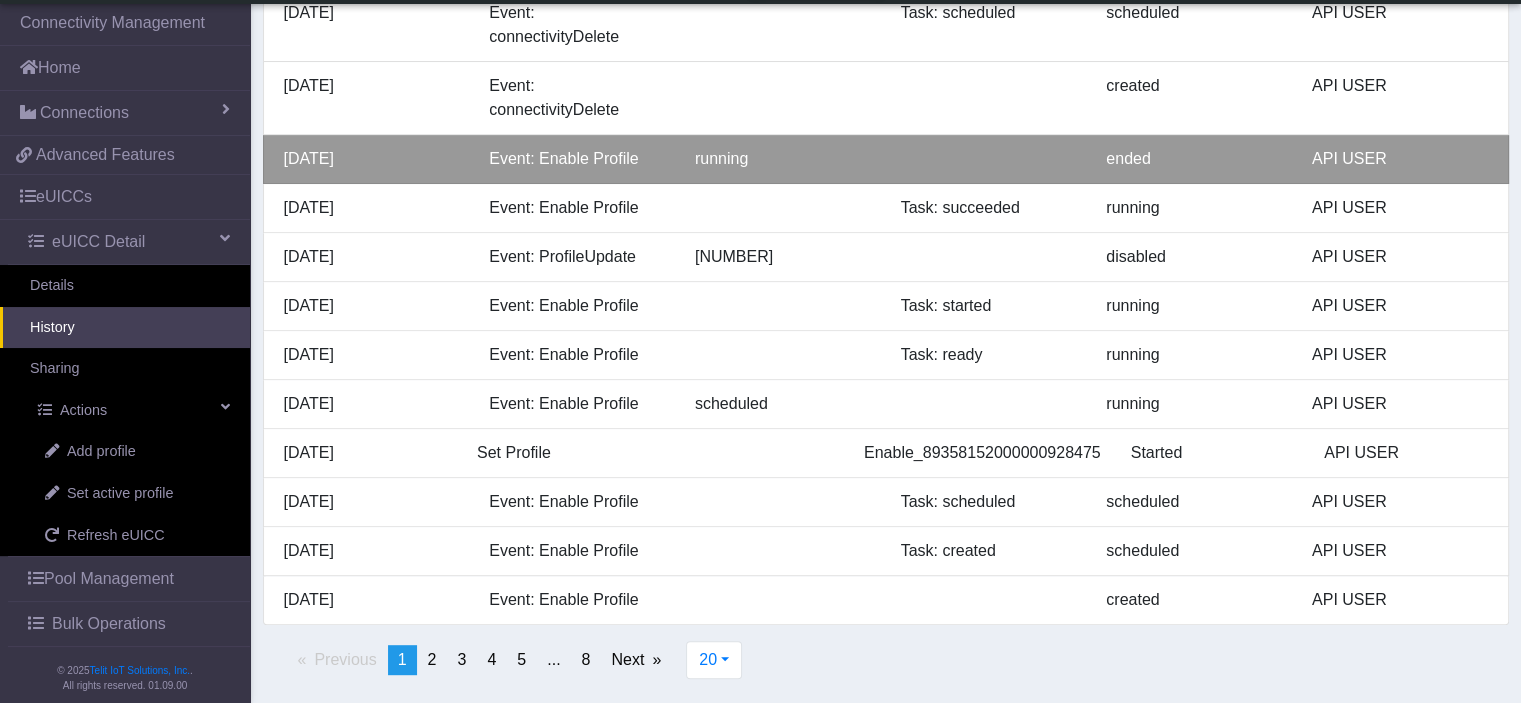 scroll, scrollTop: 594, scrollLeft: 0, axis: vertical 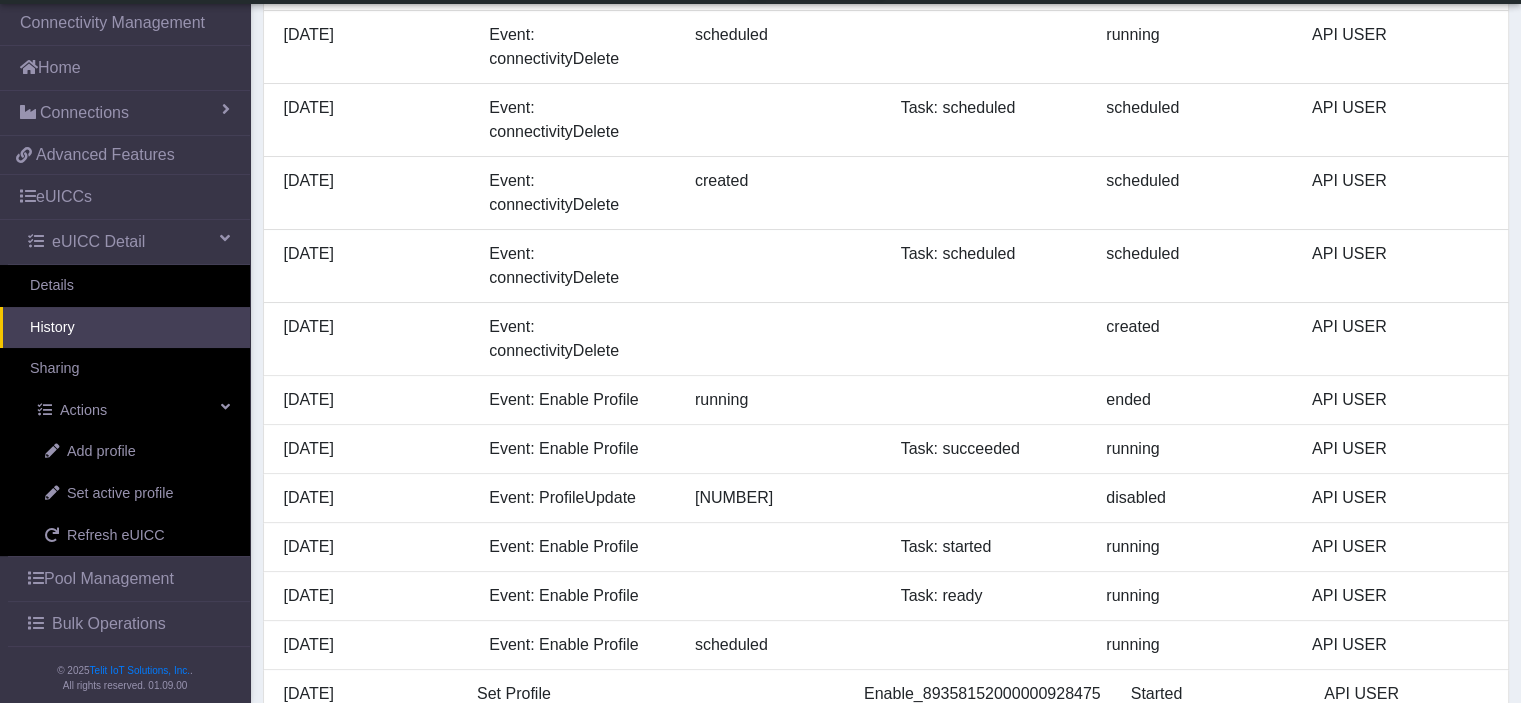 click on "History" at bounding box center (125, 328) 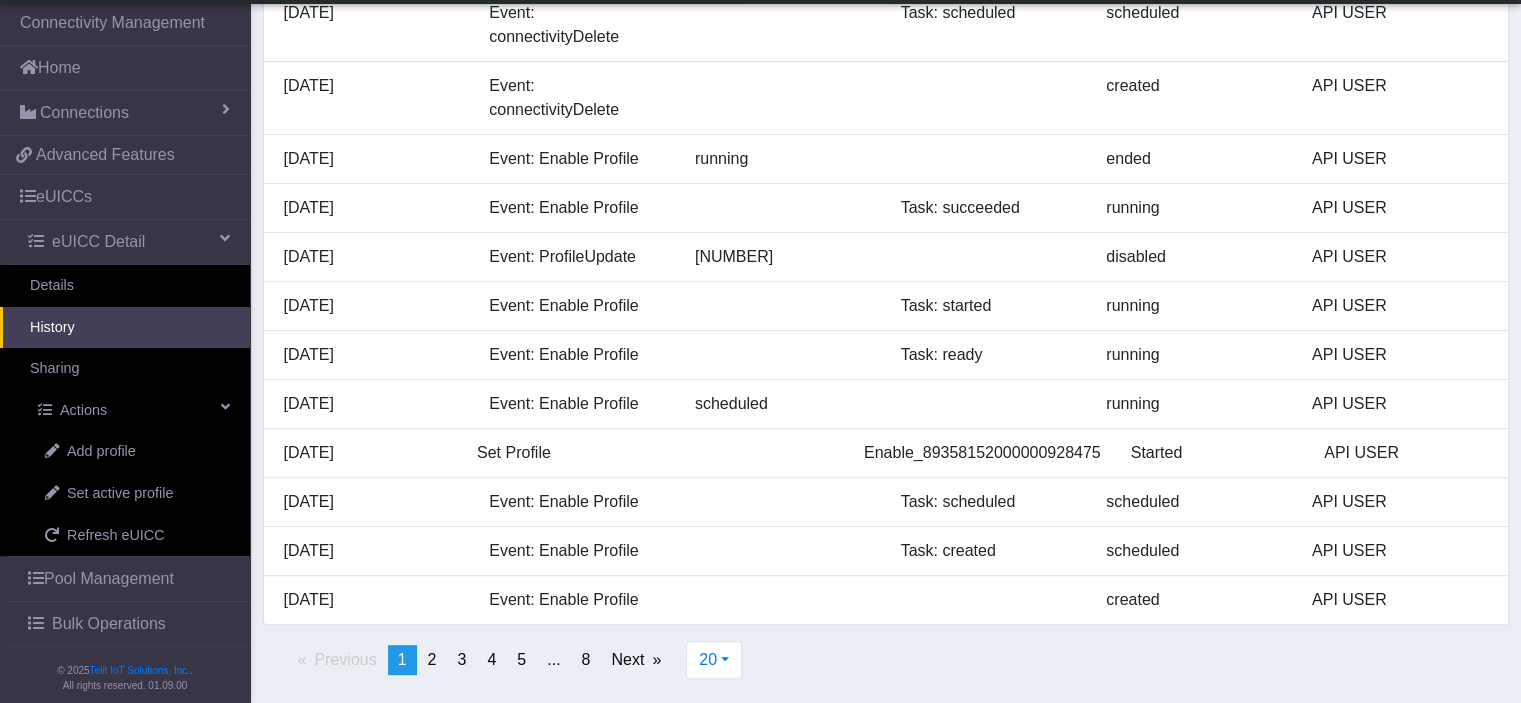 scroll, scrollTop: 1094, scrollLeft: 0, axis: vertical 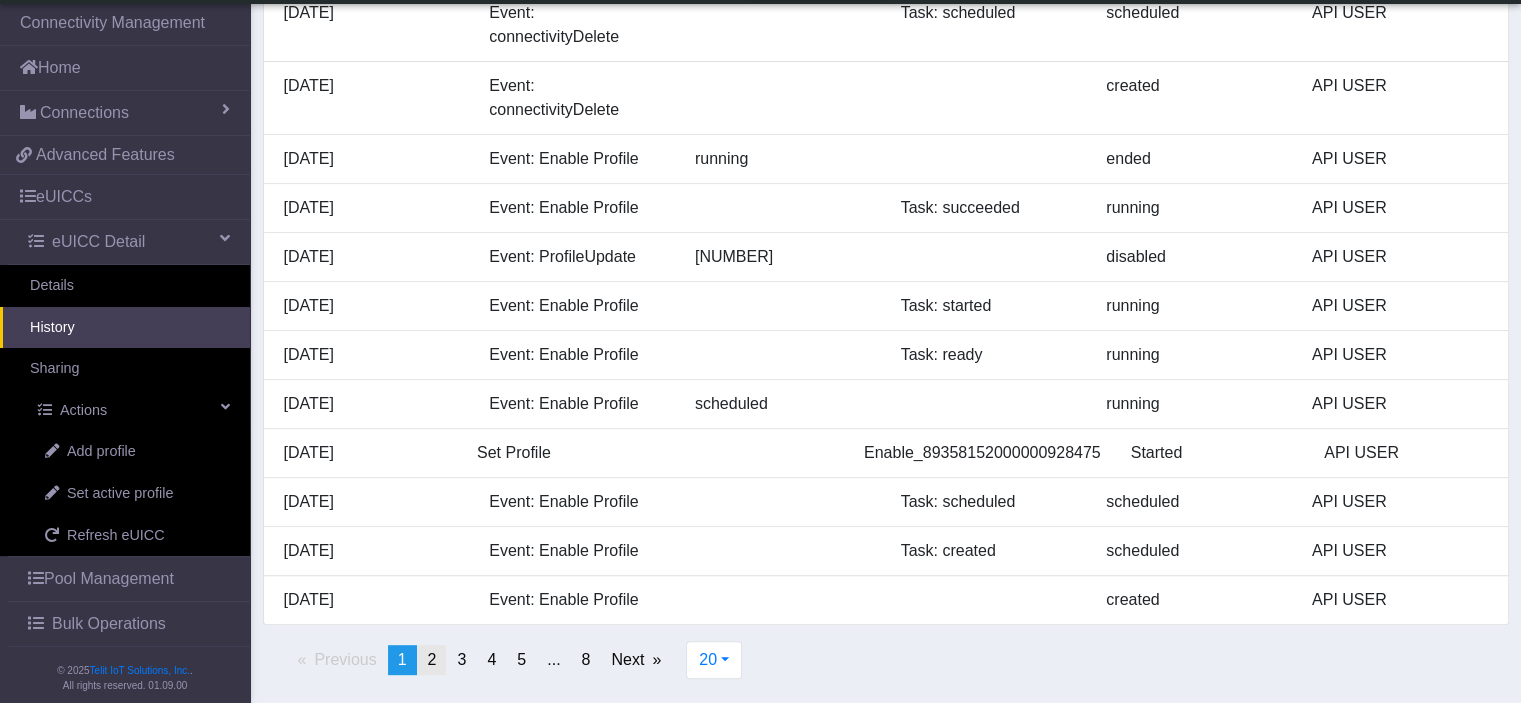 click on "page  2" 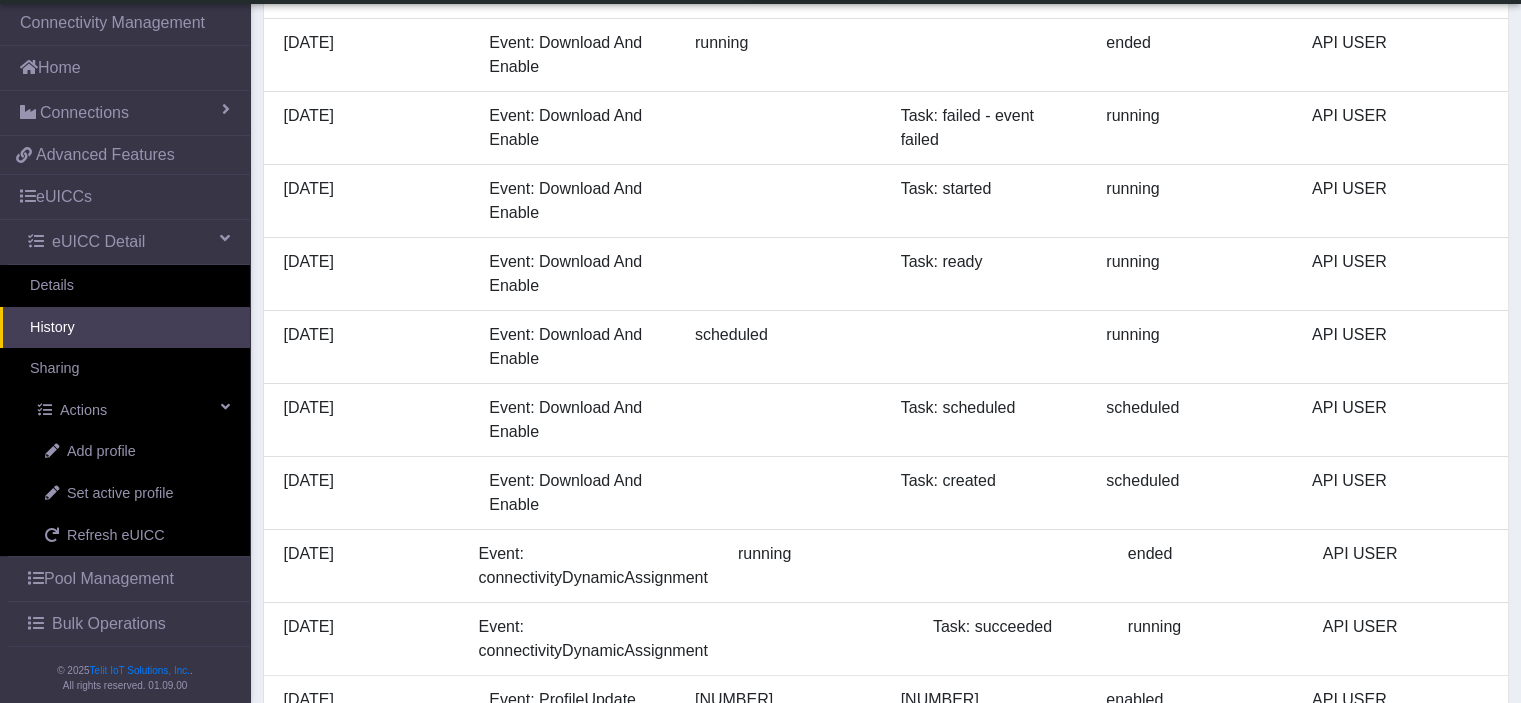 scroll, scrollTop: 0, scrollLeft: 0, axis: both 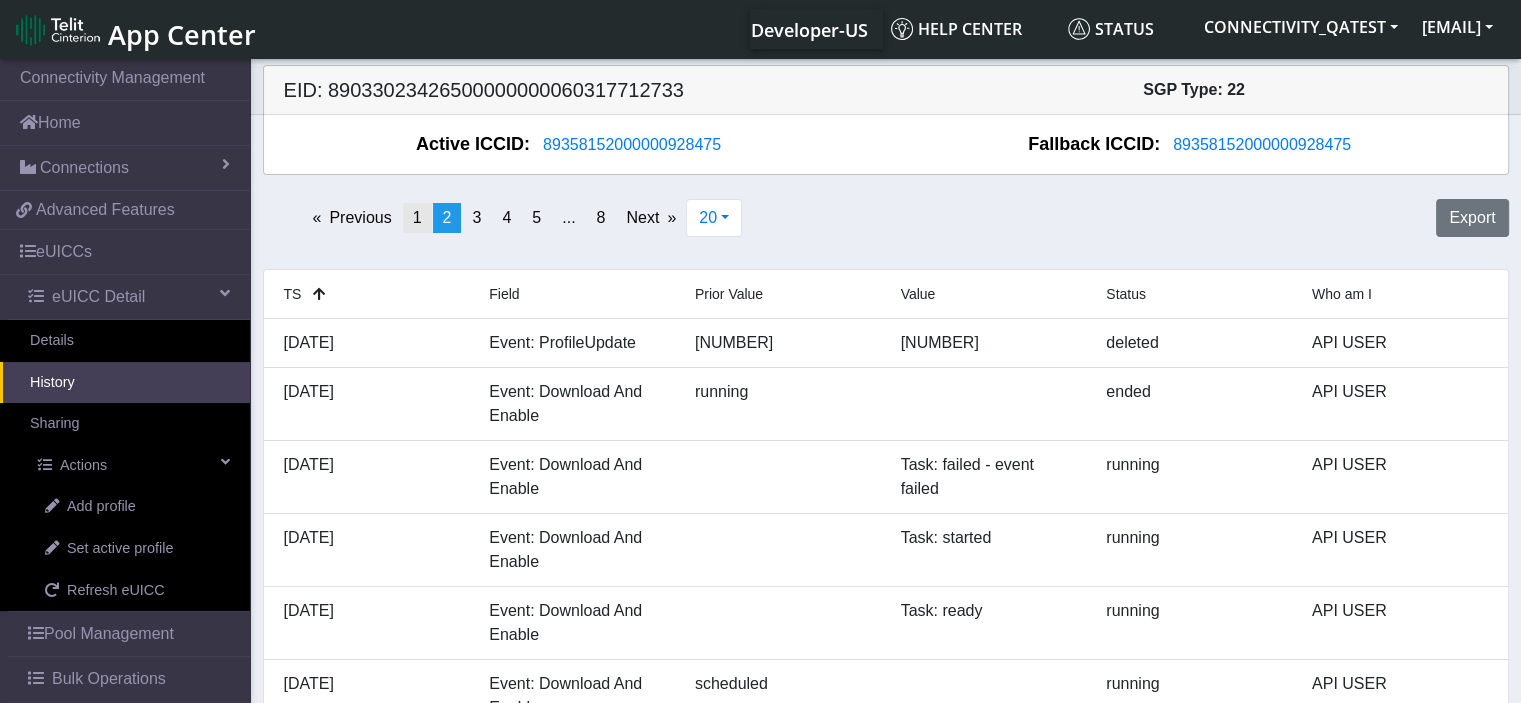 click on "1" 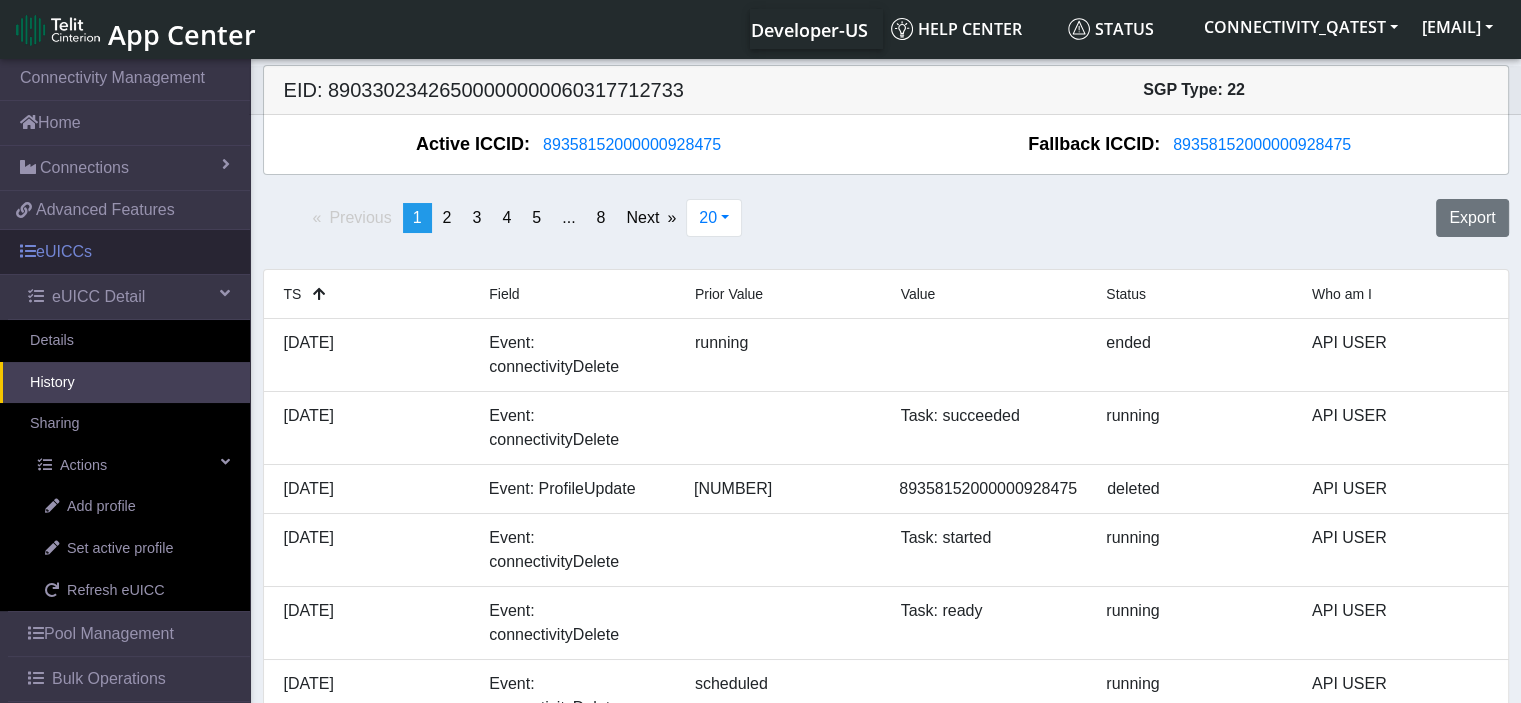 click on "eUICCs" at bounding box center [125, 252] 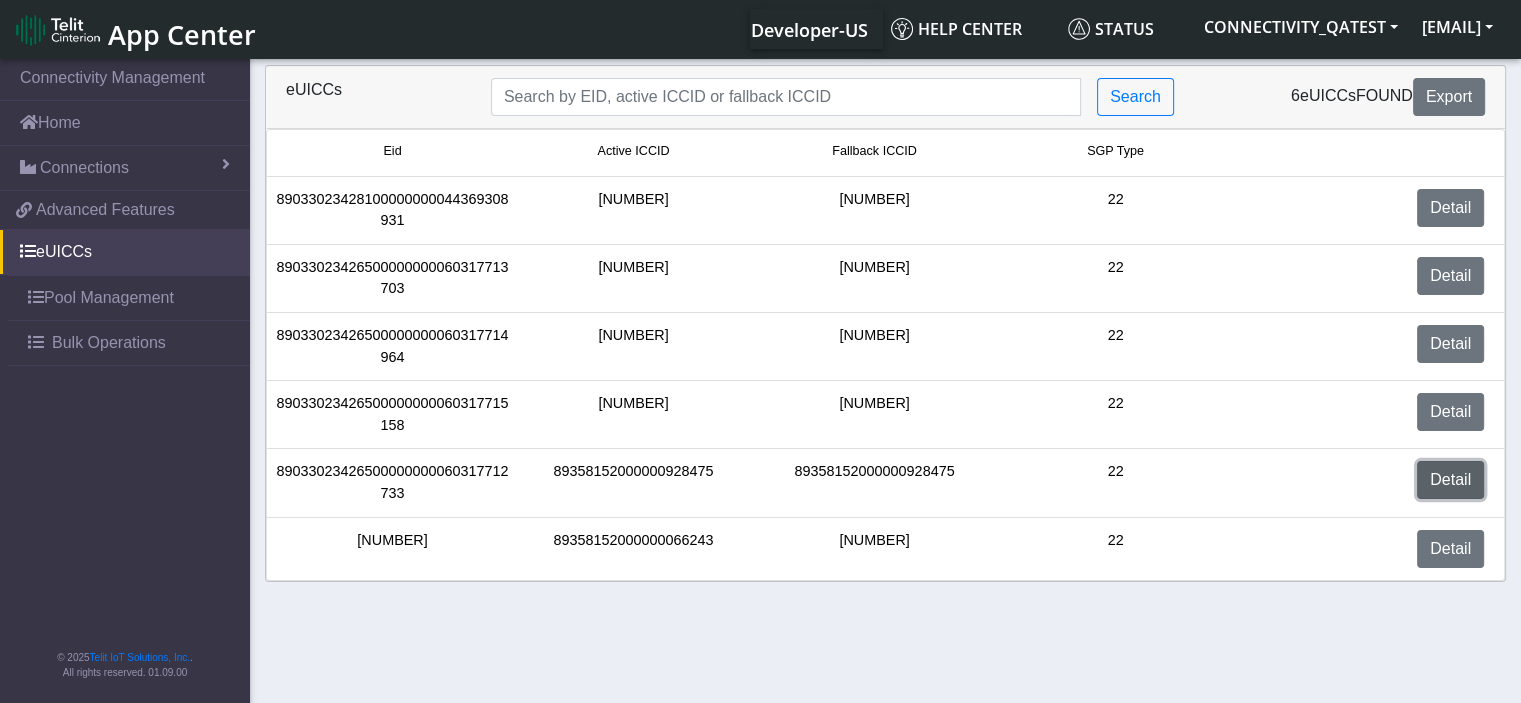 click on "Detail" at bounding box center (1450, 480) 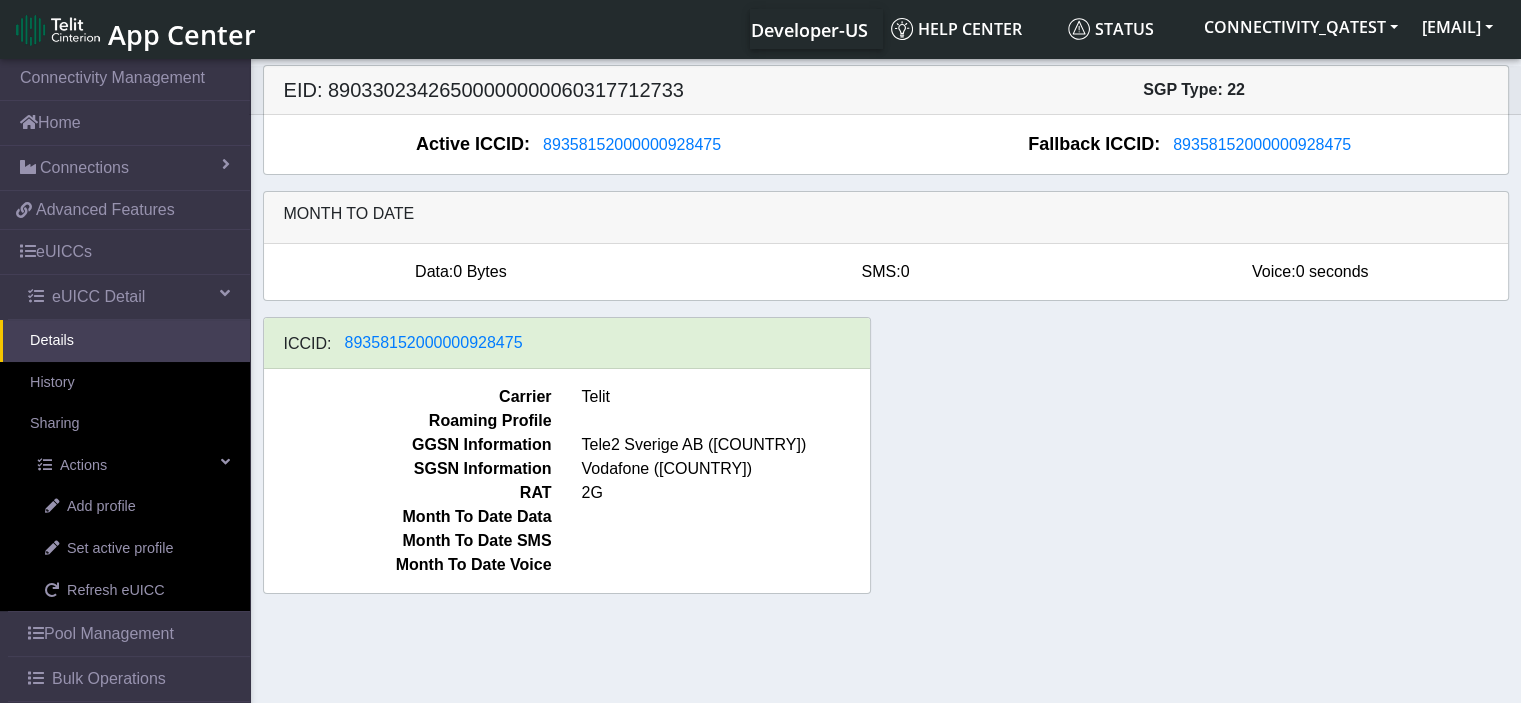 click on "Details" at bounding box center [125, 341] 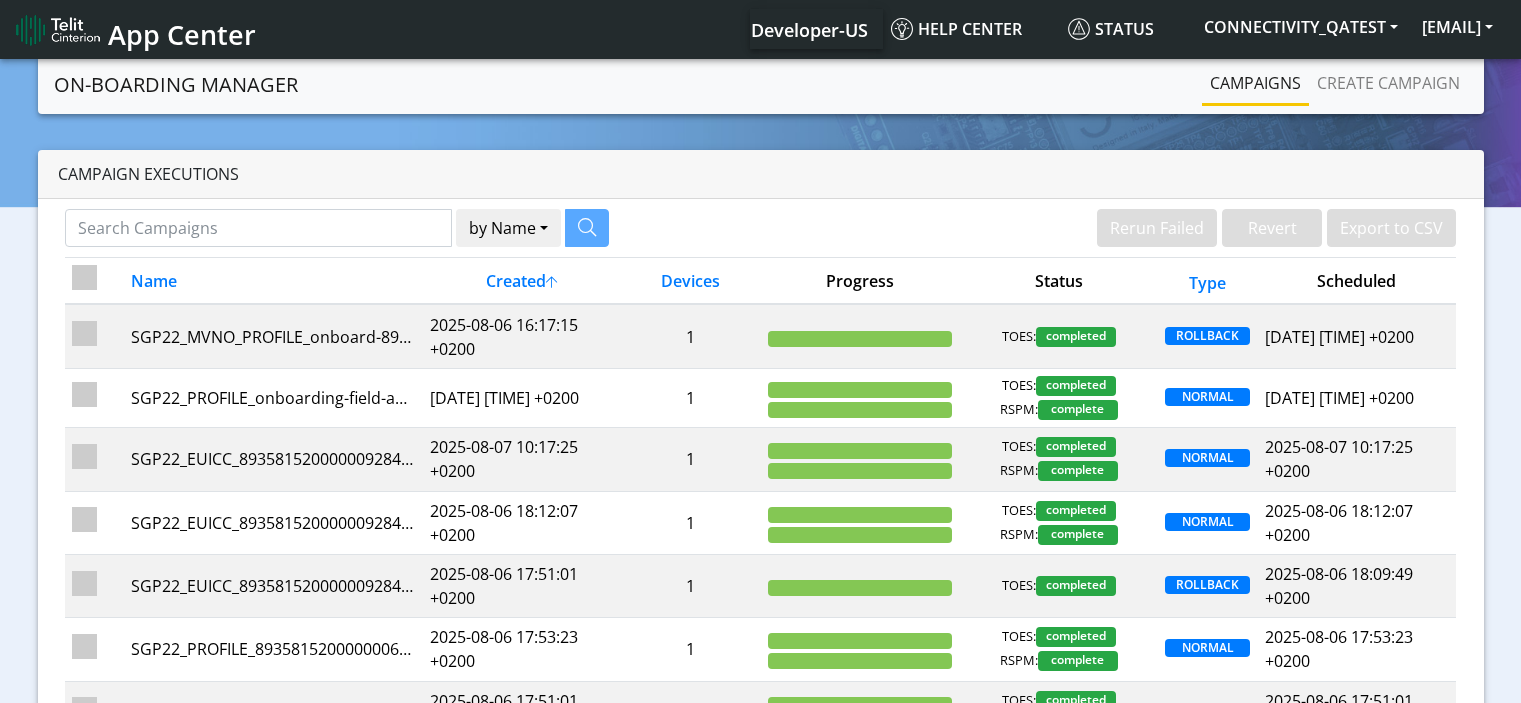 scroll, scrollTop: 0, scrollLeft: 0, axis: both 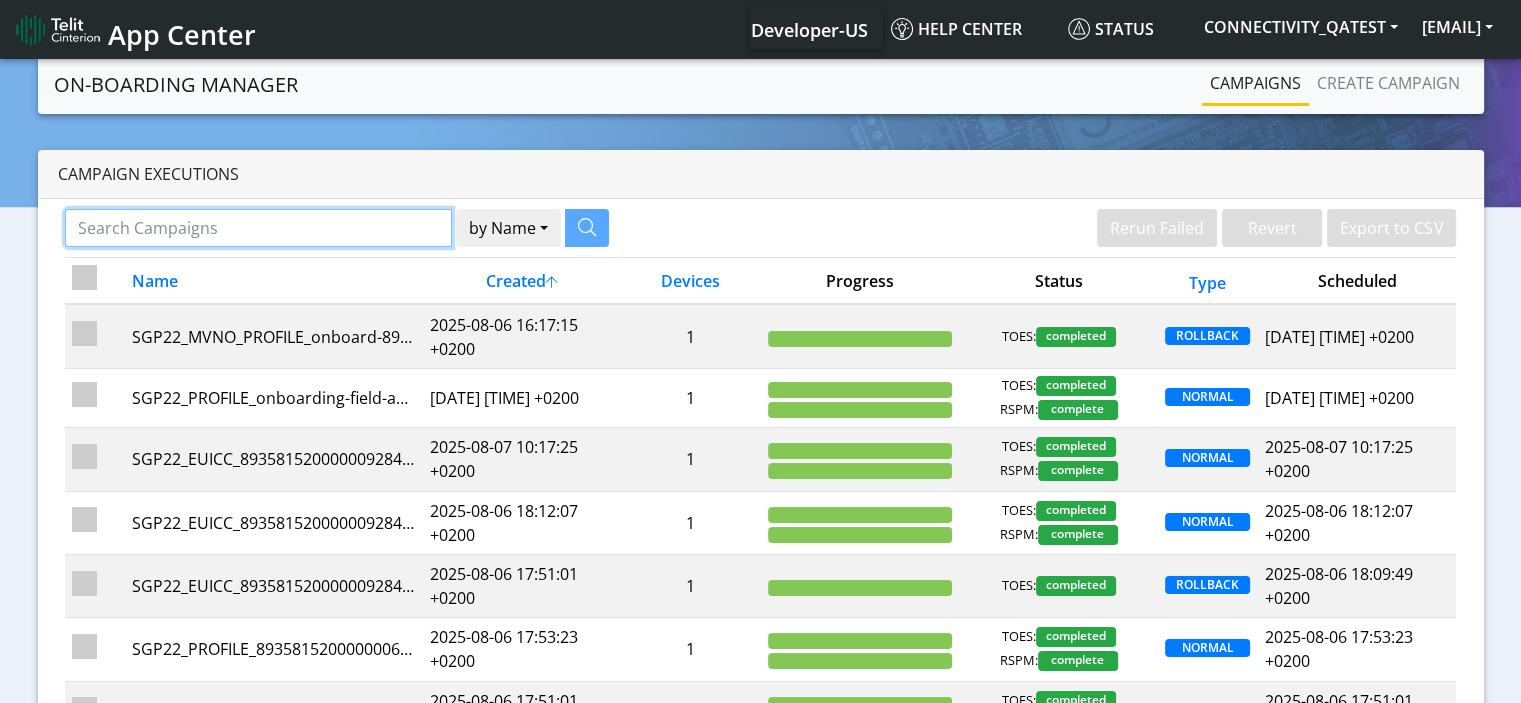 click 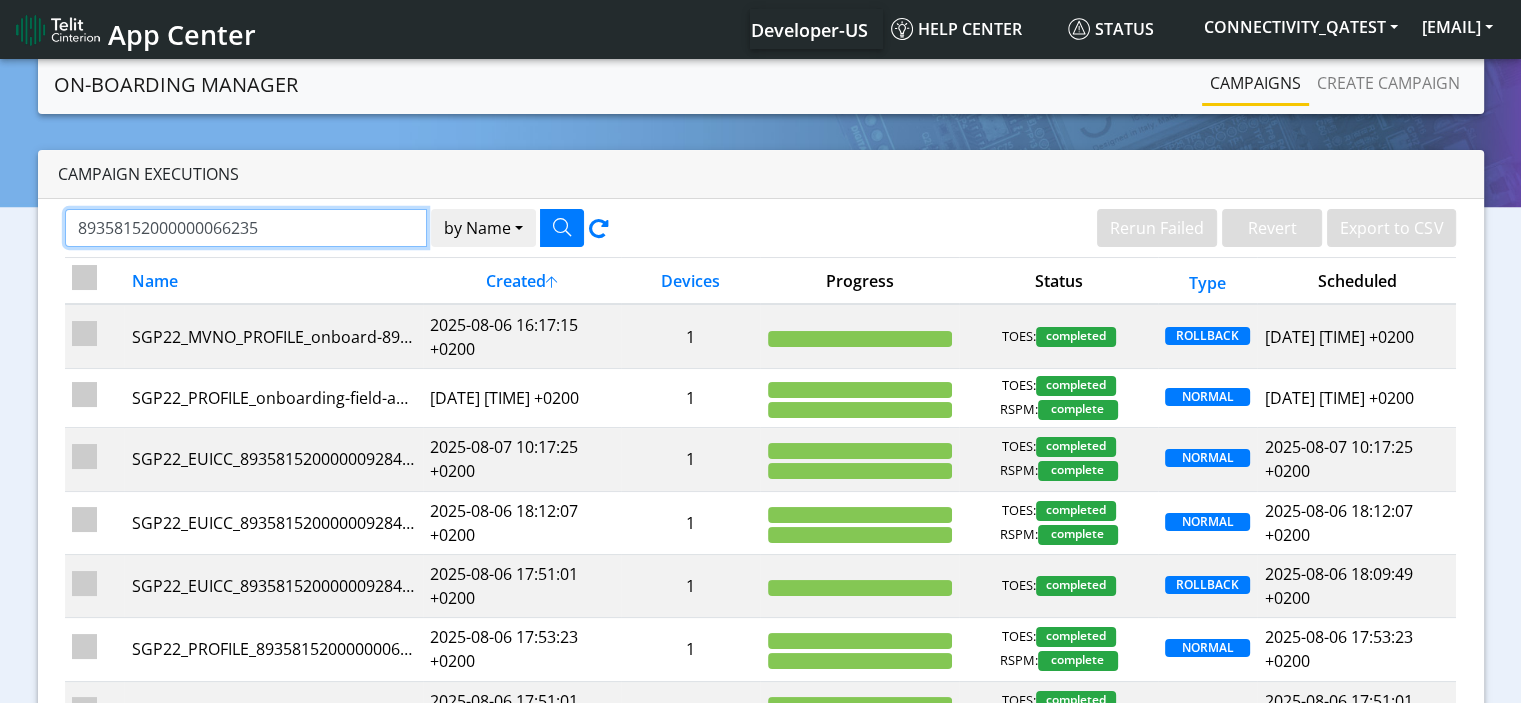 type on "89358152000000066235" 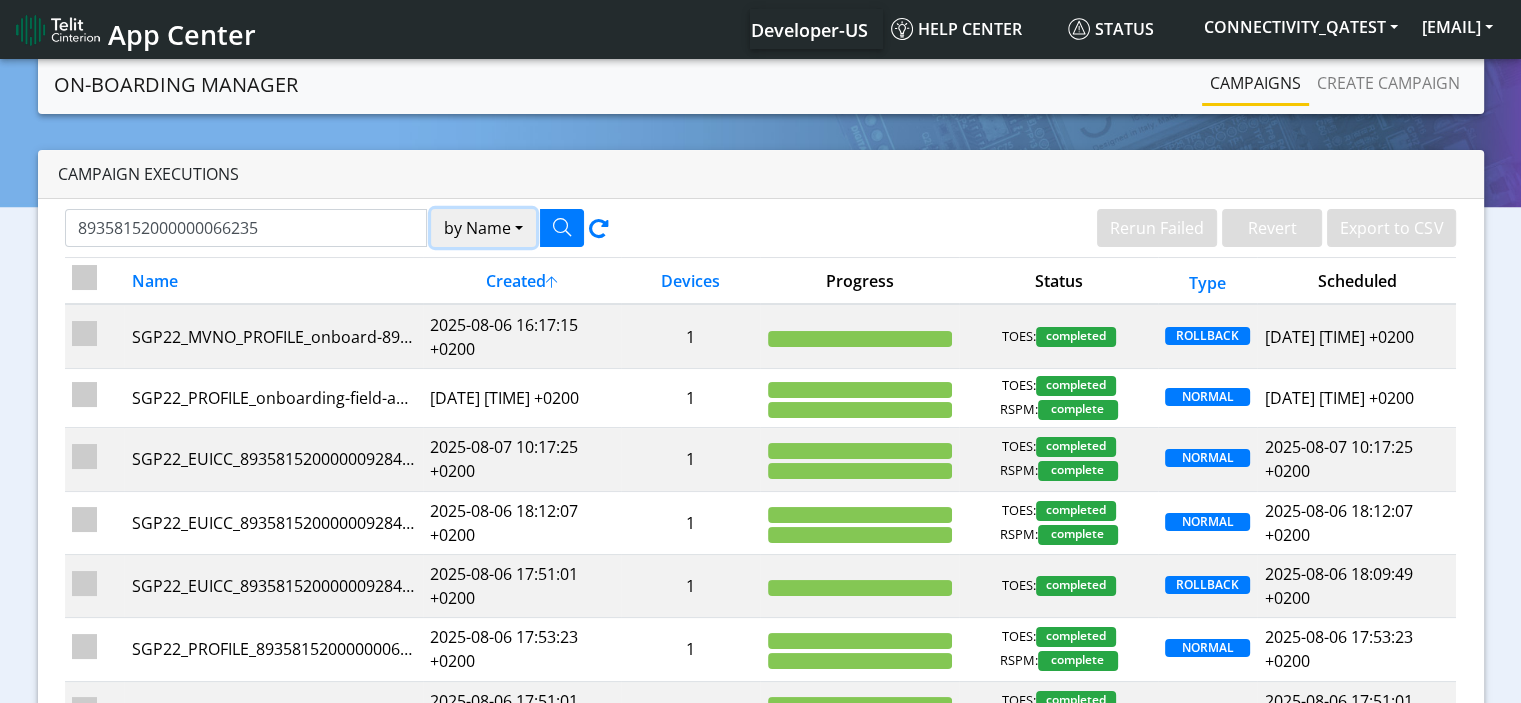 click on "by Name" at bounding box center [483, 228] 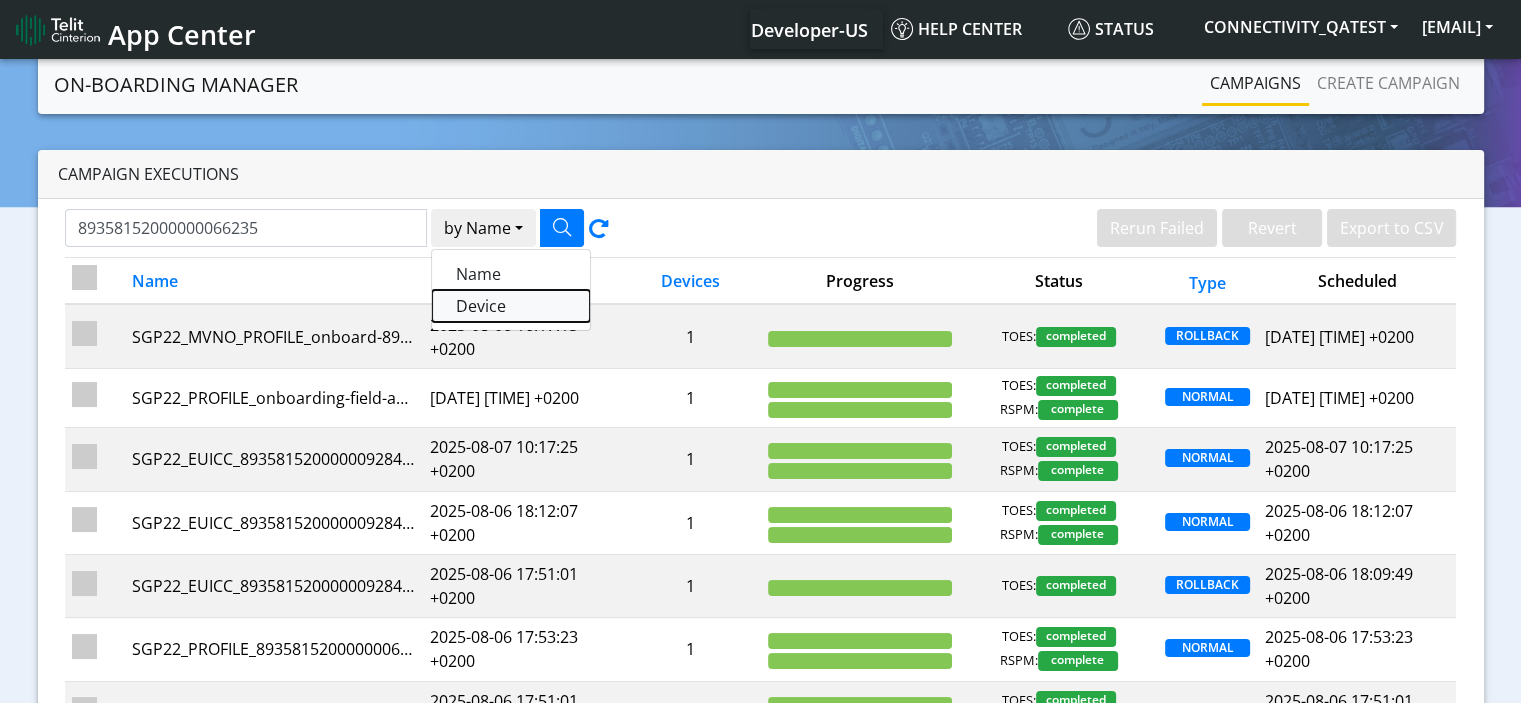 click on "Device" 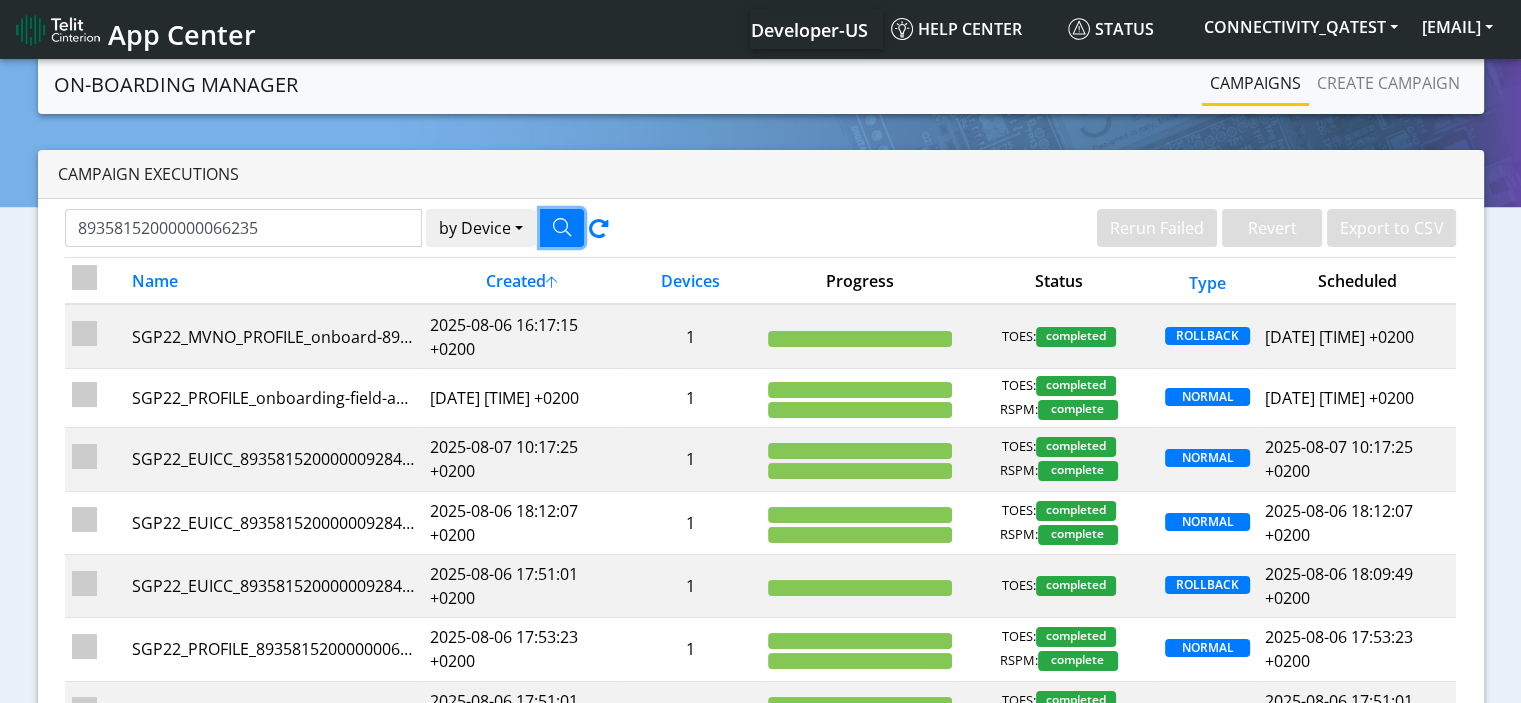 click at bounding box center (562, 227) 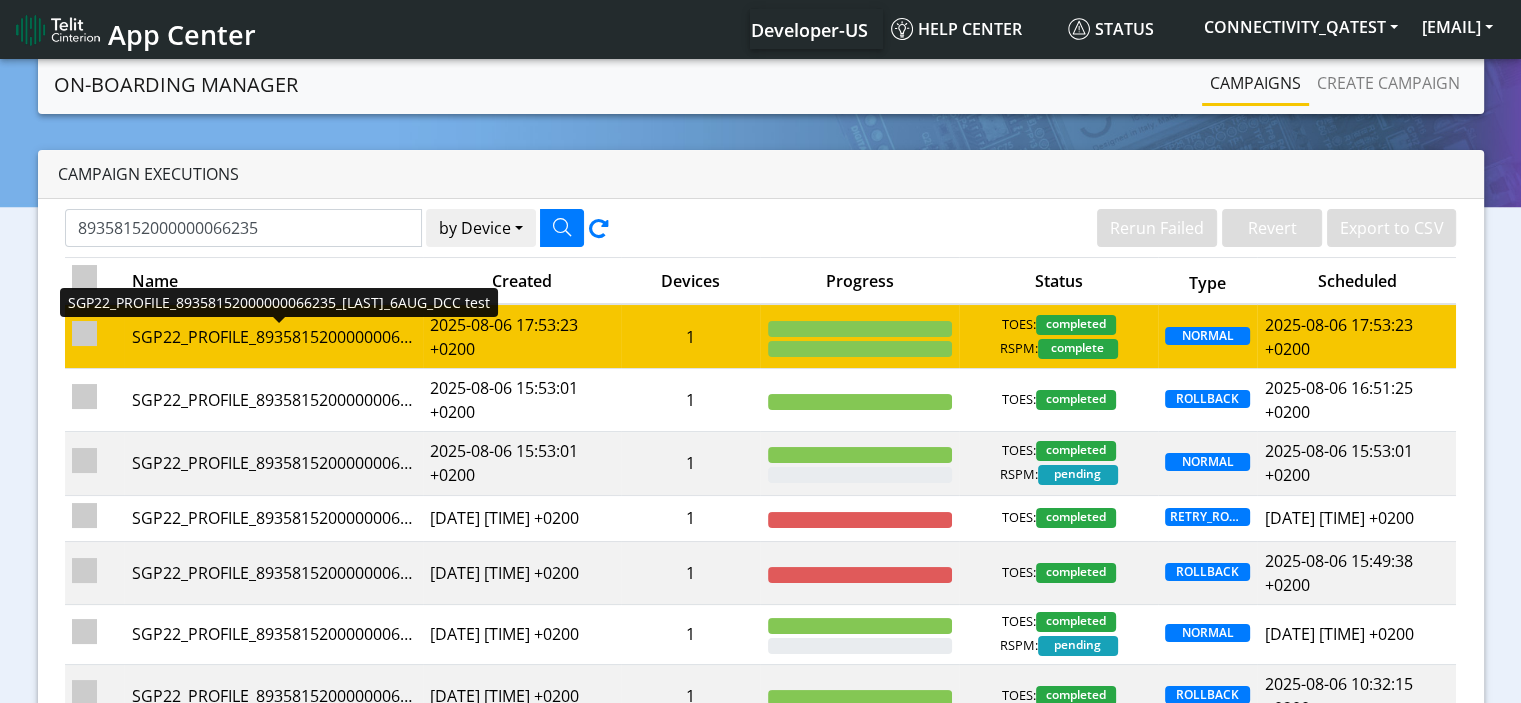 click on "SGP22_PROFILE_89358152000000066235_Rosa_6AUG_DCC test" at bounding box center [273, 337] 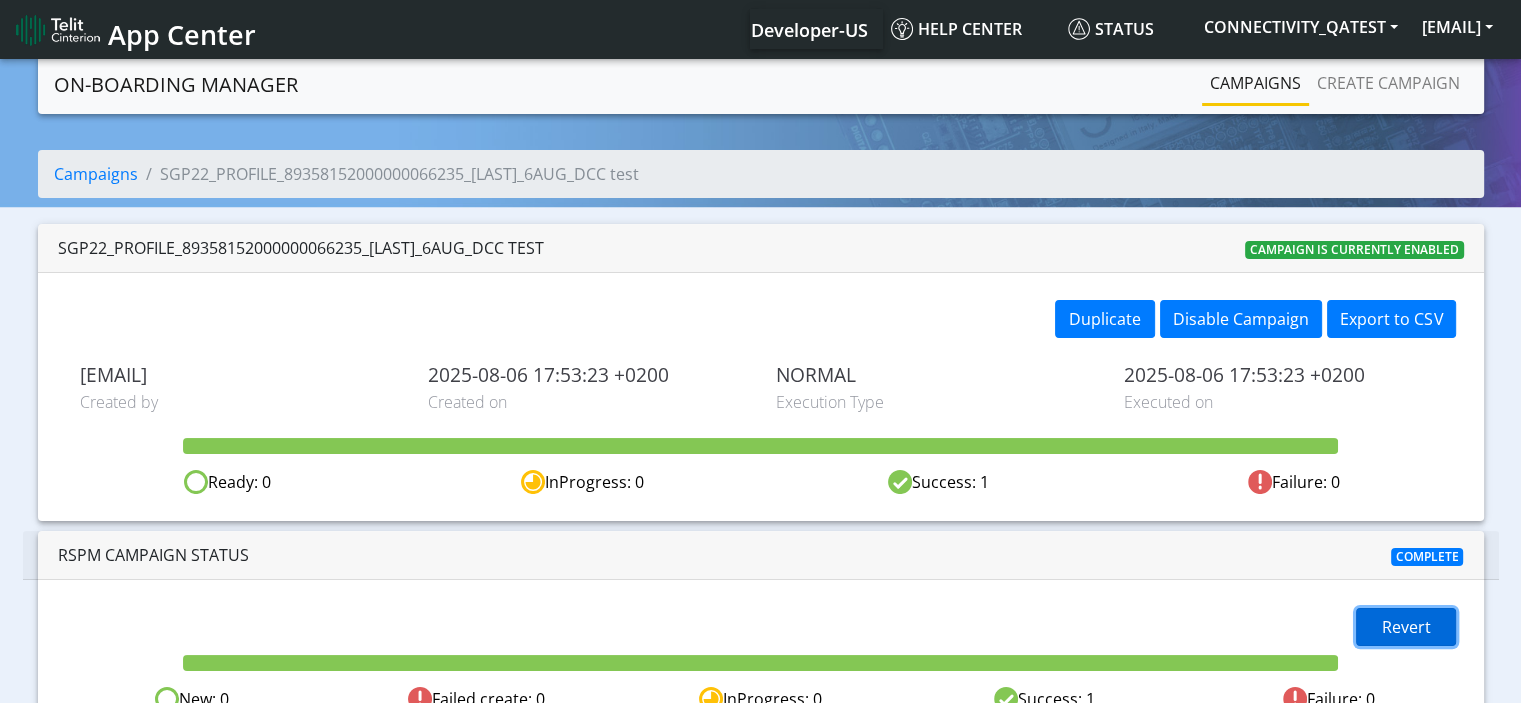 click on "Revert" at bounding box center [1406, 627] 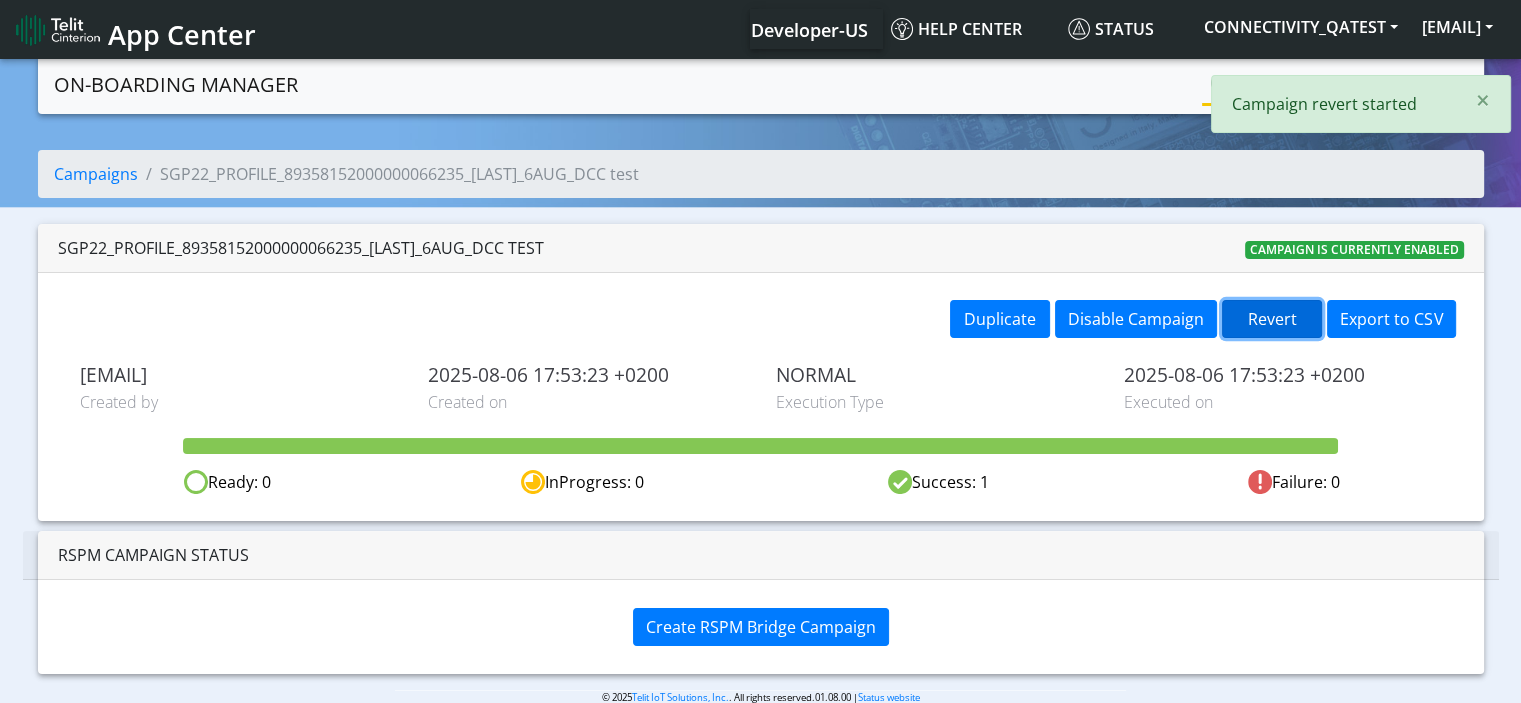 click on "Revert" at bounding box center (1272, 319) 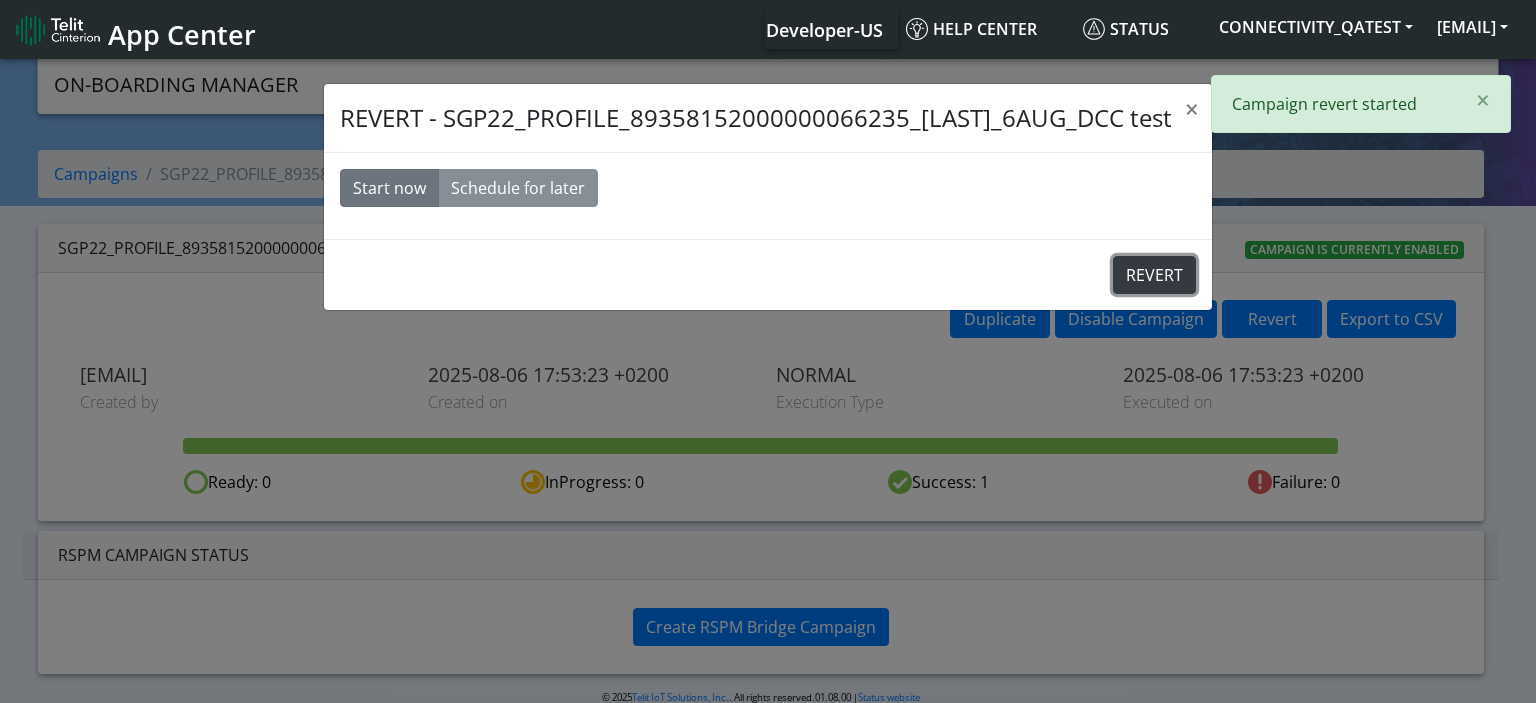 click on "REVERT" 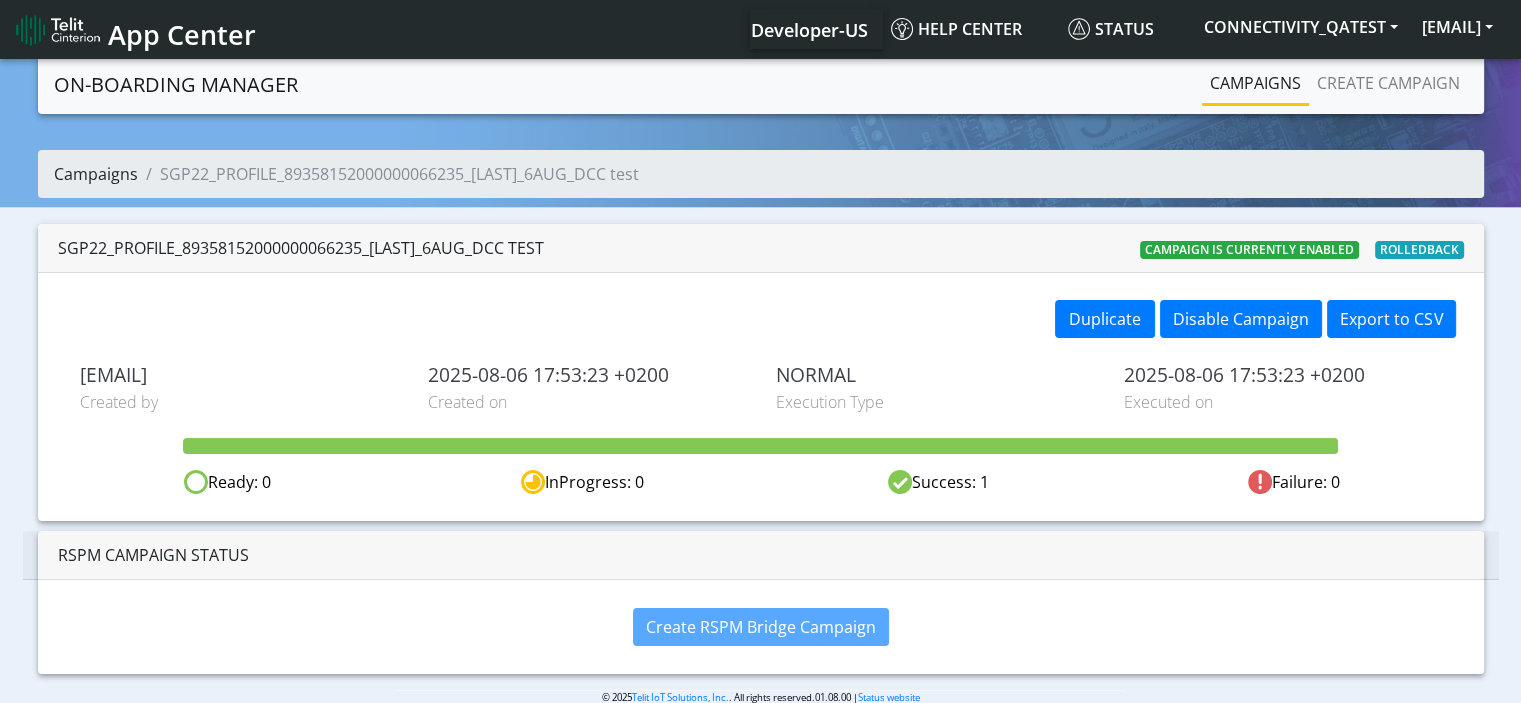 click on "Campaigns" 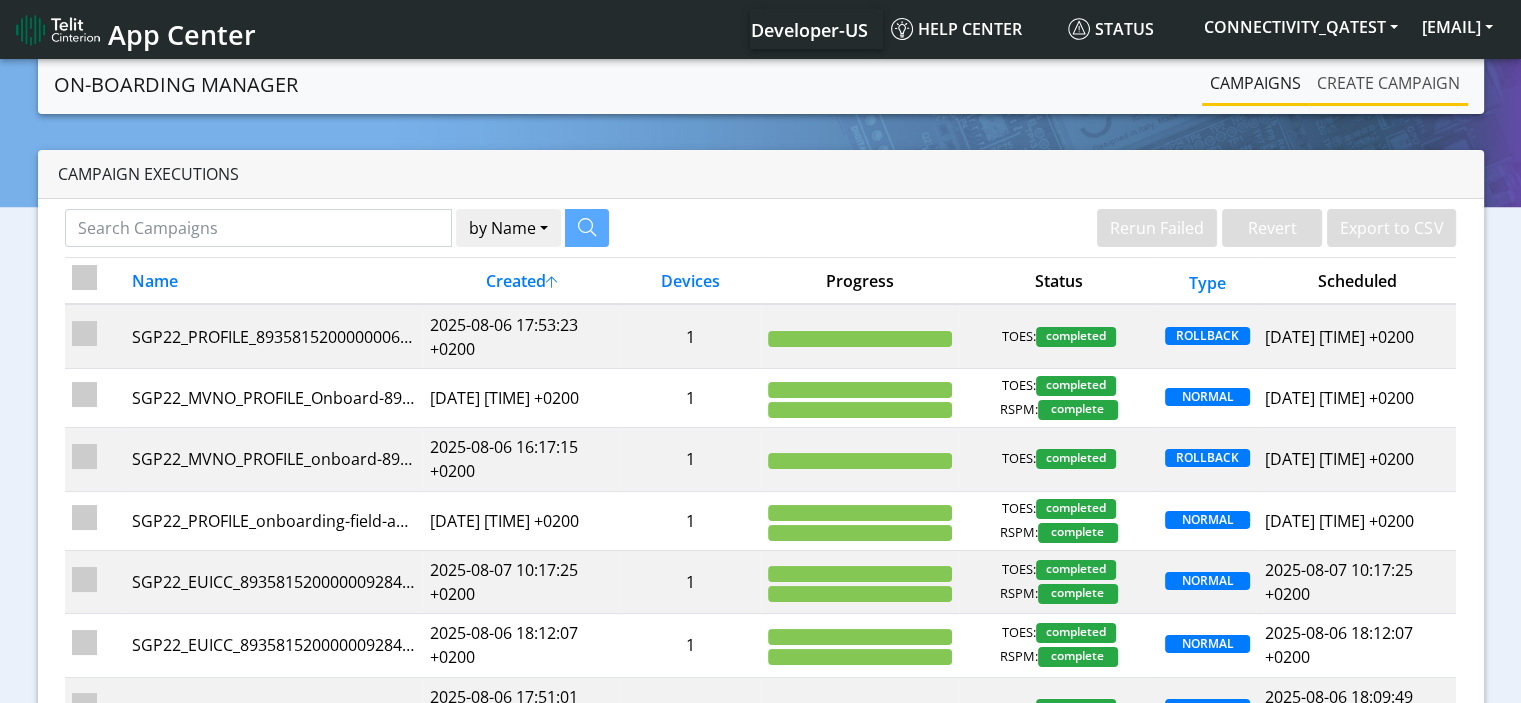 click on "Create campaign" 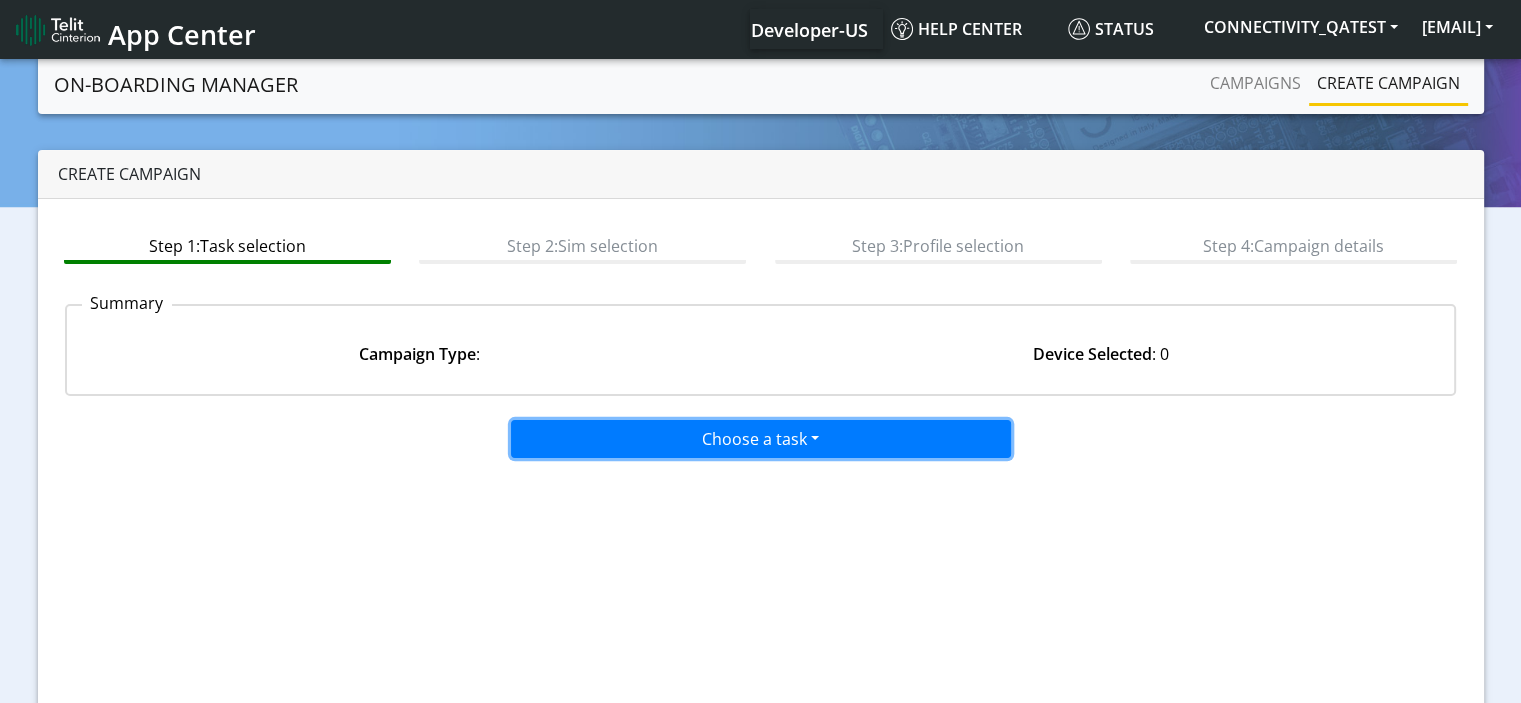 click on "Choose a task" at bounding box center [761, 439] 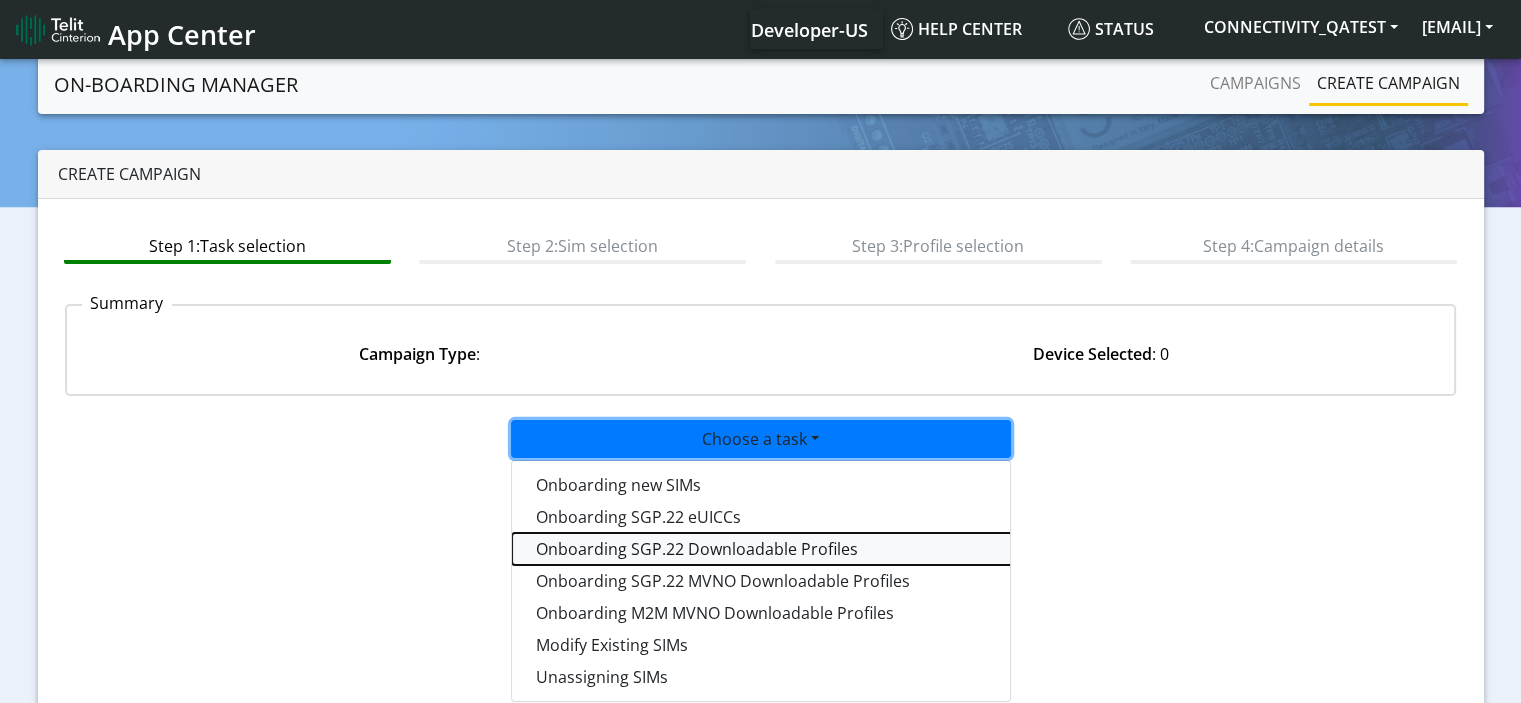 click on "Onboarding SGP.22 Downloadable Profiles" at bounding box center (762, 549) 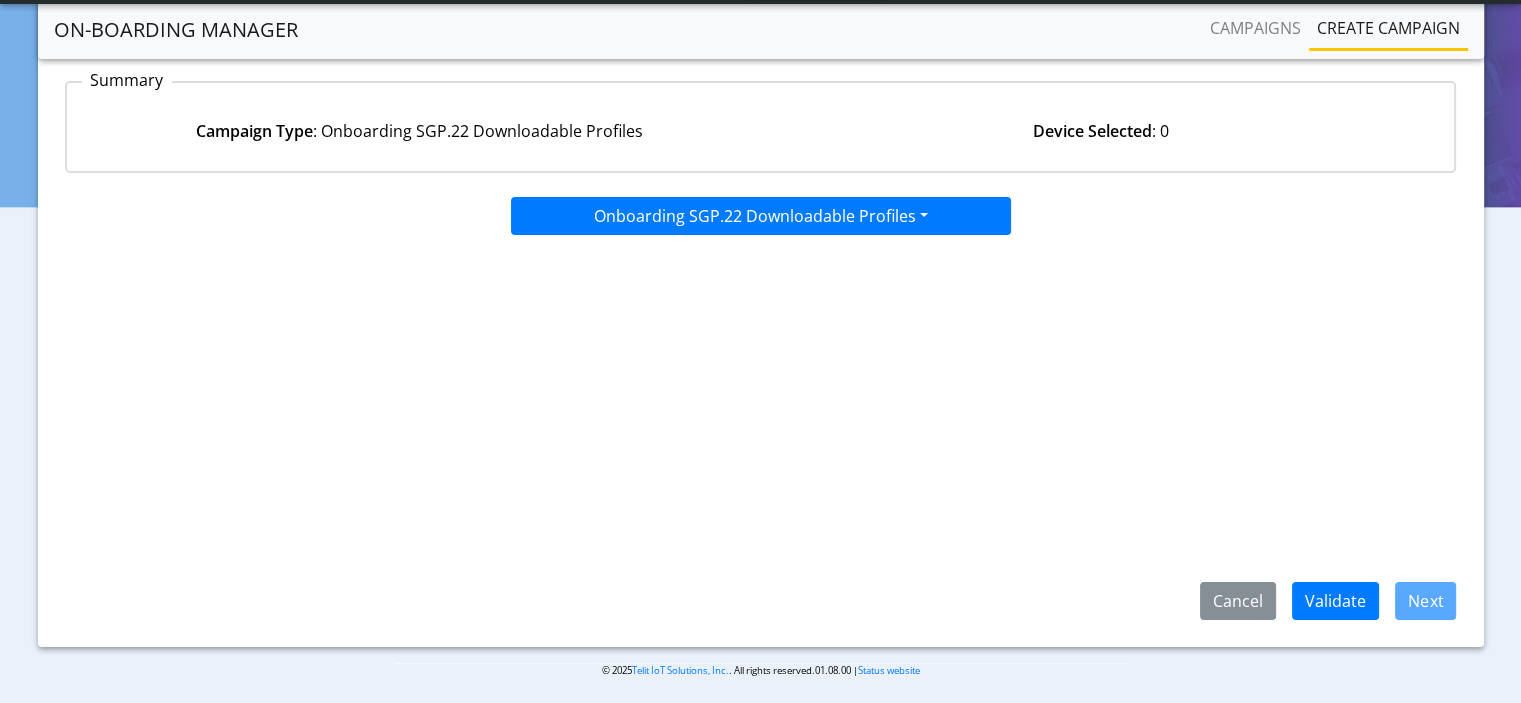scroll, scrollTop: 174, scrollLeft: 0, axis: vertical 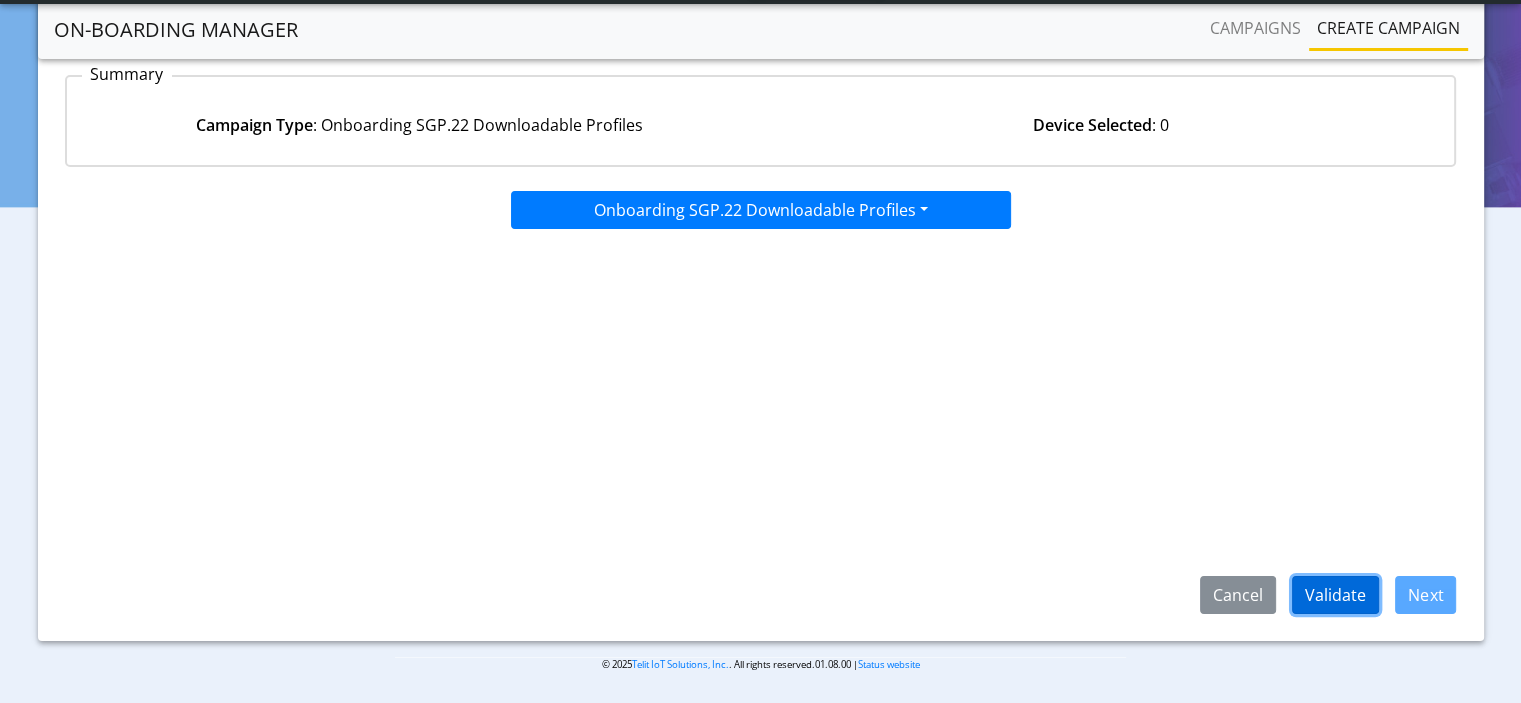 click on "Validate" at bounding box center [1335, 595] 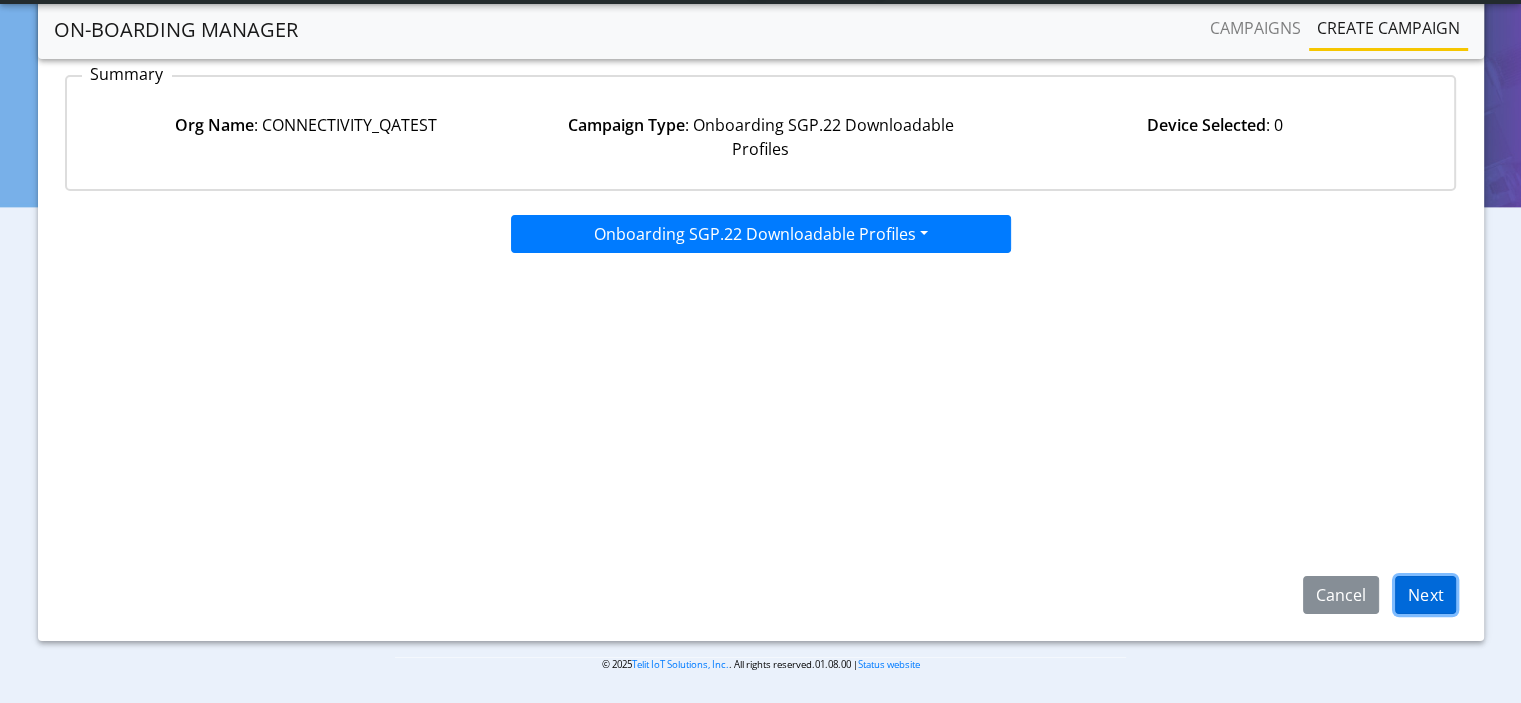 click on "Next" at bounding box center [1425, 595] 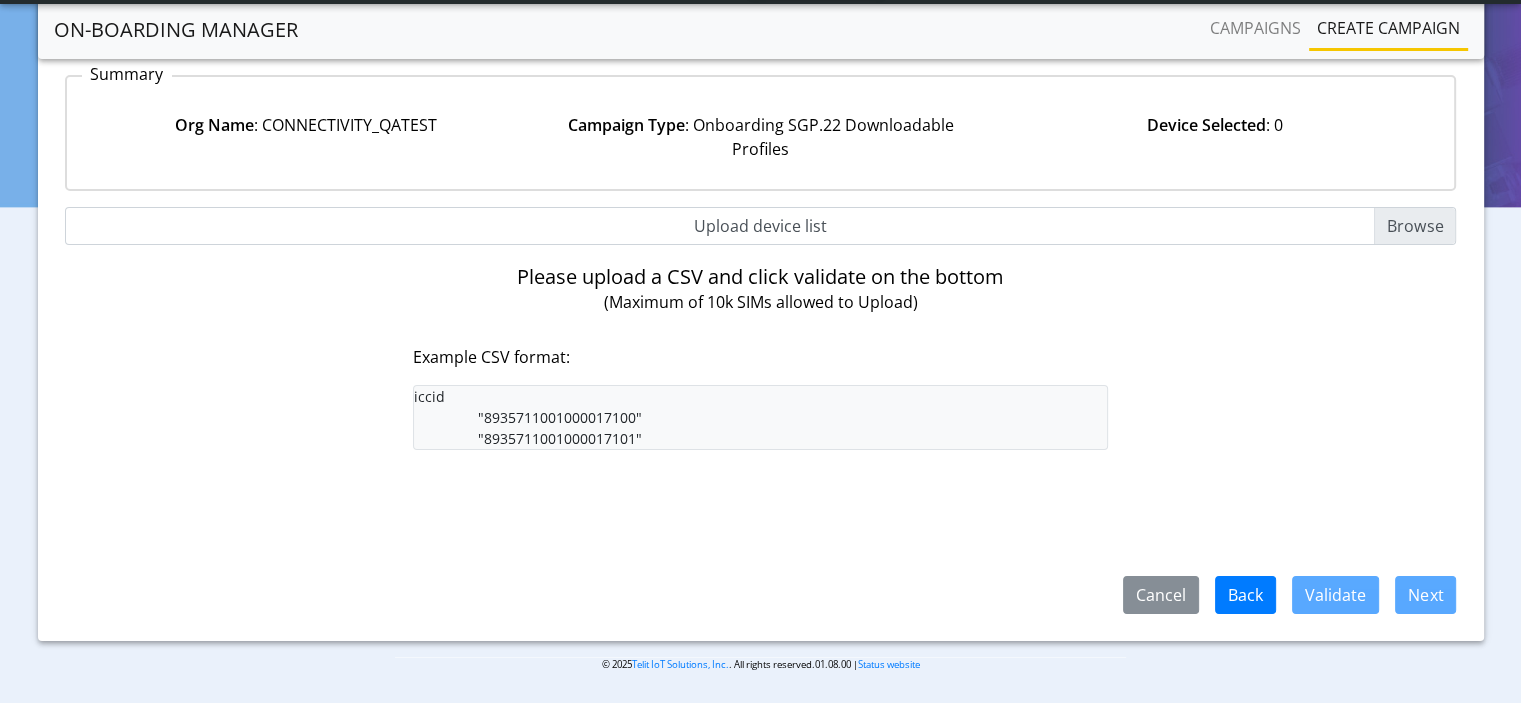 click on "Upload device list" at bounding box center [761, 226] 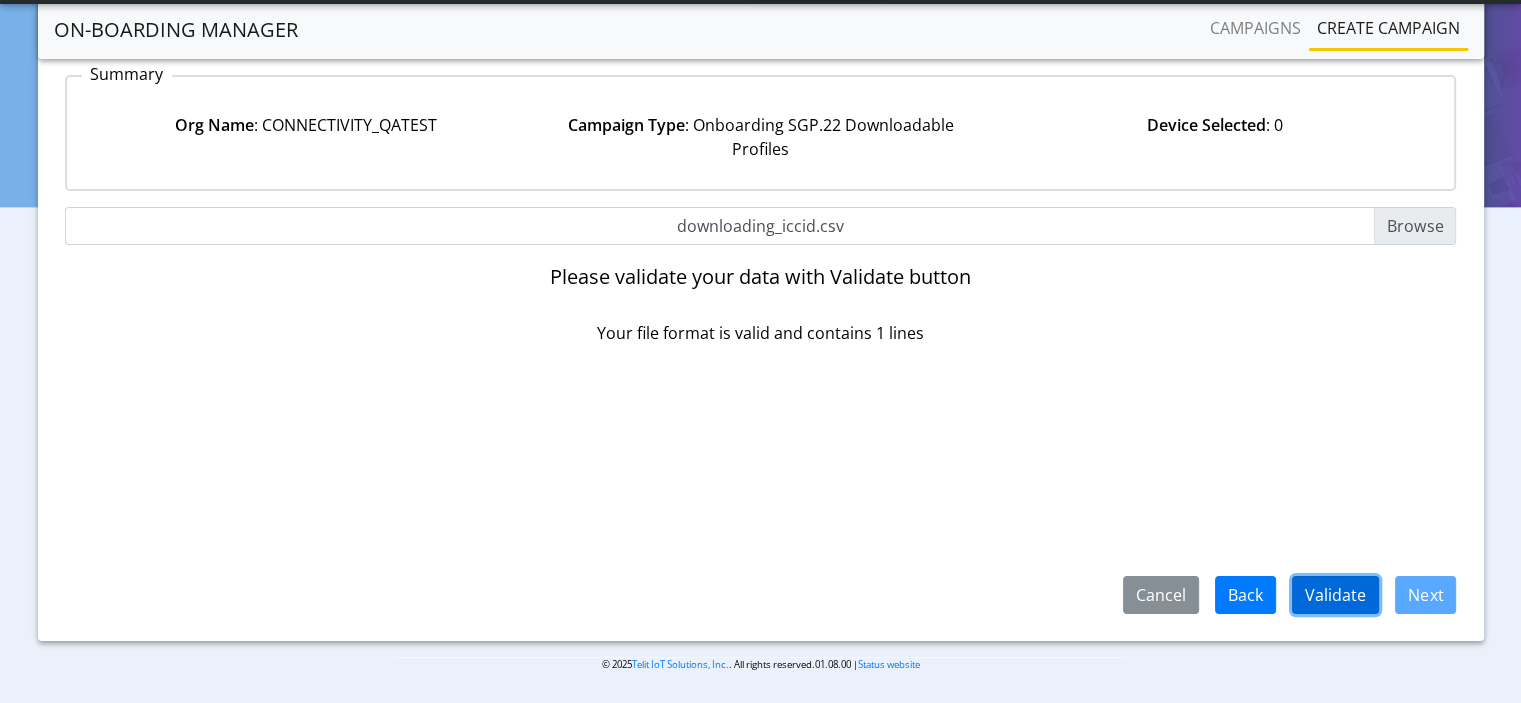 click on "Validate" at bounding box center (1335, 595) 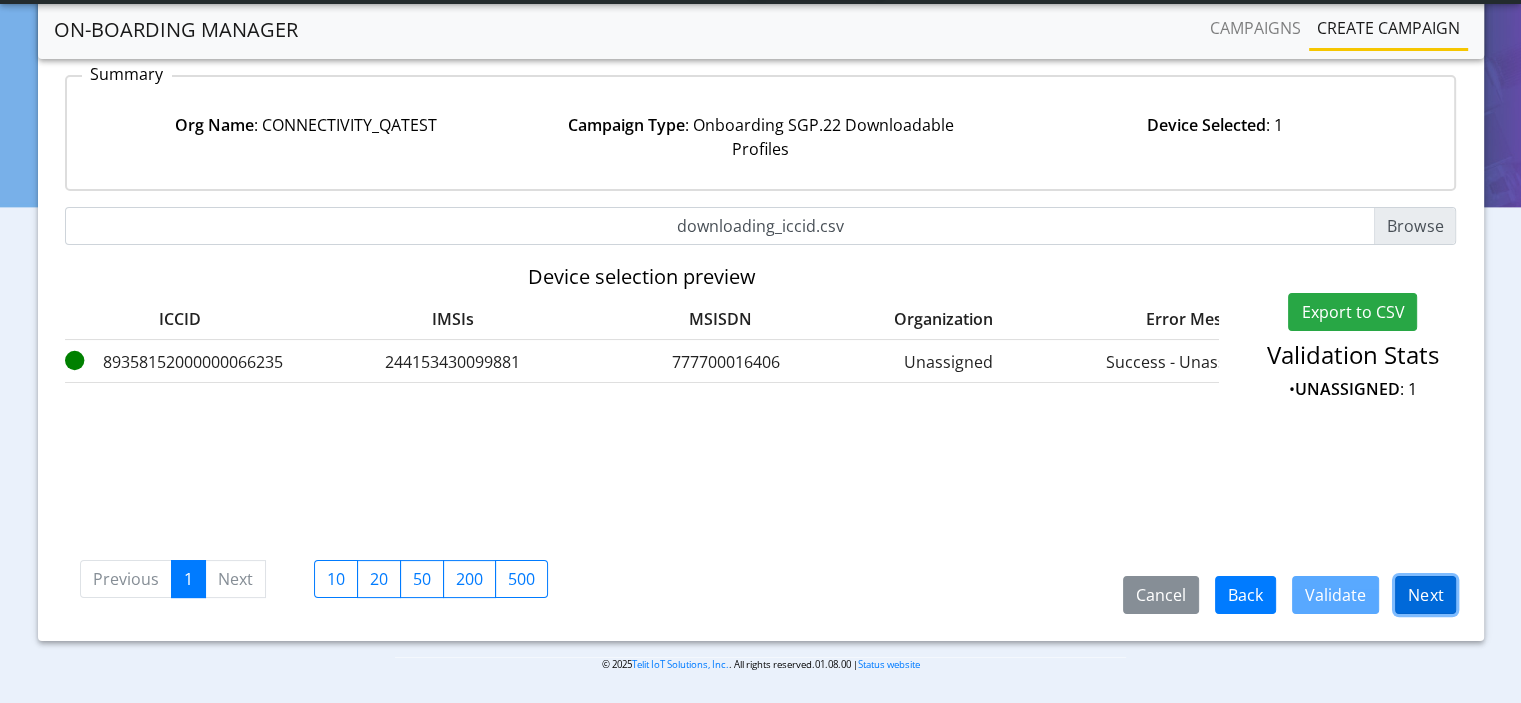 click on "Next" at bounding box center (1425, 595) 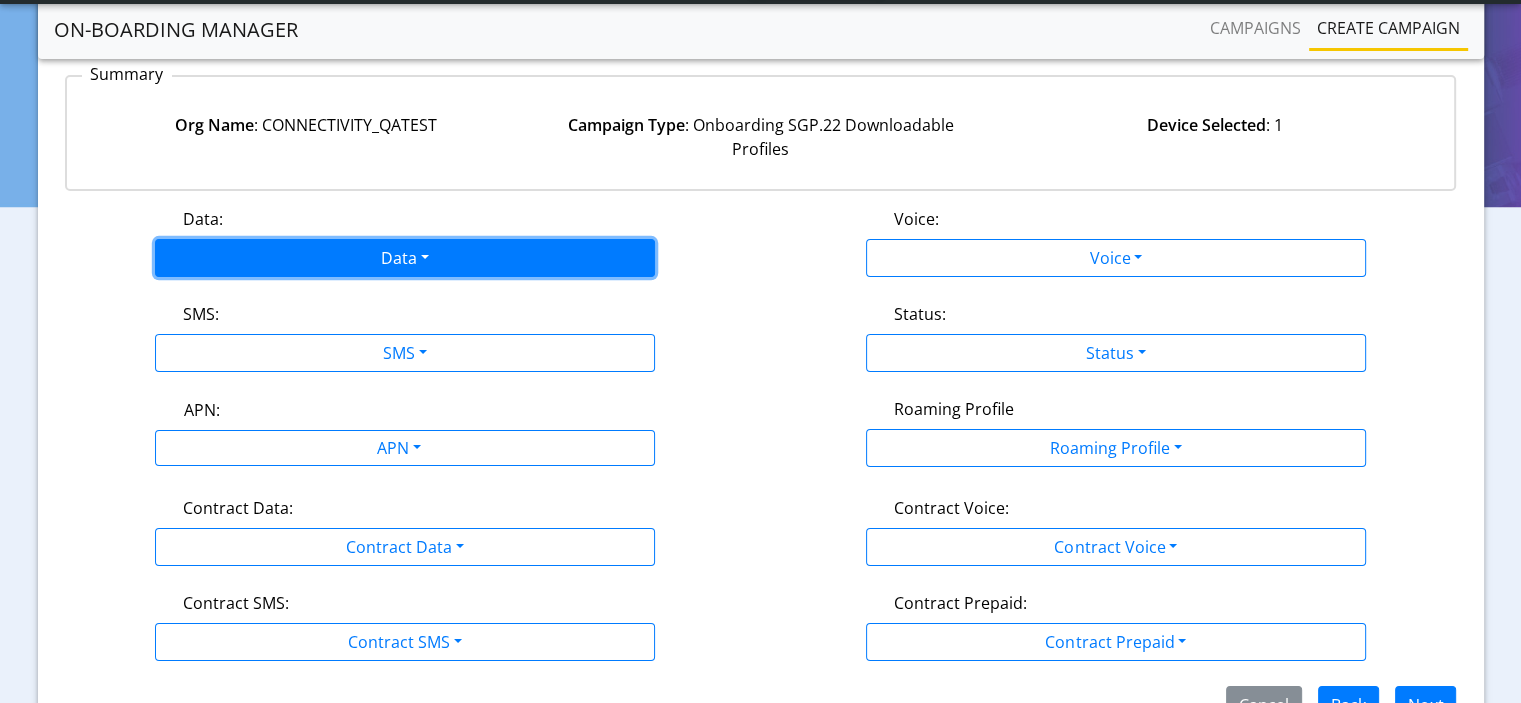 click on "Data" at bounding box center (405, 258) 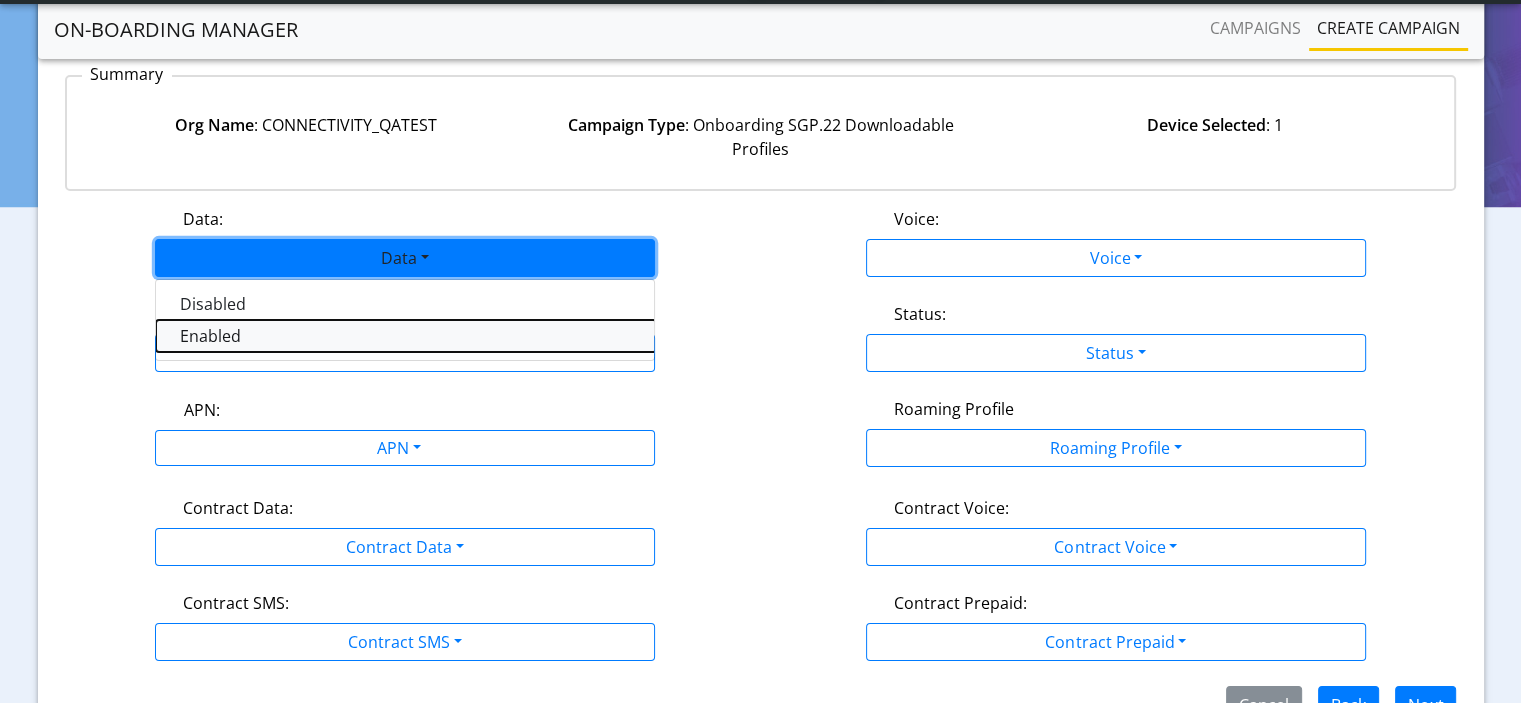 click on "Enabled" at bounding box center (406, 336) 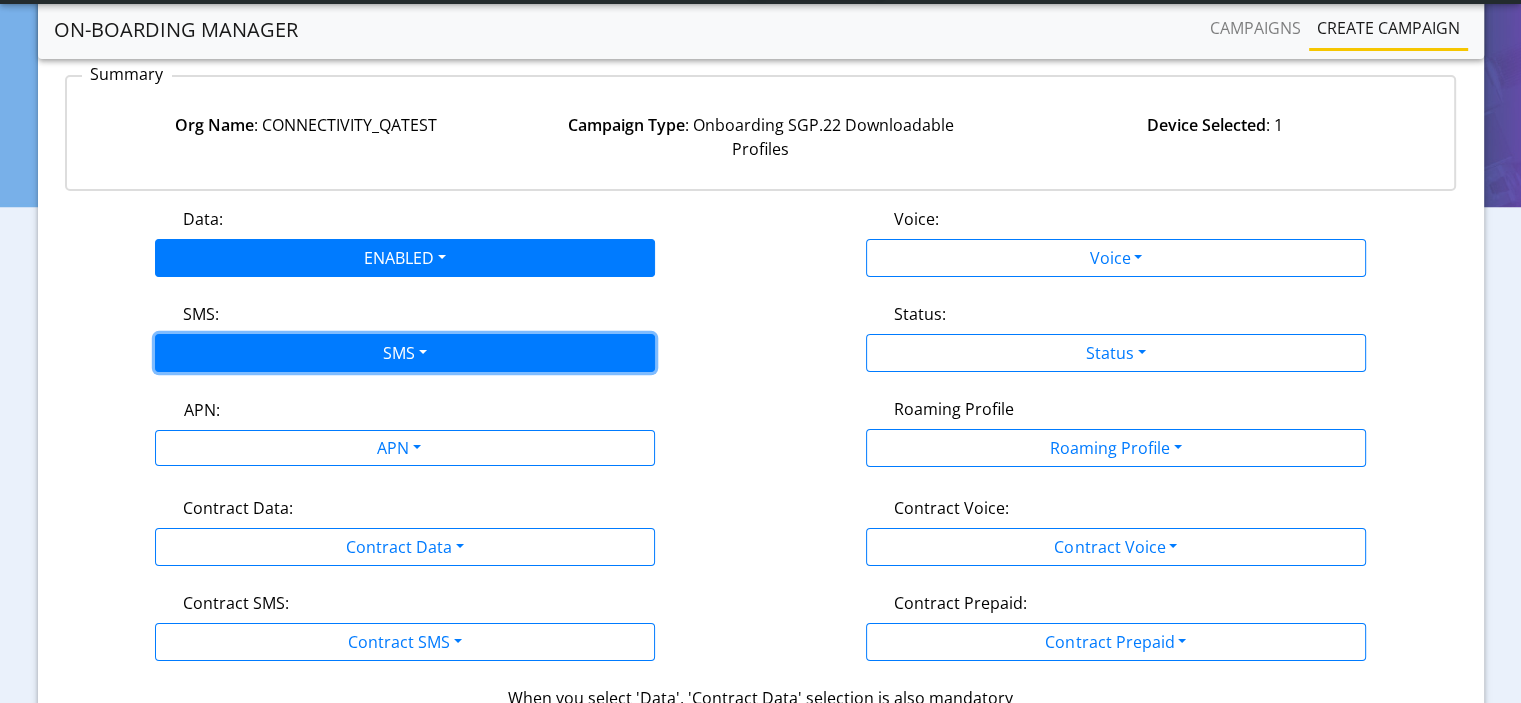 click on "SMS" at bounding box center [405, 353] 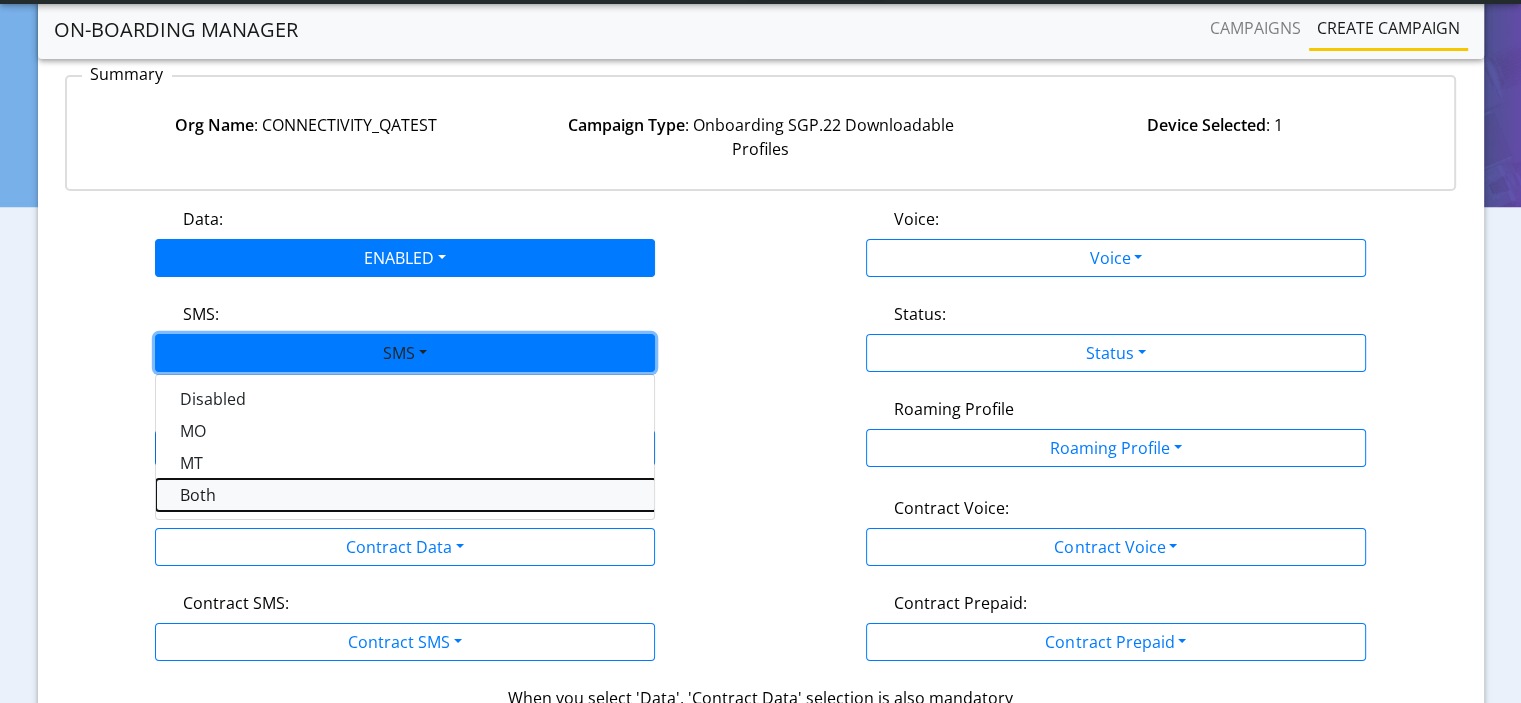 click on "Both" at bounding box center [406, 495] 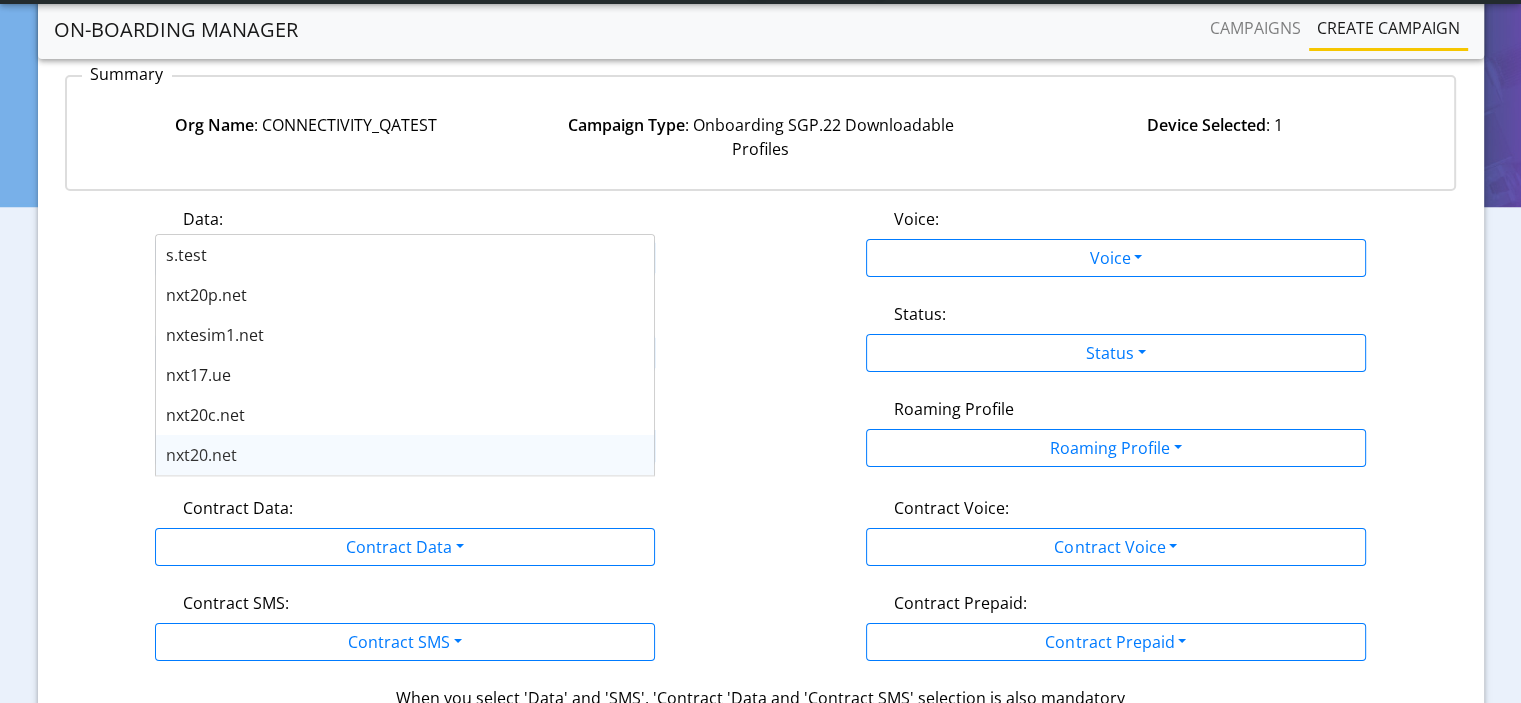 click on "App Center
Developer-US
Help center
Status
CONNECTIVITY_QATEST
rosamaria.loru@telit.com
App Center Logout" at bounding box center [760, 153] 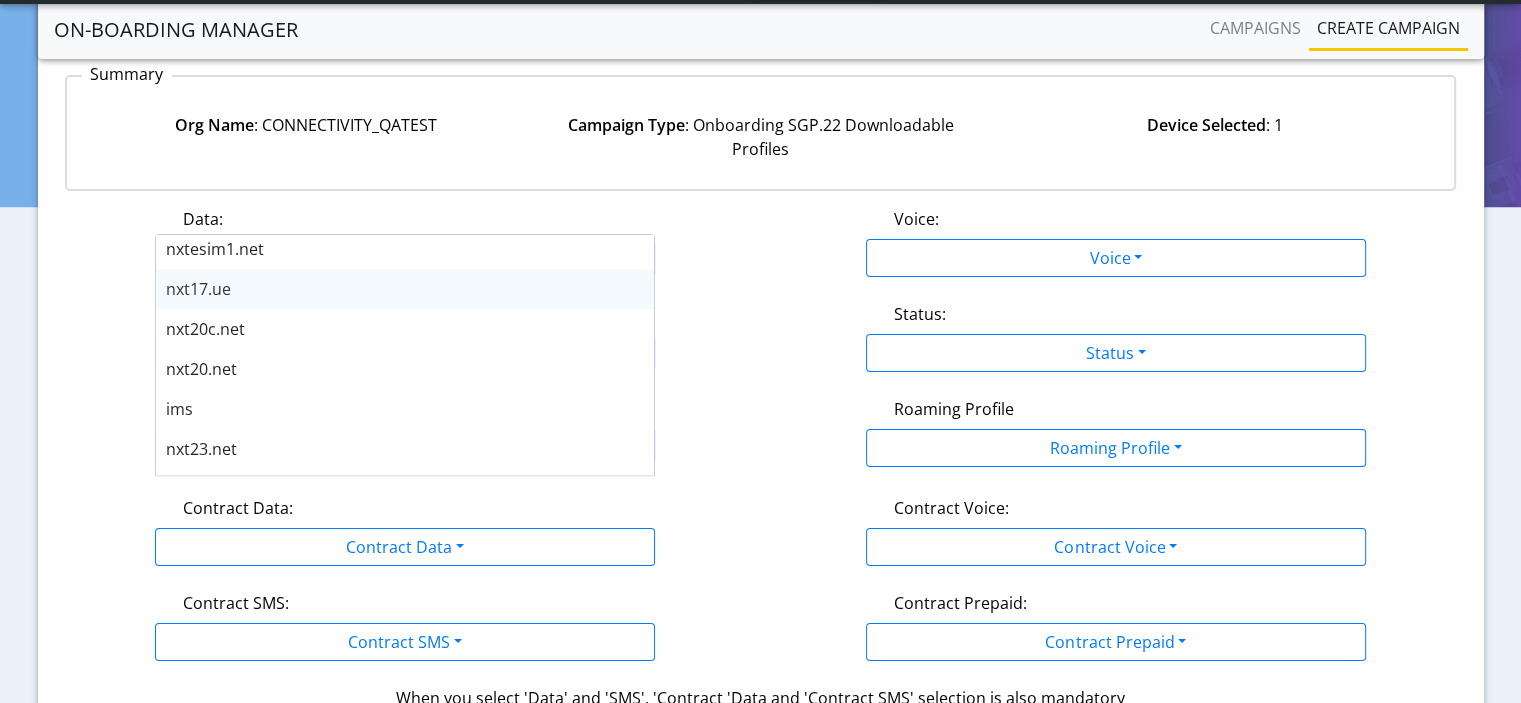 scroll, scrollTop: 160, scrollLeft: 0, axis: vertical 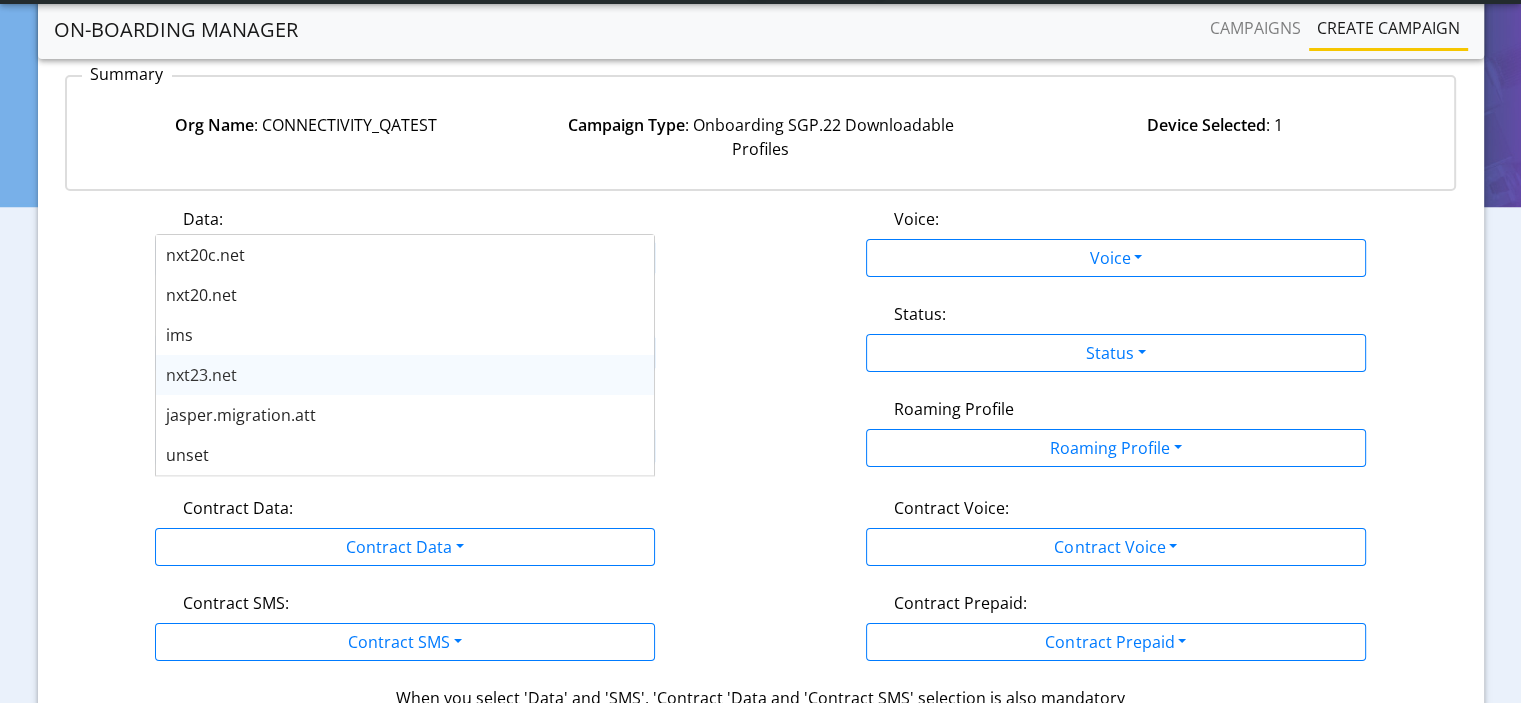 click on "nxt23.net" at bounding box center [405, 375] 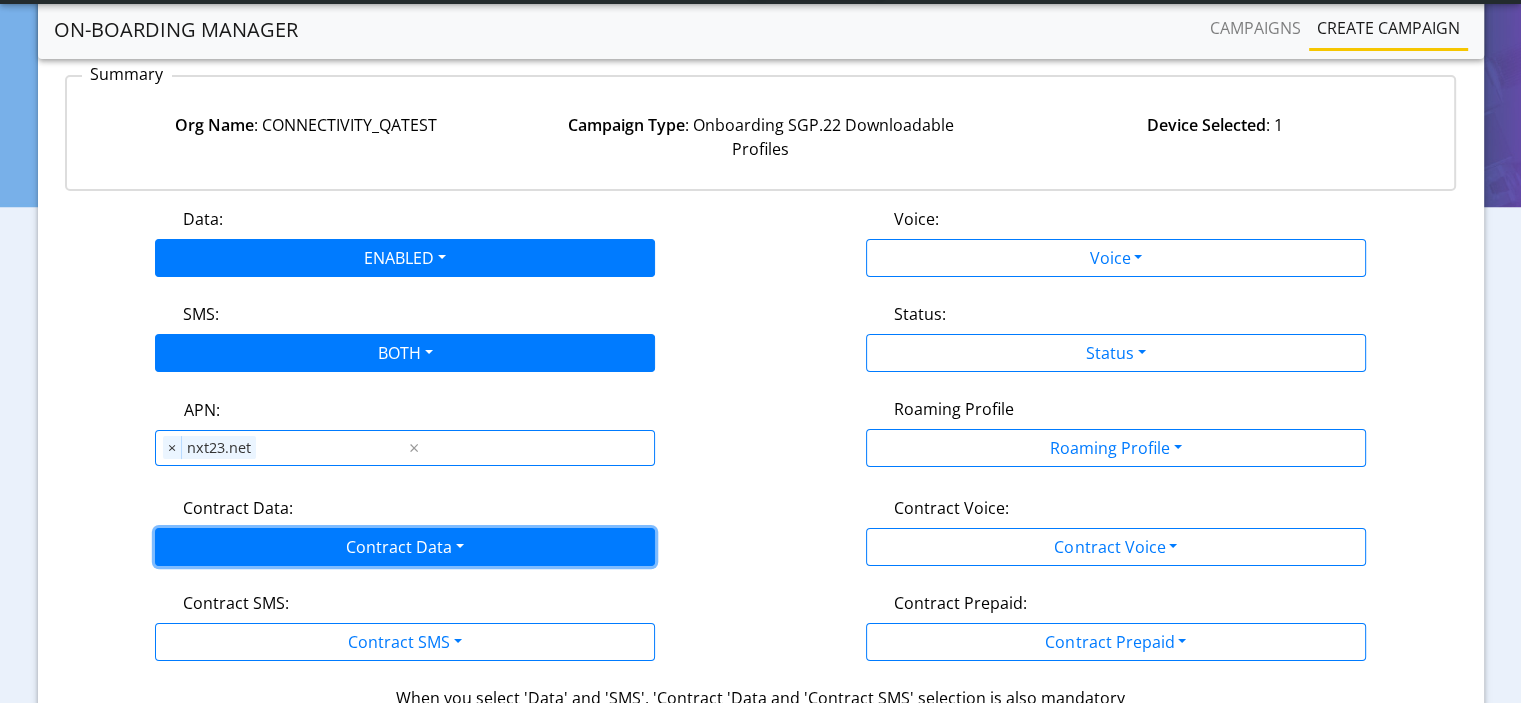 click on "Contract Data" at bounding box center [405, 547] 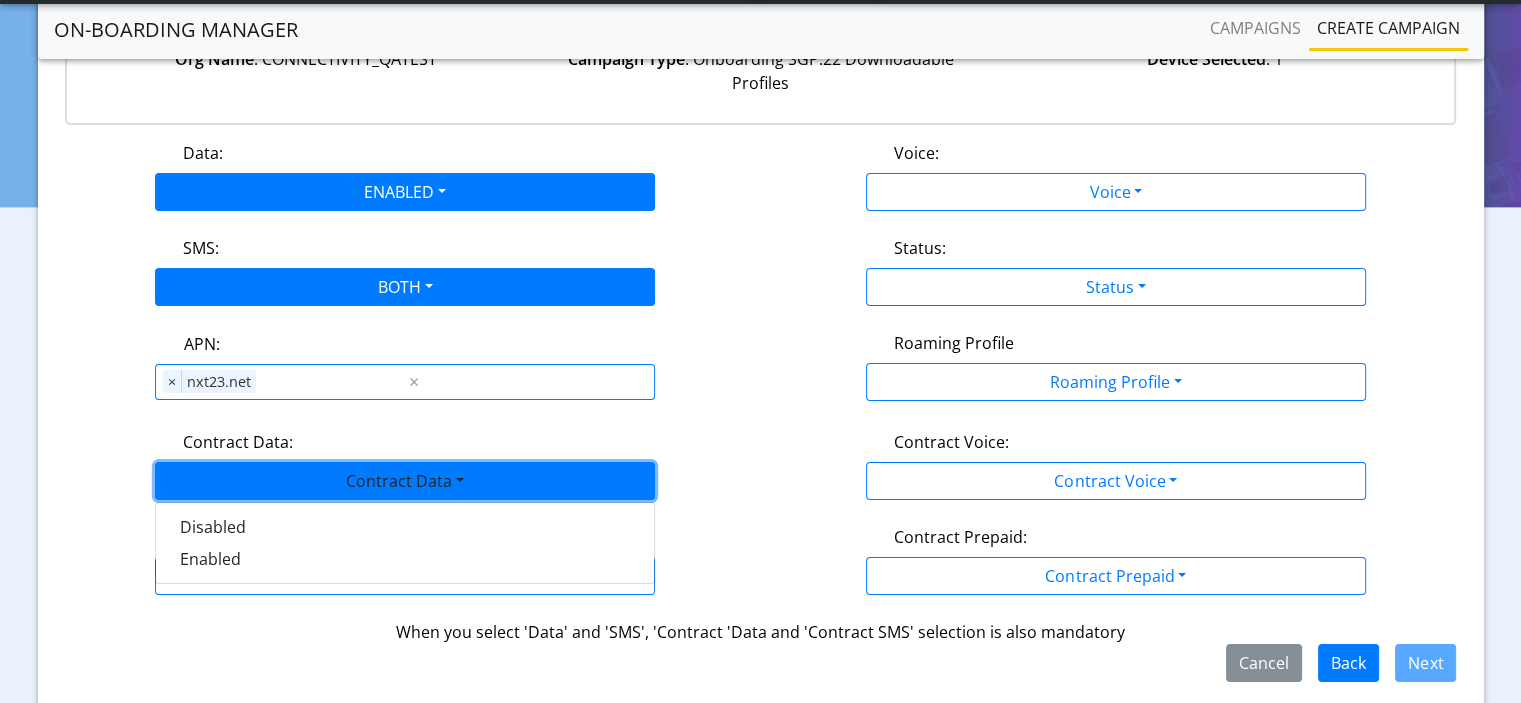 scroll, scrollTop: 274, scrollLeft: 0, axis: vertical 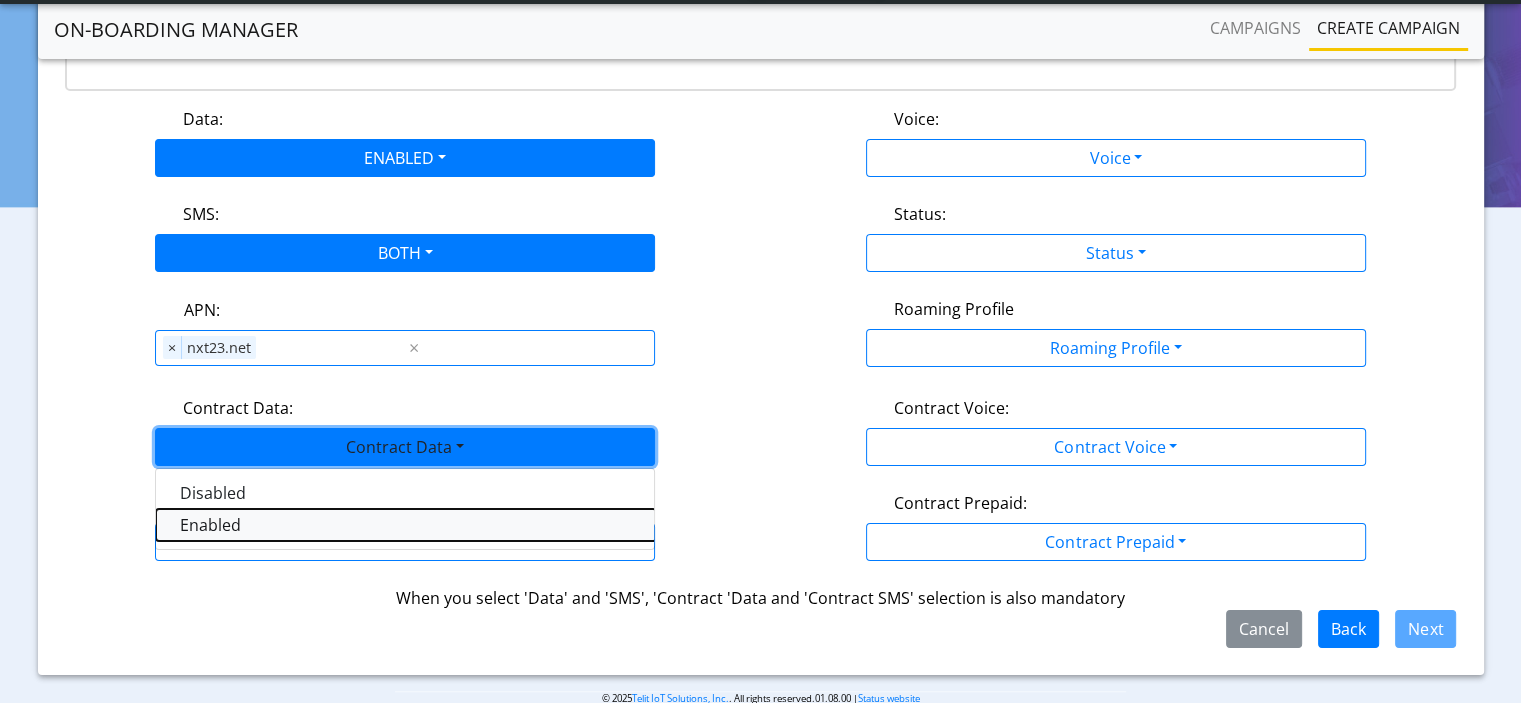 click on "Enabled" at bounding box center [406, 525] 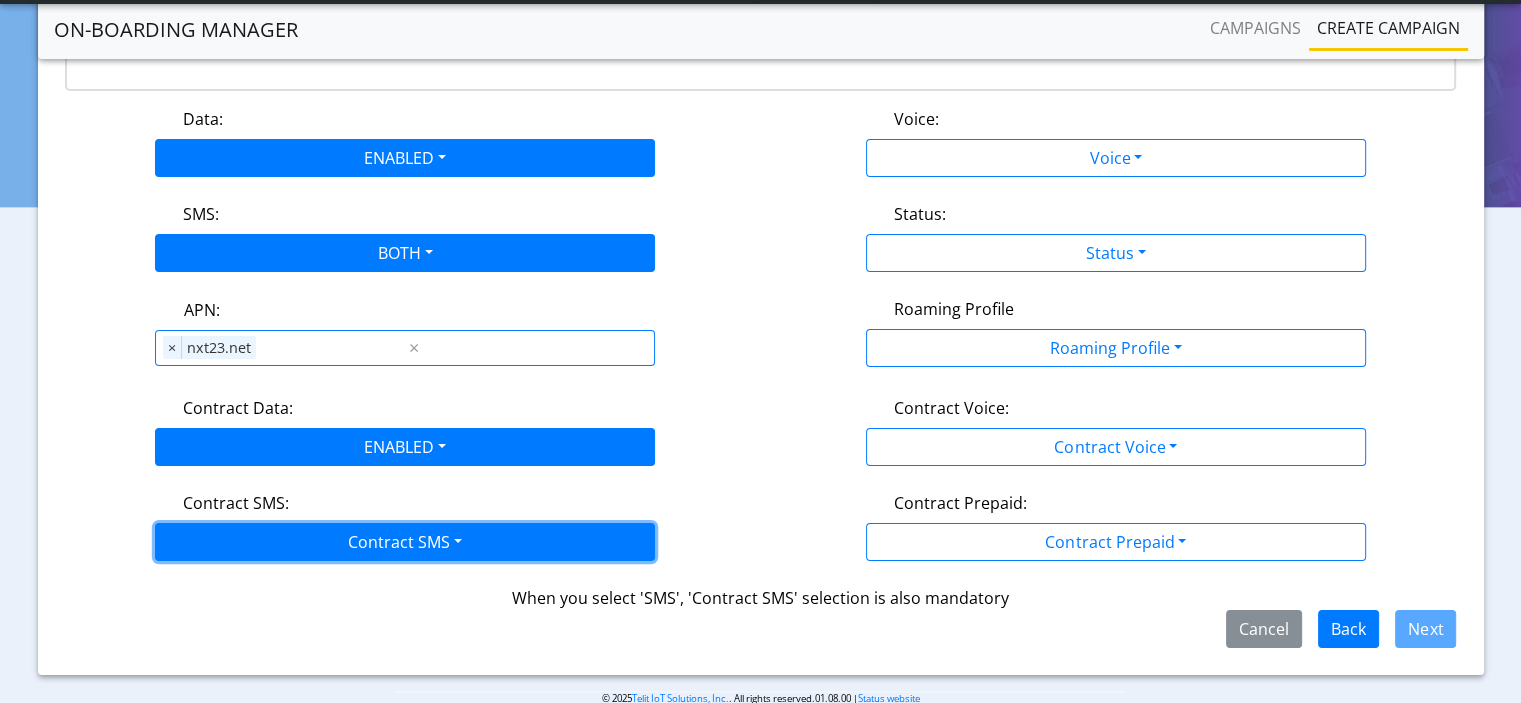 click on "Contract SMS" at bounding box center (405, 542) 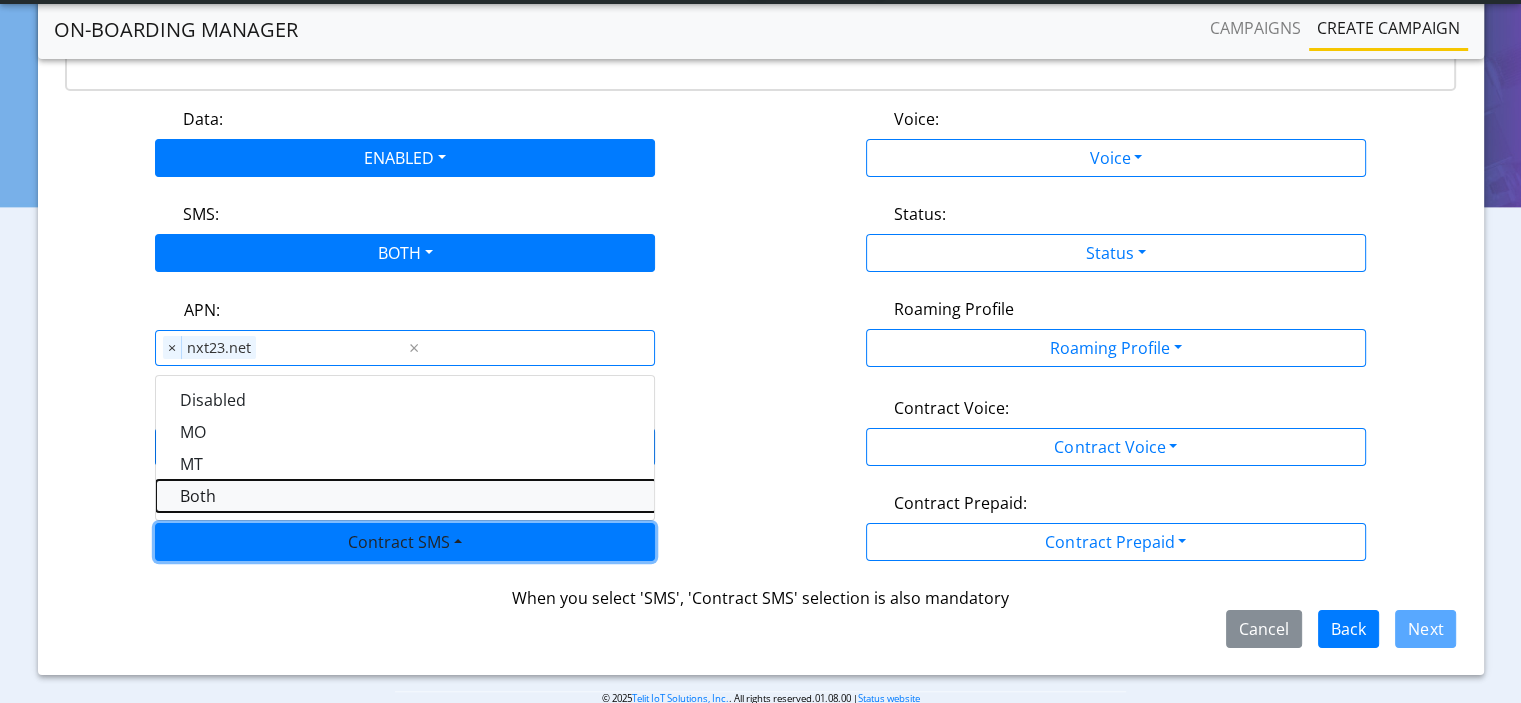 click on "Both" at bounding box center [406, 496] 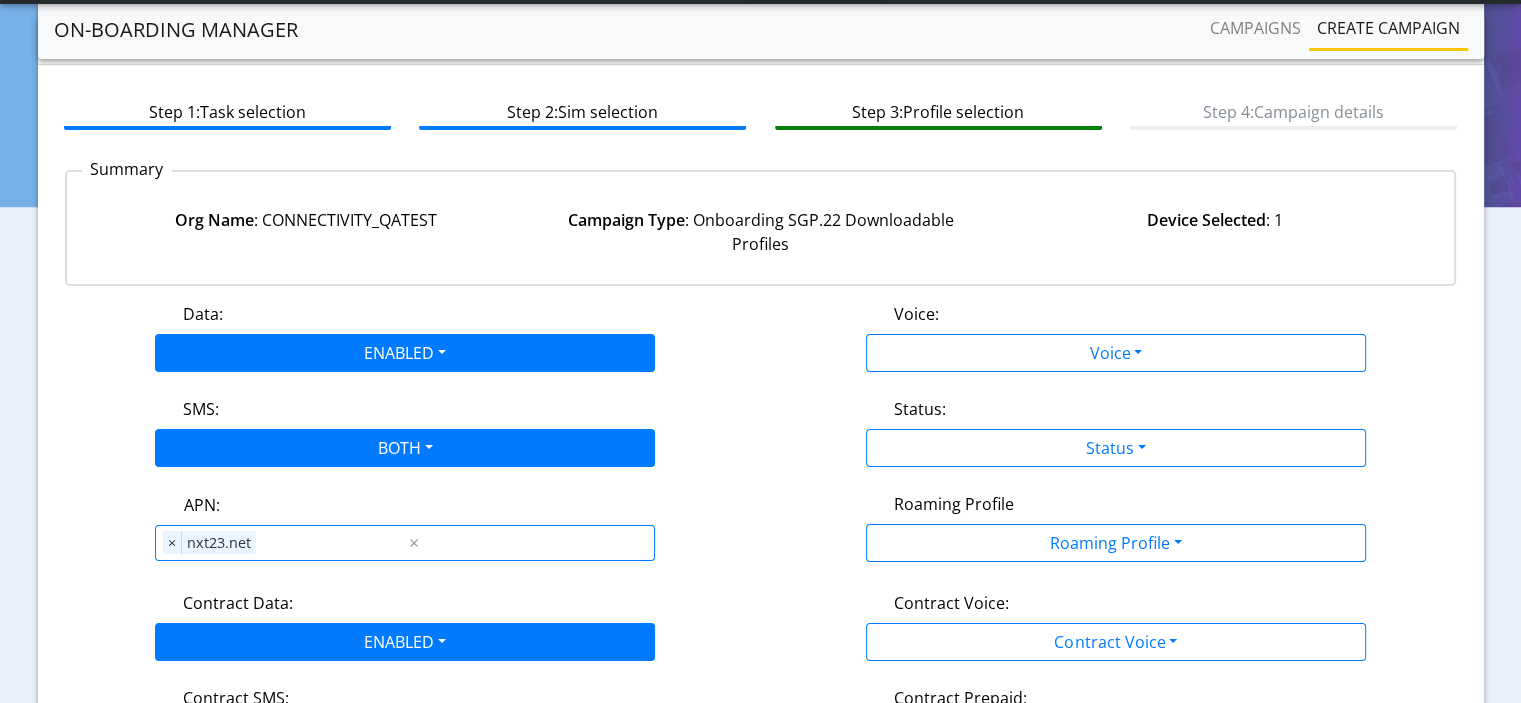 scroll, scrollTop: 74, scrollLeft: 0, axis: vertical 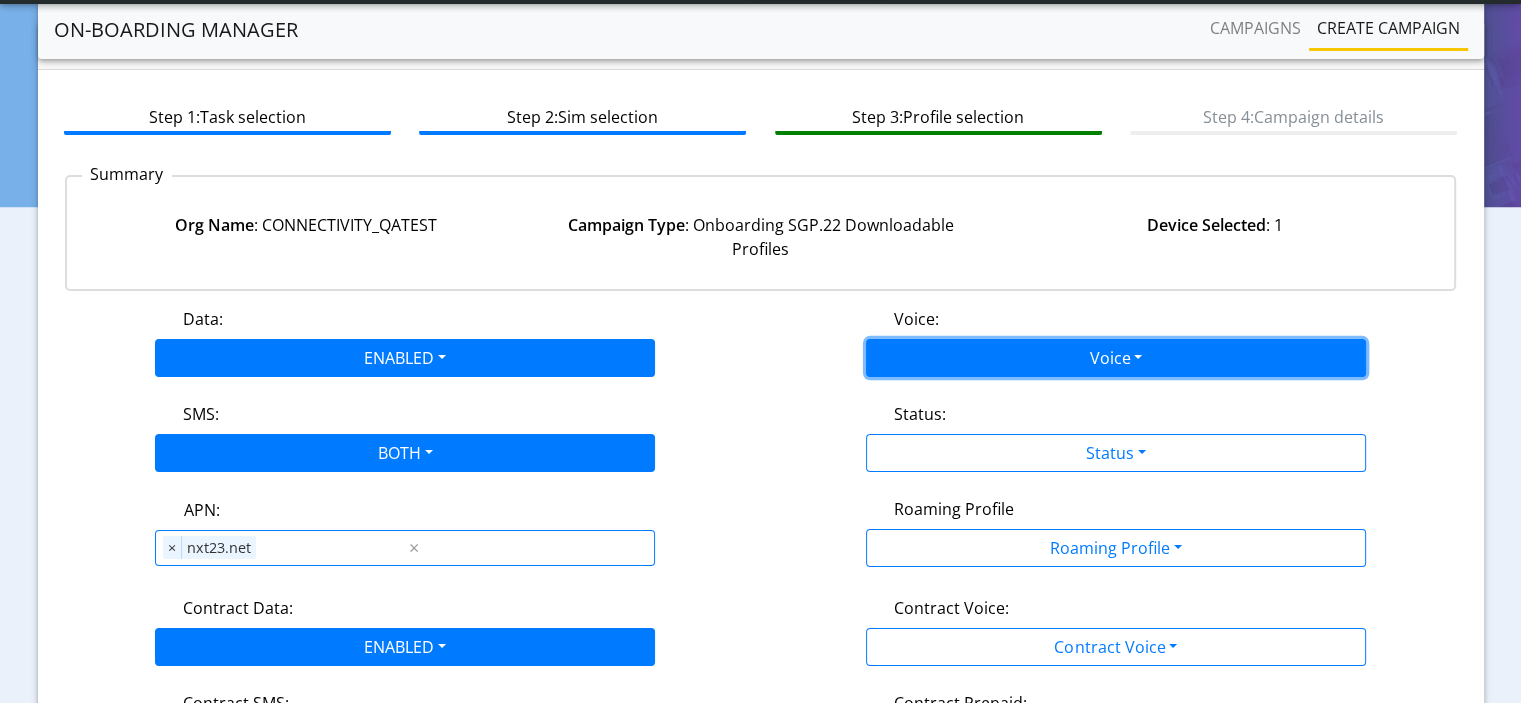 click on "Voice" at bounding box center [1116, 358] 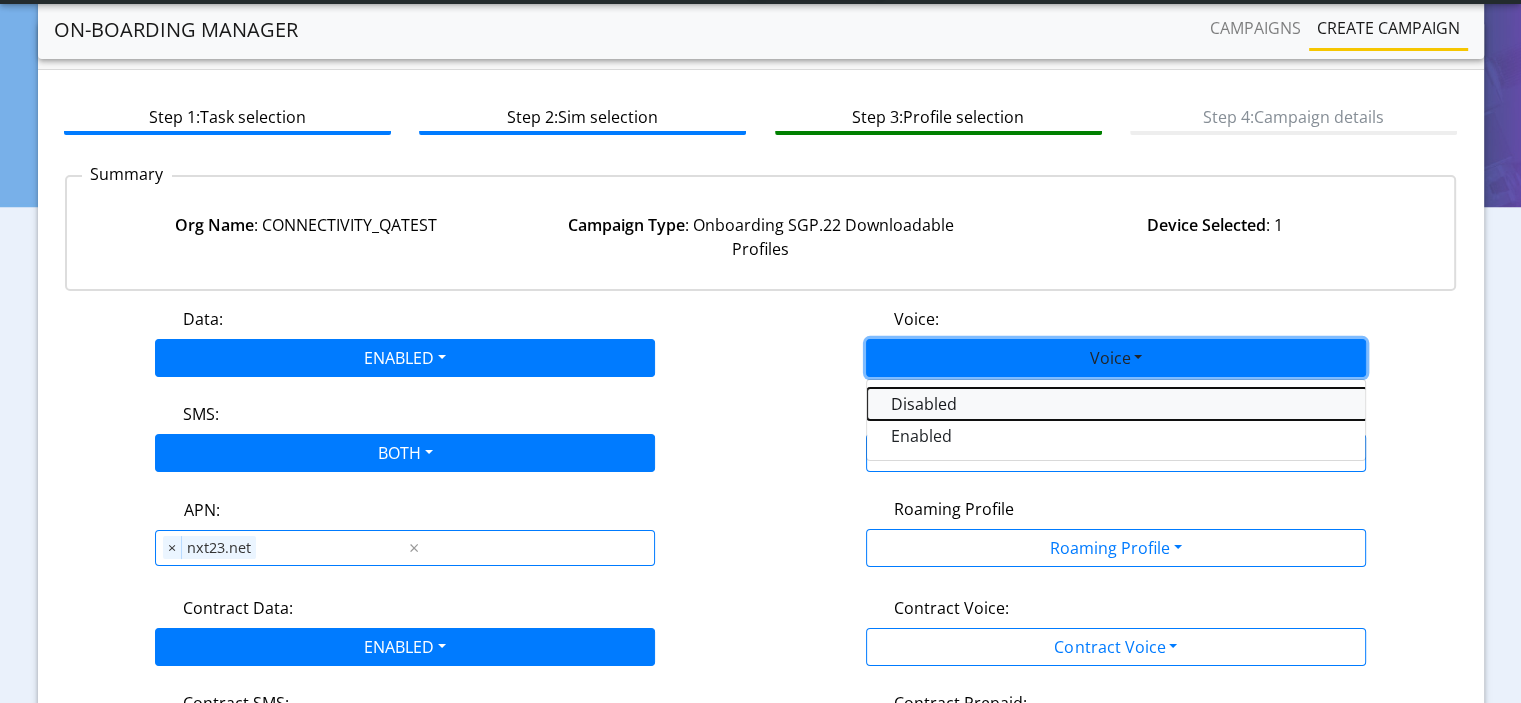 click on "Disabled" at bounding box center [1117, 404] 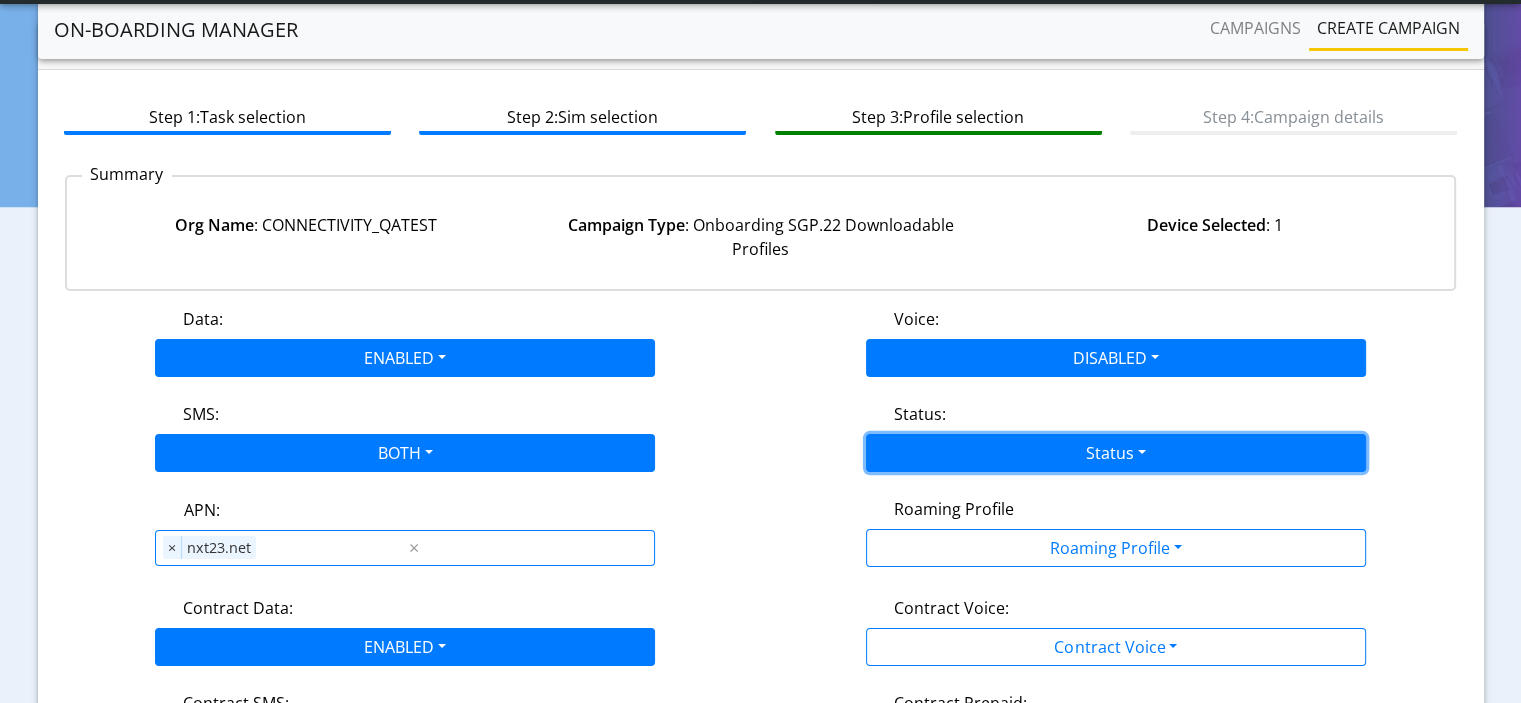 click on "Status" at bounding box center (1116, 453) 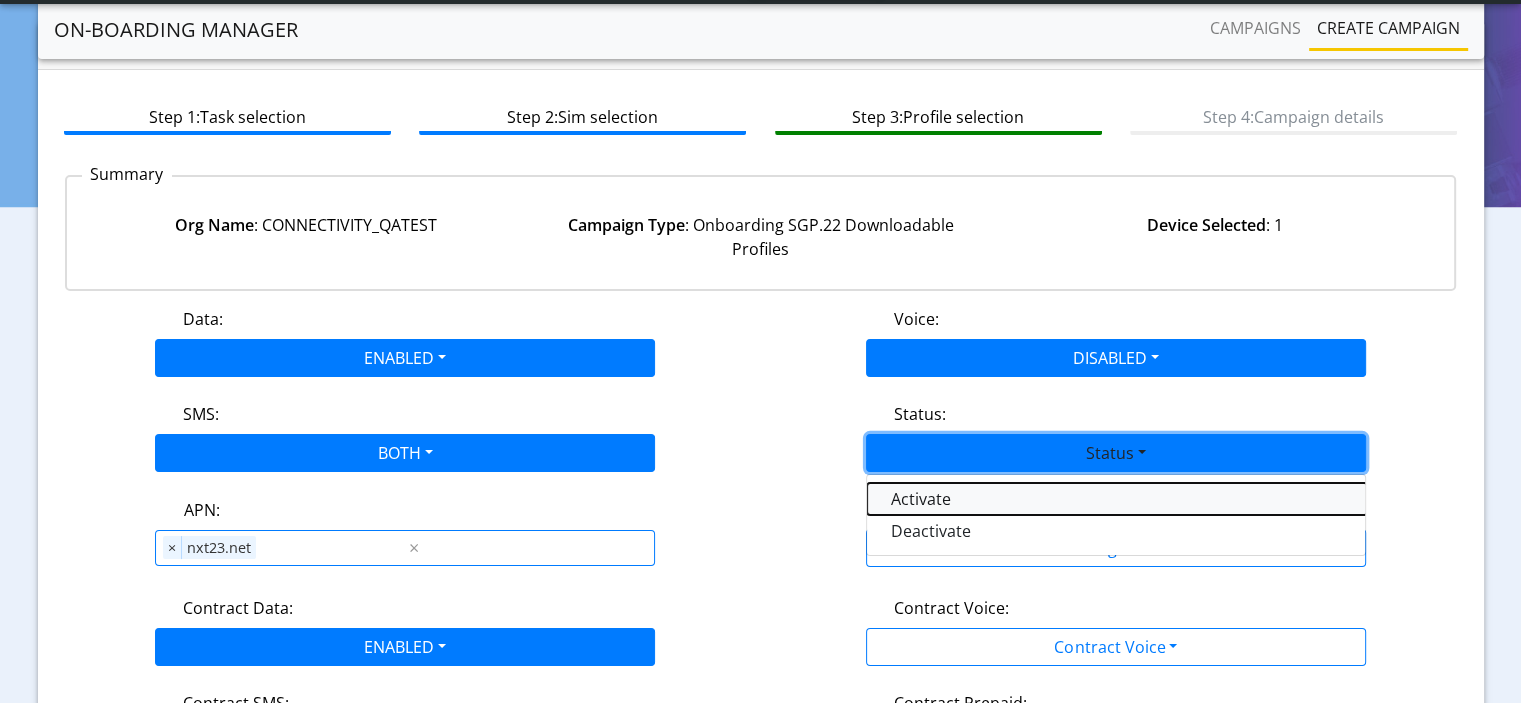 click on "Activate" at bounding box center [1117, 499] 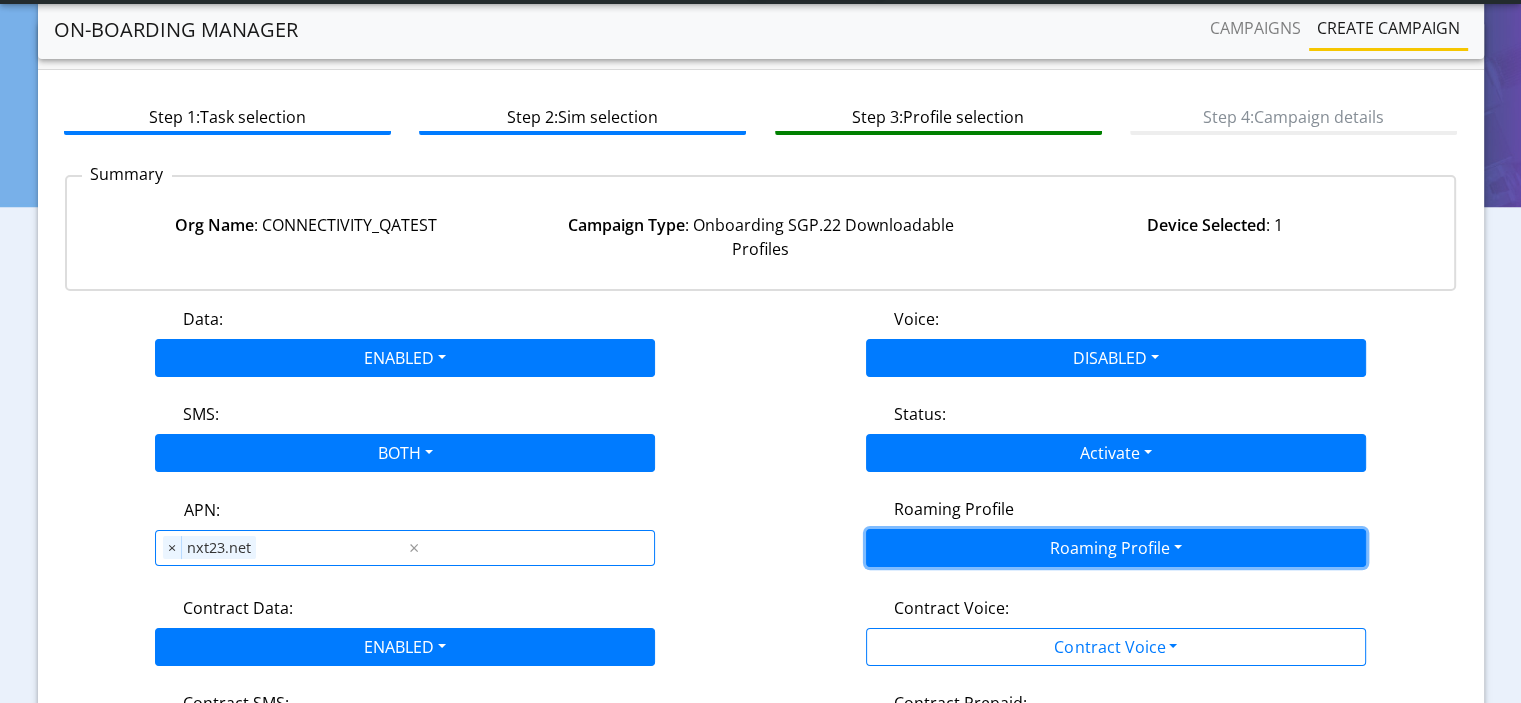 click on "Roaming Profile" at bounding box center [1116, 548] 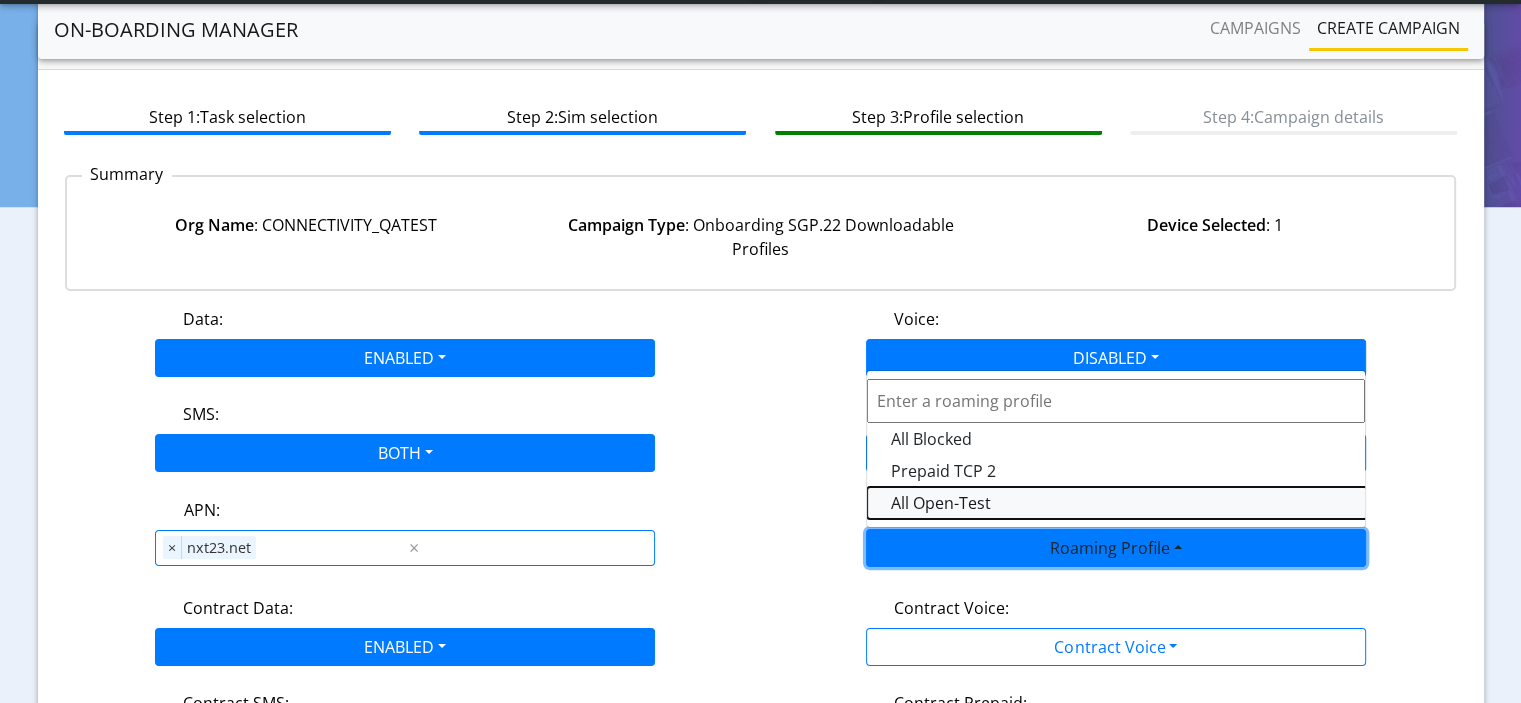 click on "All Open-Test" at bounding box center (1117, 503) 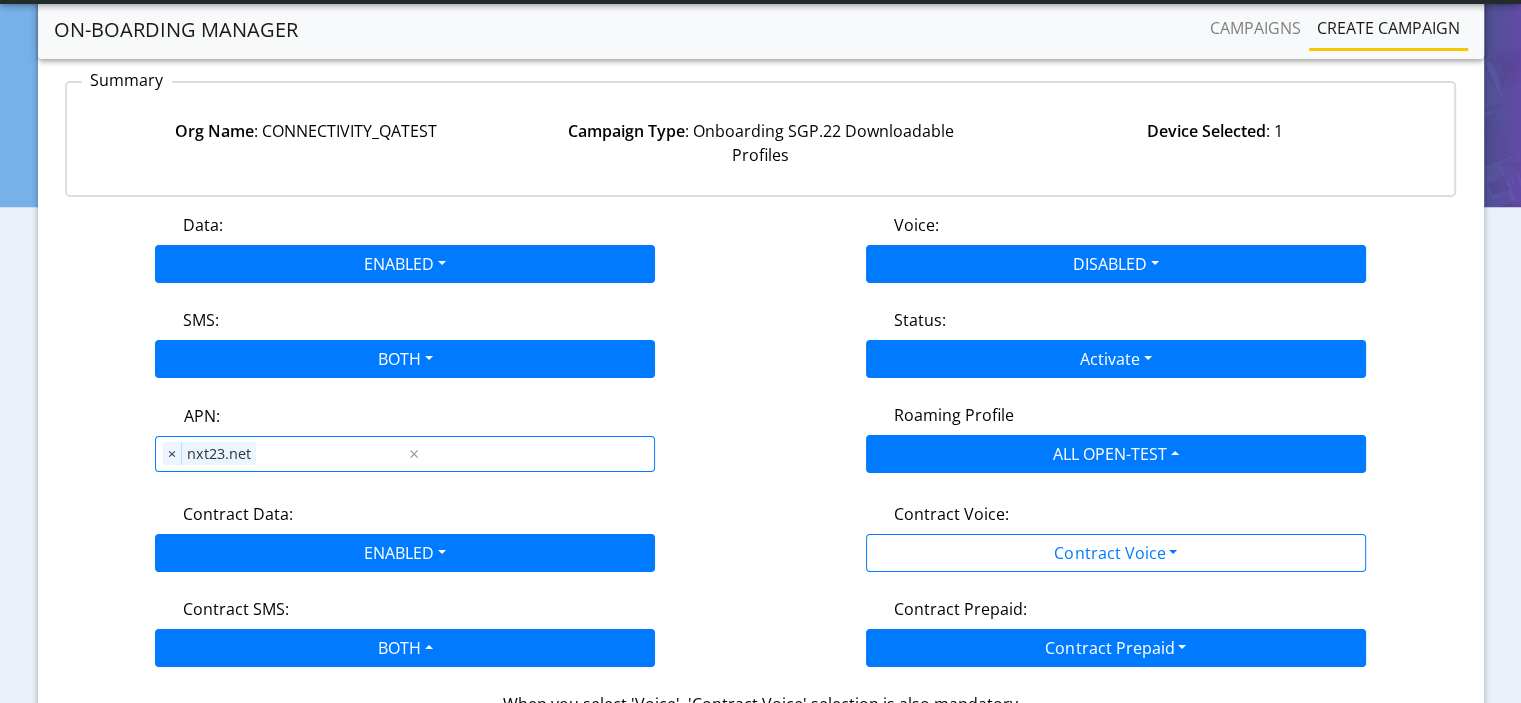 scroll, scrollTop: 274, scrollLeft: 0, axis: vertical 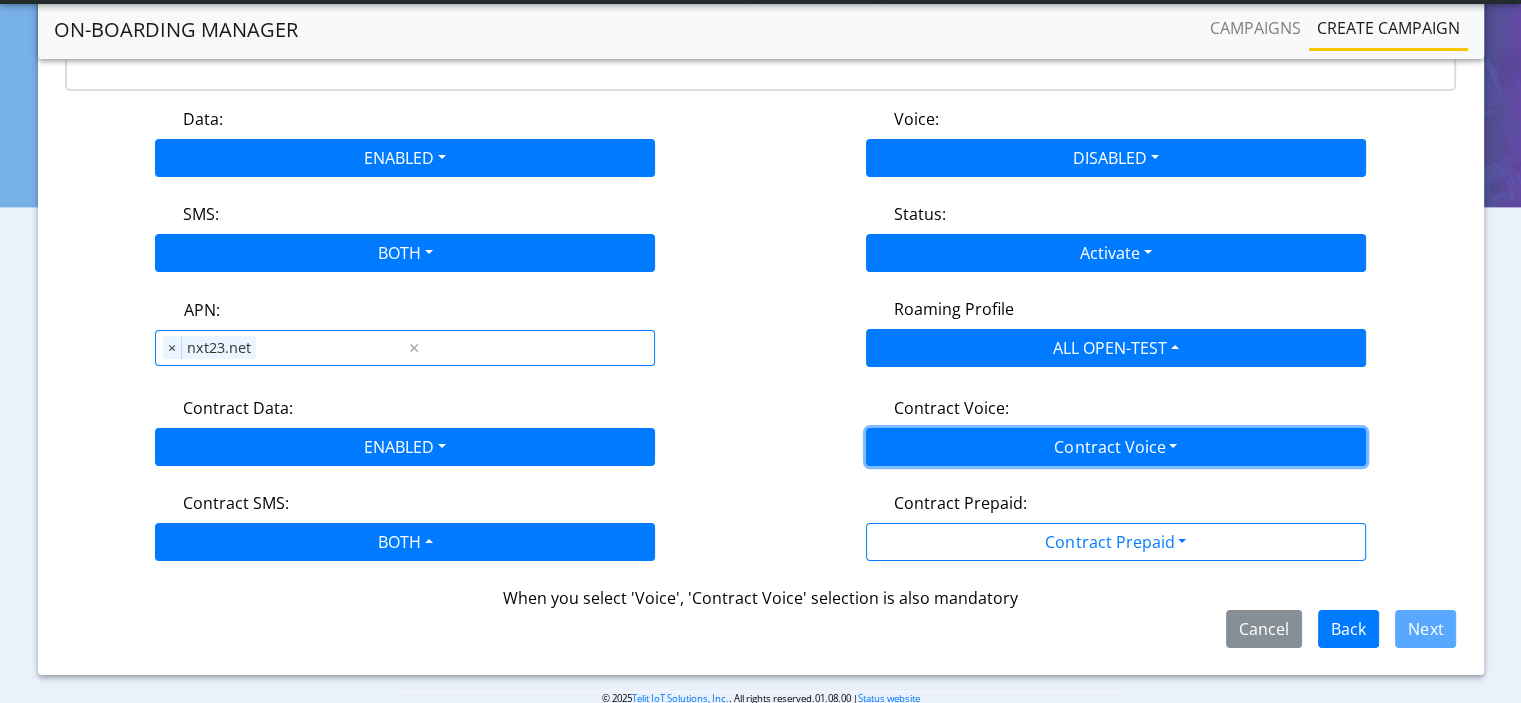 click on "Contract Voice" at bounding box center [1116, 447] 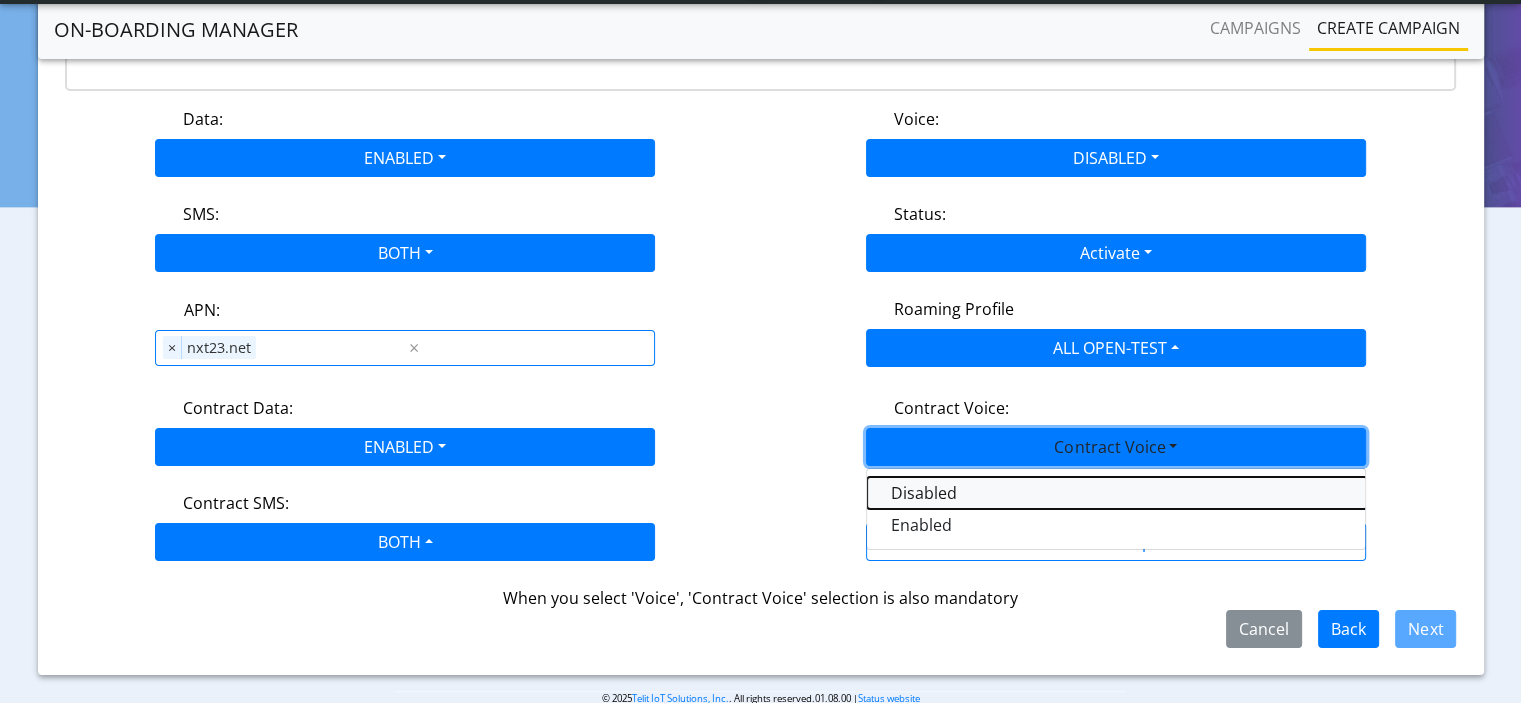 click on "Disabled" at bounding box center [1117, 493] 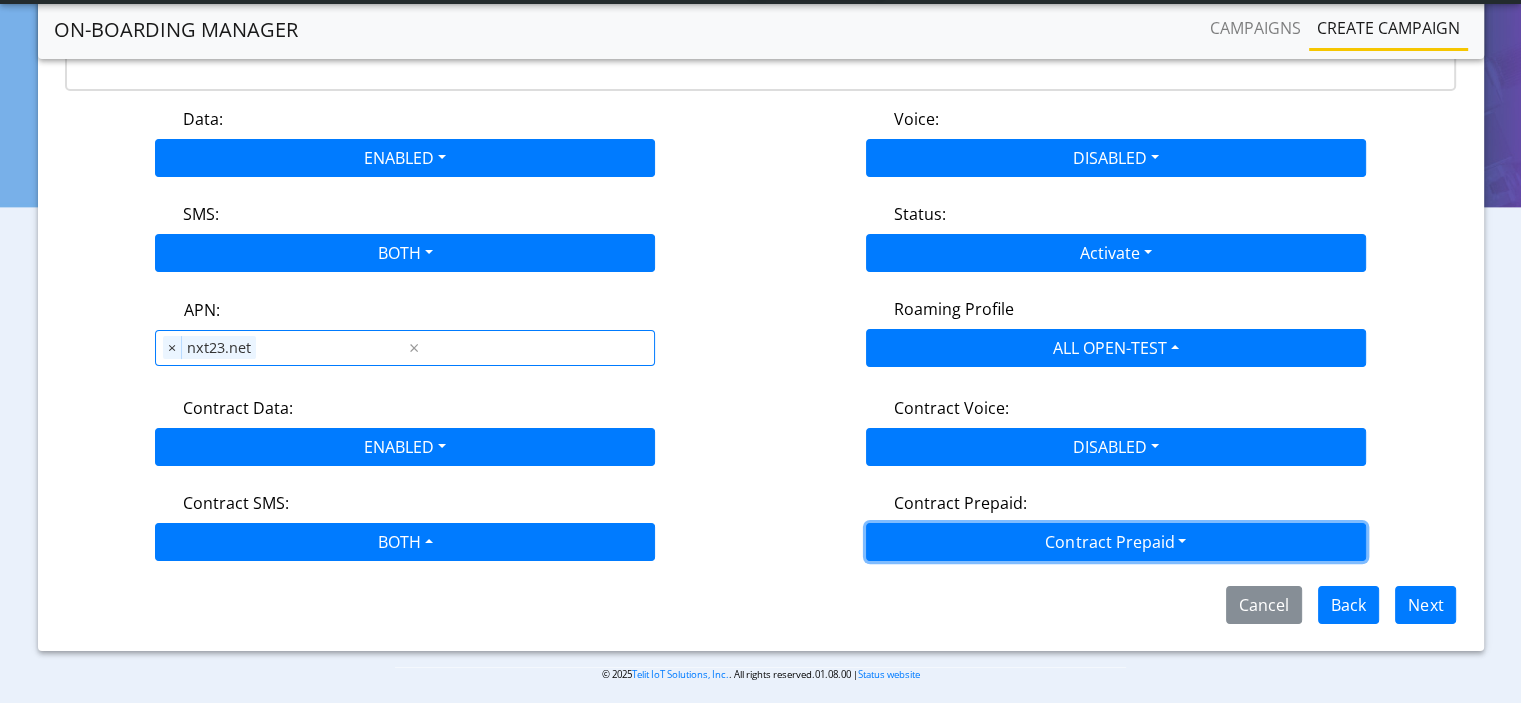 click on "Contract Prepaid" at bounding box center (1116, 542) 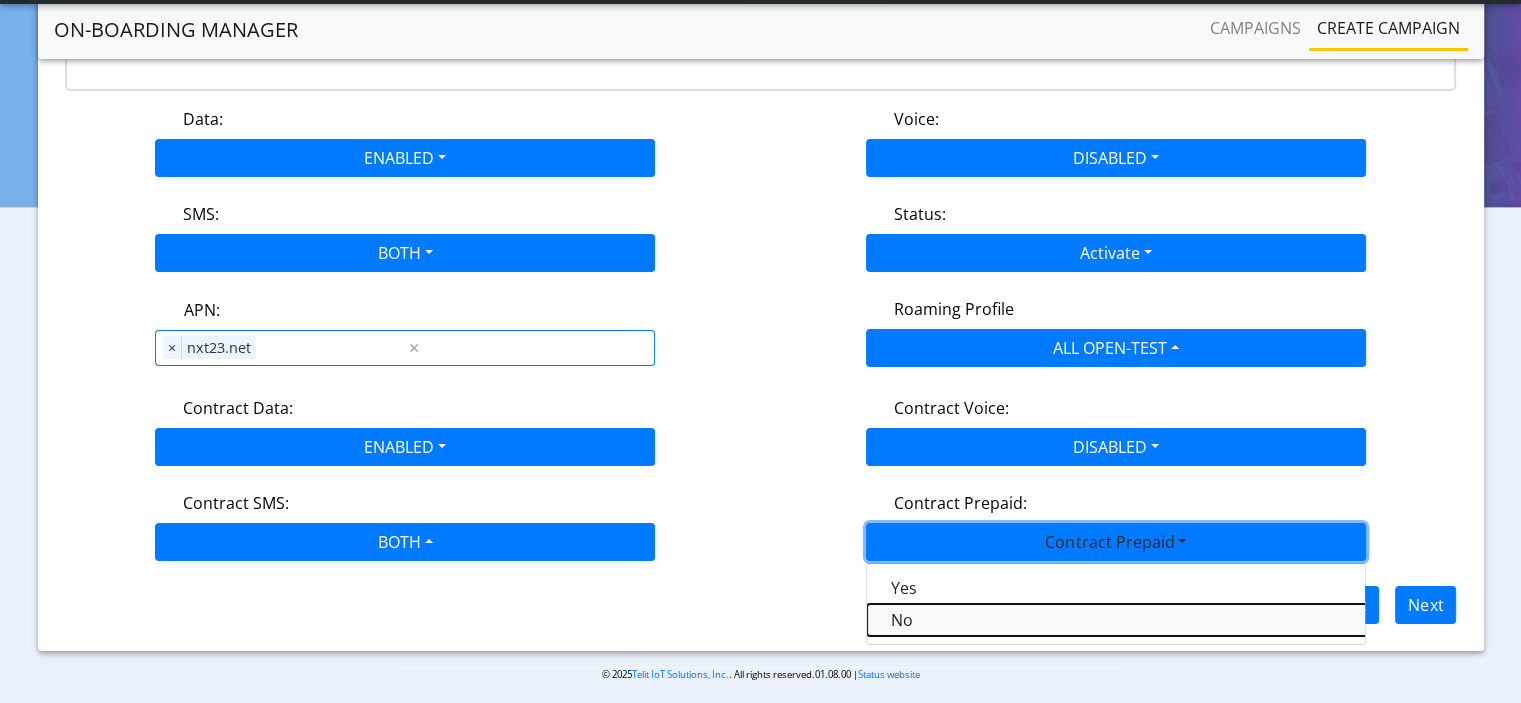 click on "No" at bounding box center [1117, 620] 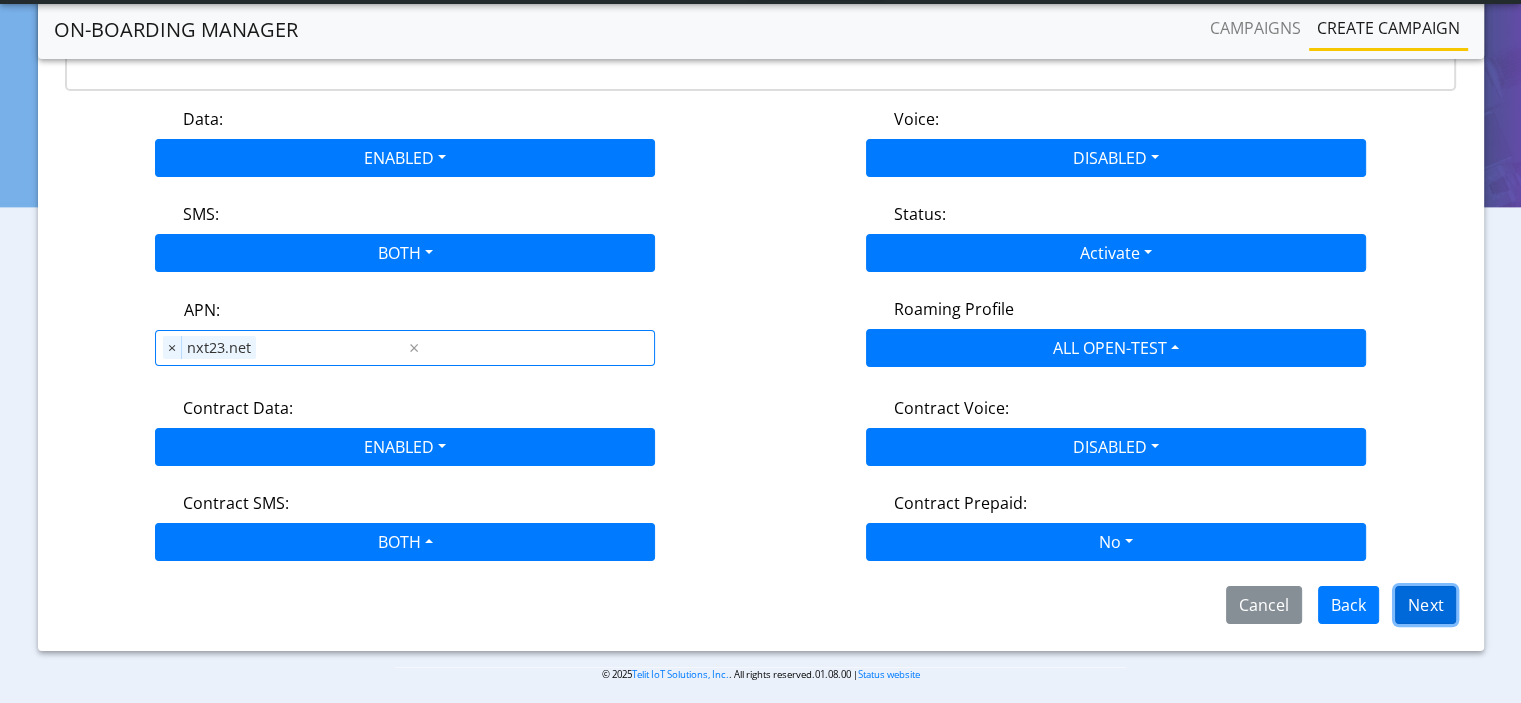 click on "Next" at bounding box center [1425, 605] 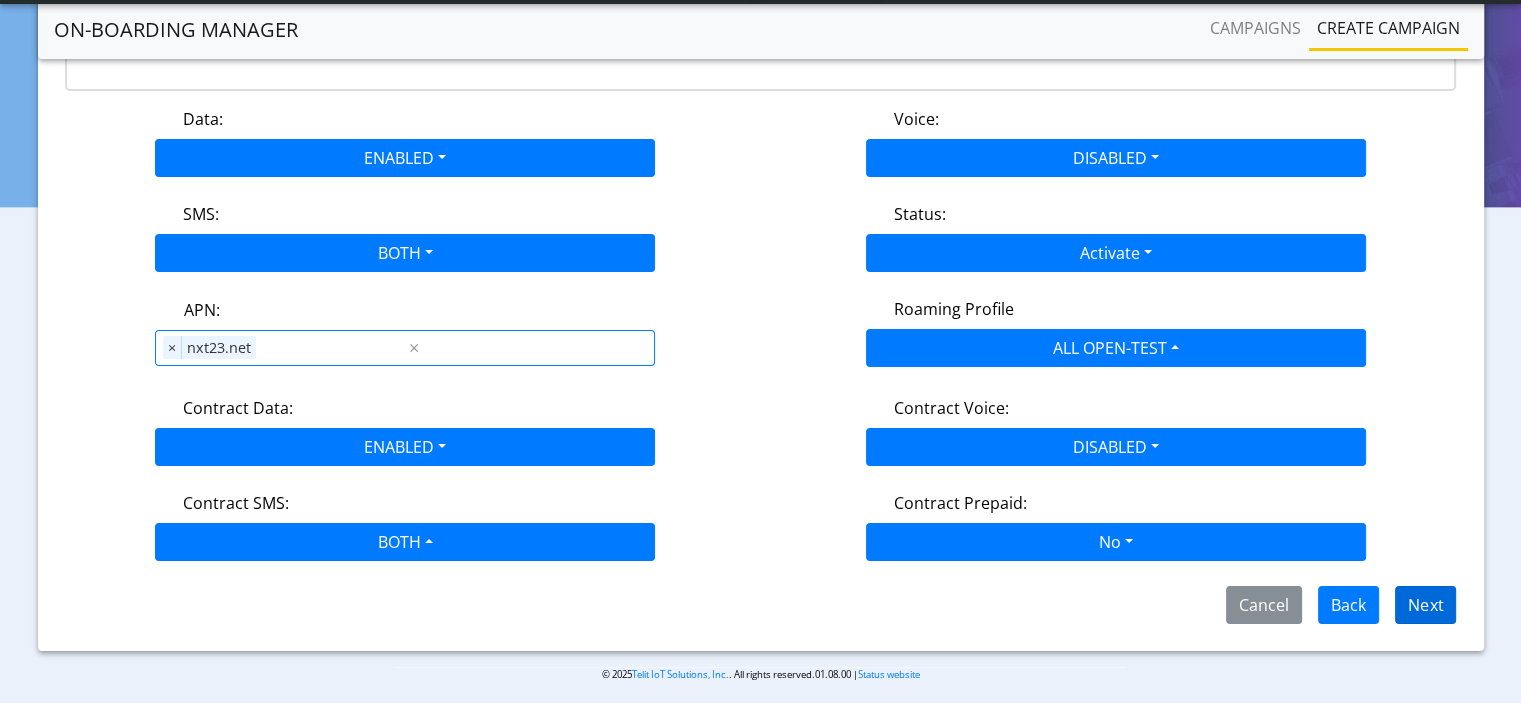 scroll, scrollTop: 174, scrollLeft: 0, axis: vertical 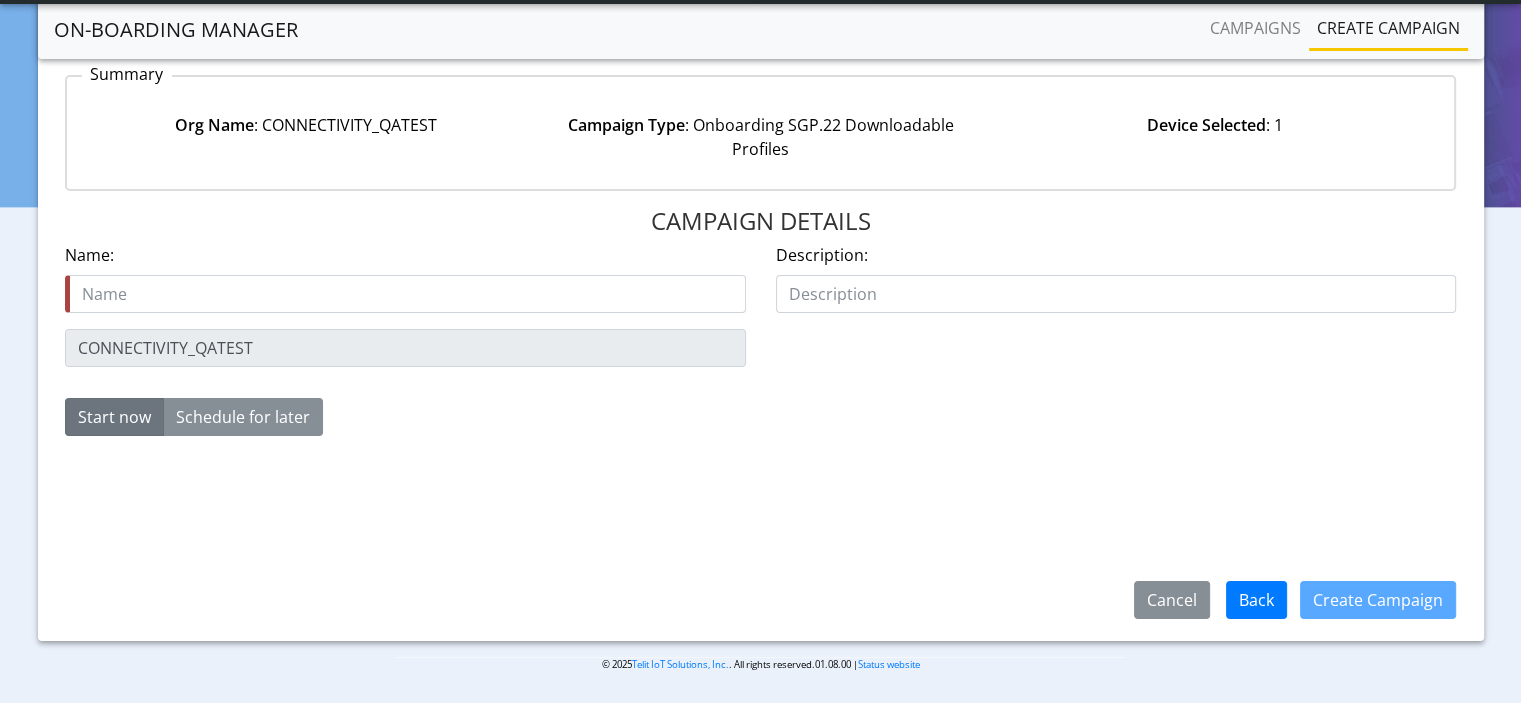 click at bounding box center [405, 294] 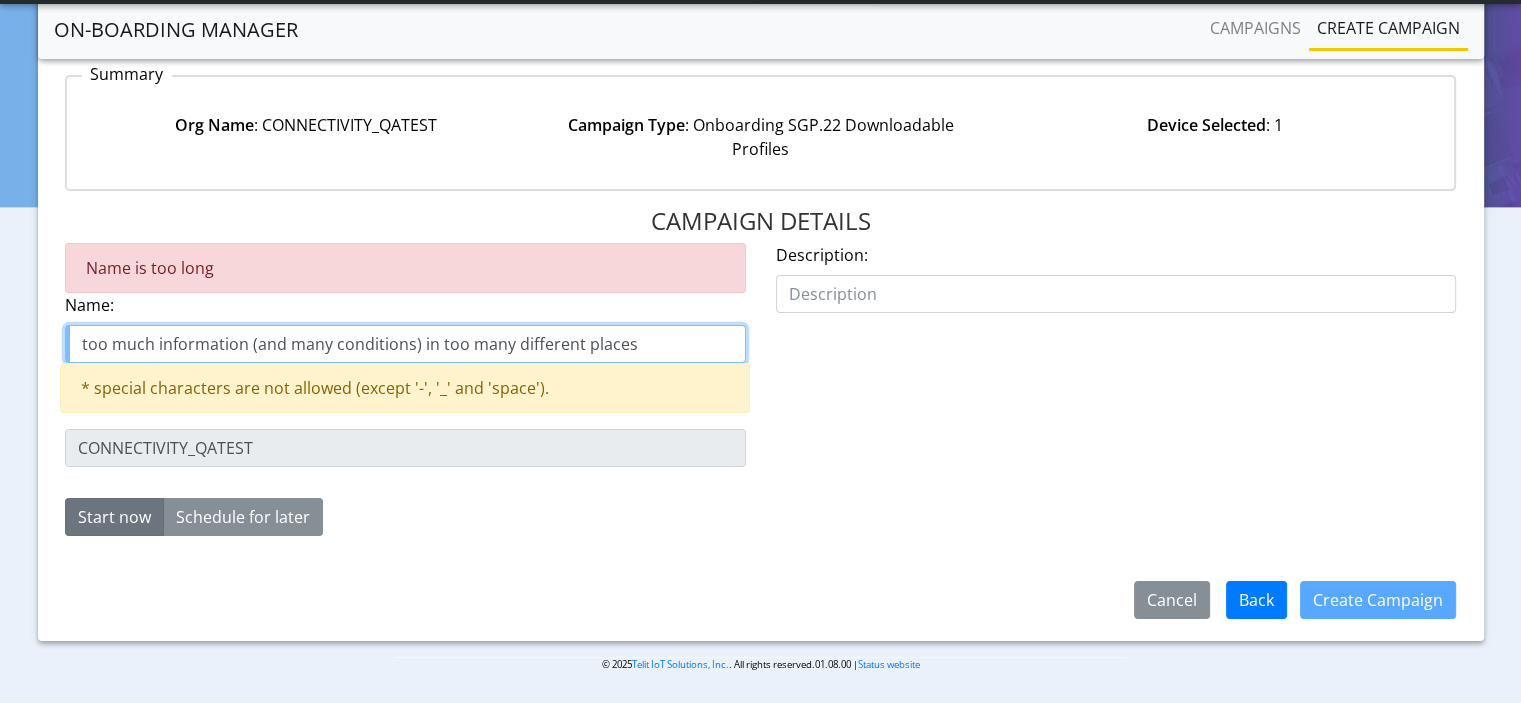 drag, startPoint x: 641, startPoint y: 344, endPoint x: 0, endPoint y: 353, distance: 641.0632 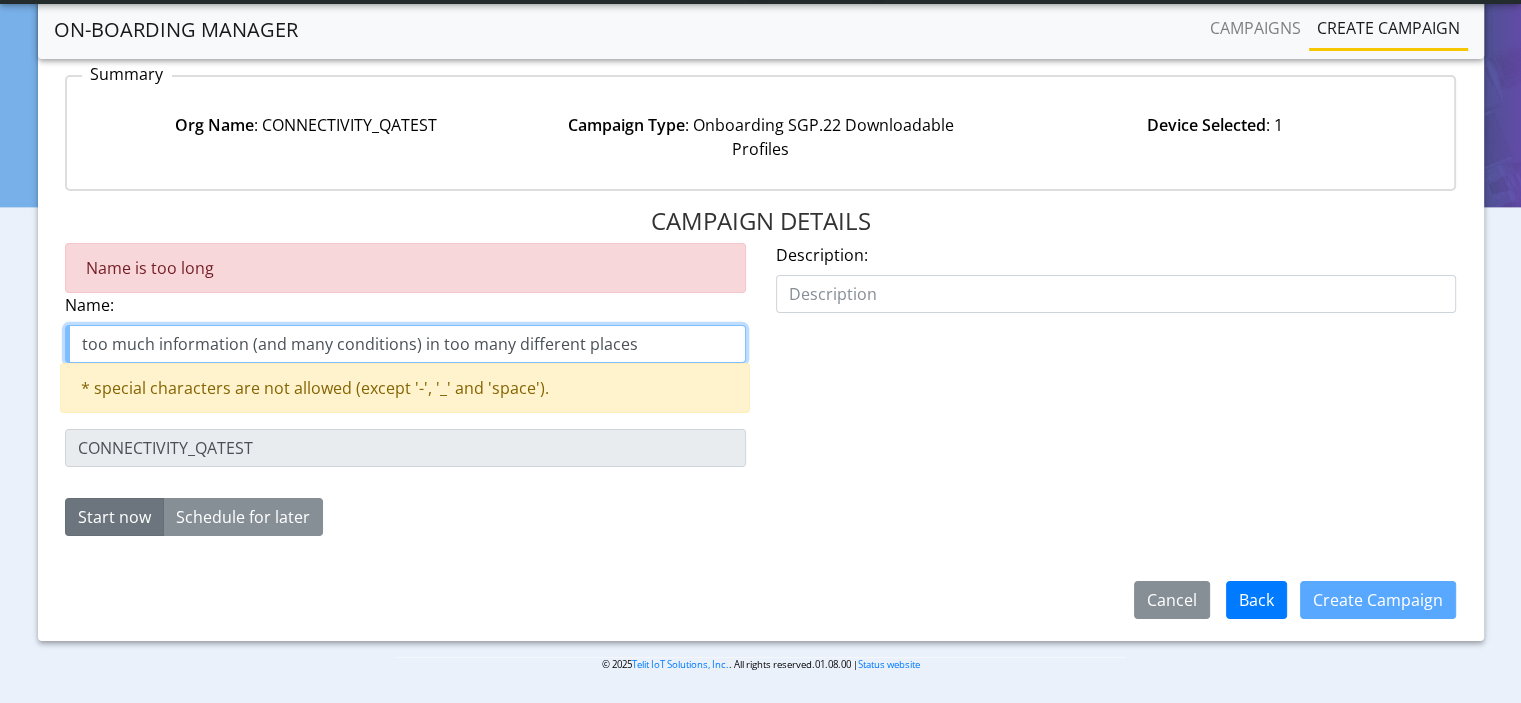 click on "On-Boarding Manager Campaigns Create campaign  Create campaign   Step 1:  Task selection  Step 2:  Sim selection  Step 3:  Profile selection  Step 4:  Campaign details Summary Org Name : CONNECTIVITY_QATEST   Campaign Type  : Onboarding SGP.22 Downloadable Profiles  Device Selected : 1  CAMPAIGN DETAILS  Name is too long  Name: too much information (and many conditions) in too many different places  * special characters are not allowed (except '-', '_' and 'space').  Description: CONNECTIVITY_QATEST  Start now   Schedule for later  2025-08-08 Increment hours 12 Decrement hours : Increment minutes 54 Decrement minutes  Cancel   Back   Create Campaign   © 2025  Telit IoT Solutions, Inc. . All rights reserved.01.08.00 |  Status website" 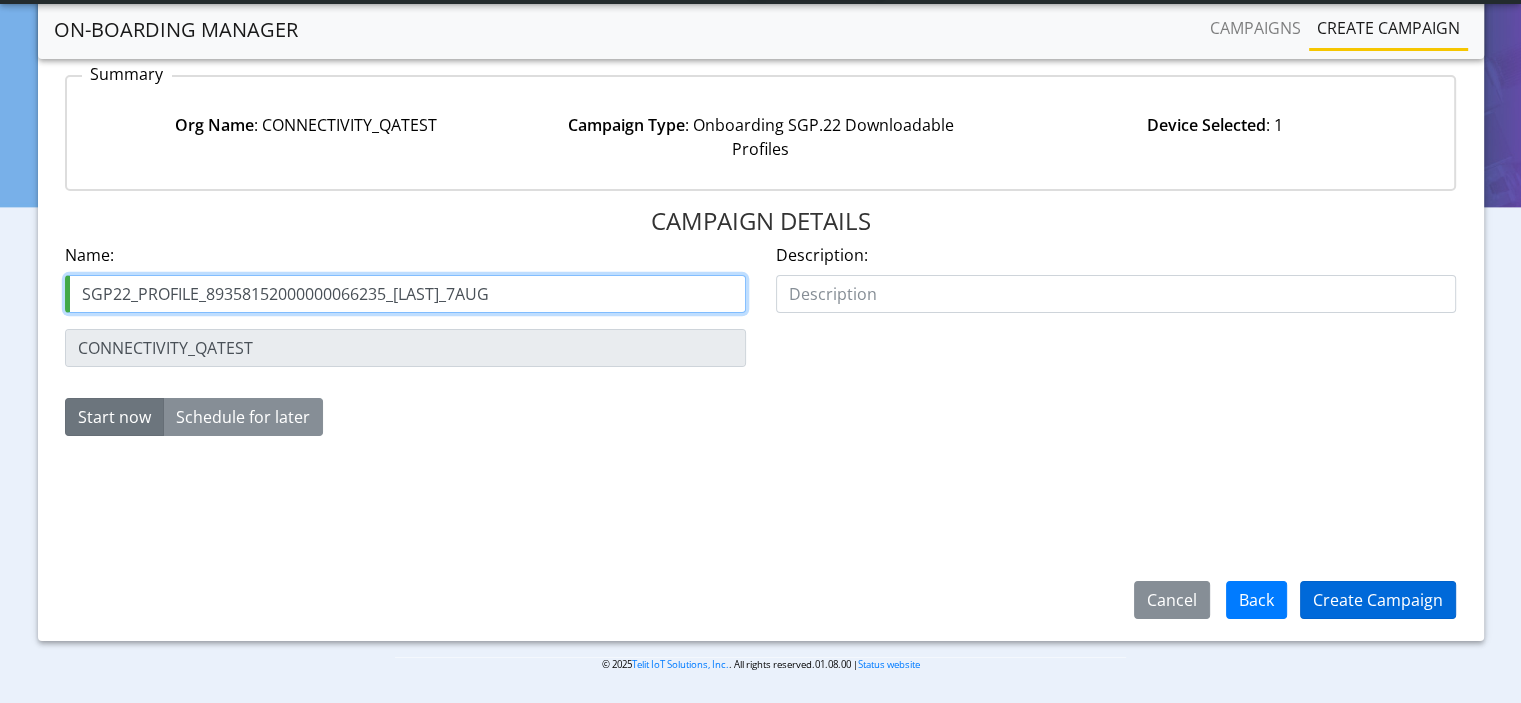 type on "89358152000000066235_Rosa_7AUG" 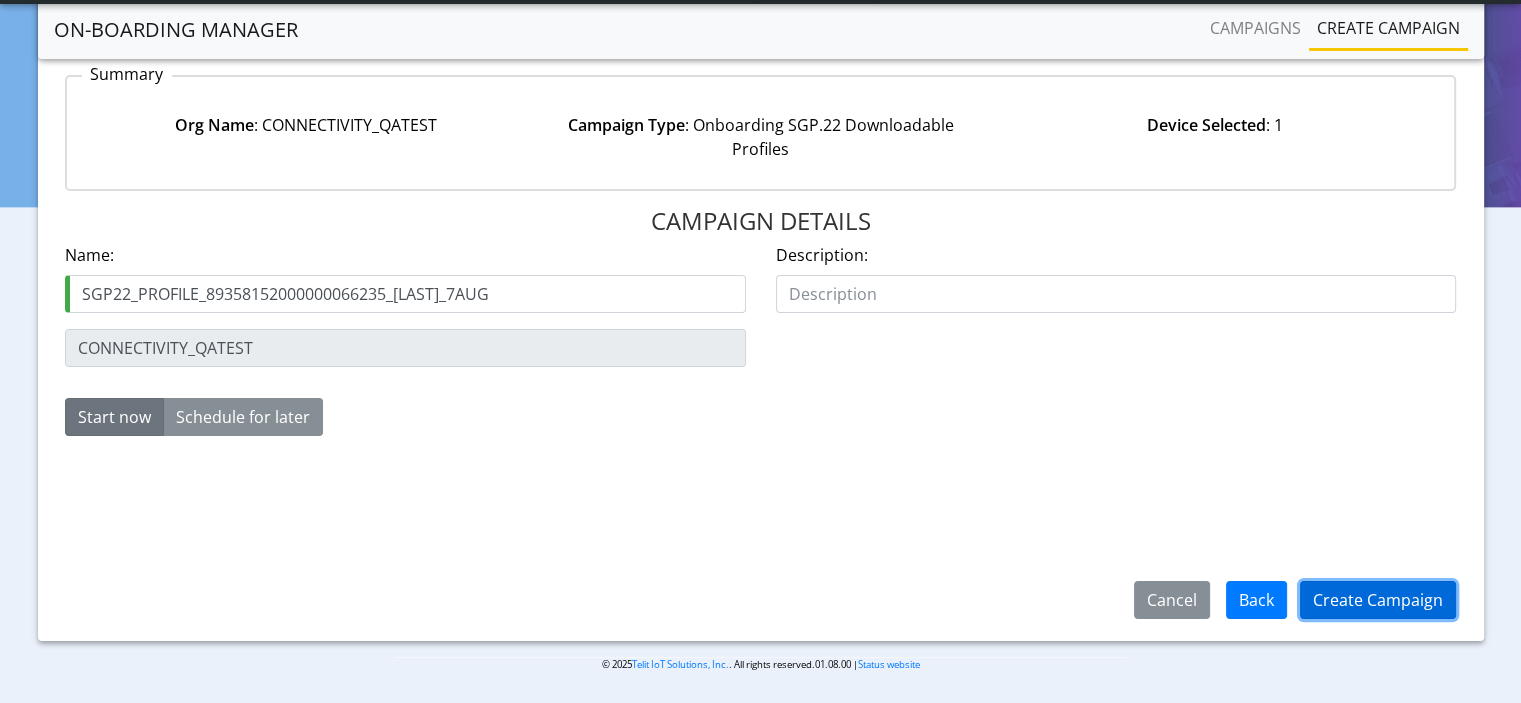 click on "Create Campaign" at bounding box center [1378, 600] 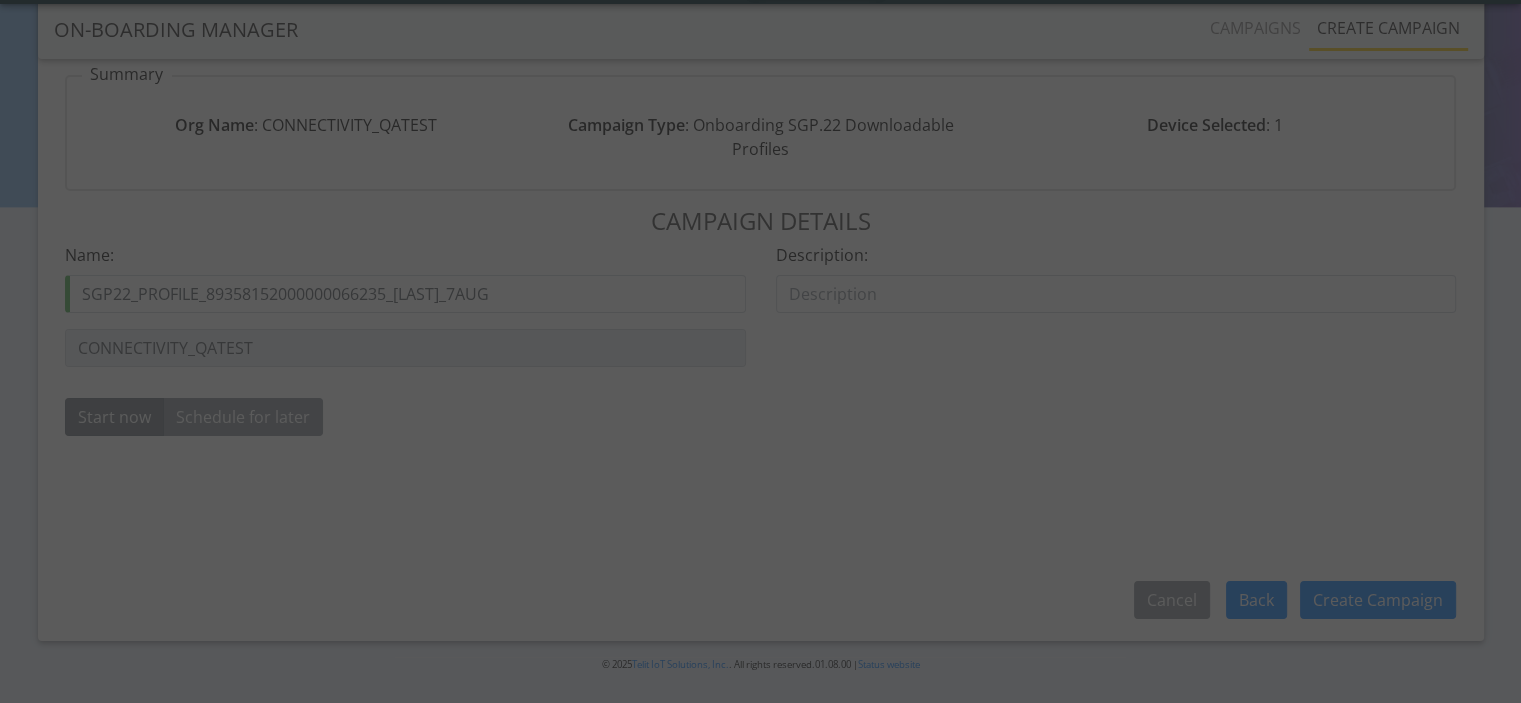 scroll, scrollTop: 0, scrollLeft: 0, axis: both 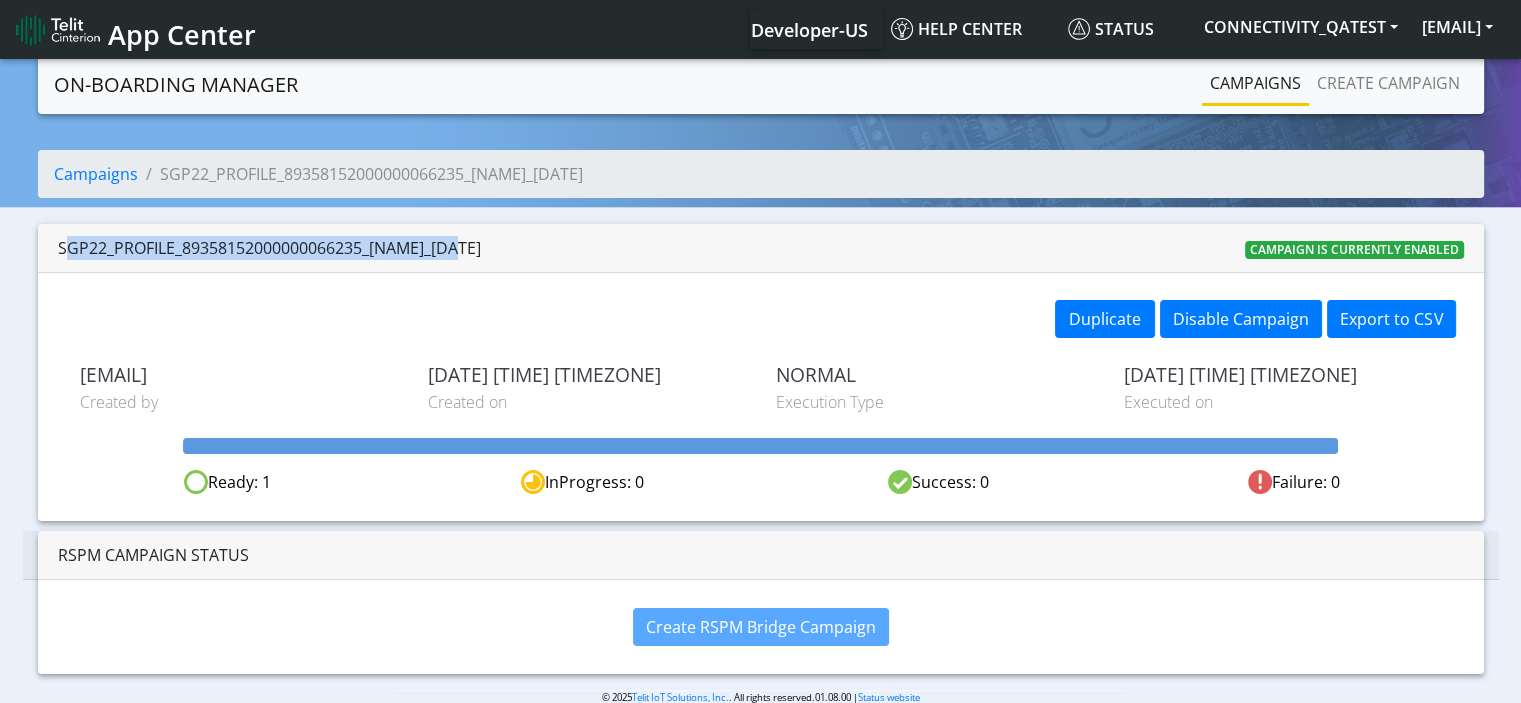 drag, startPoint x: 414, startPoint y: 245, endPoint x: 50, endPoint y: 253, distance: 364.0879 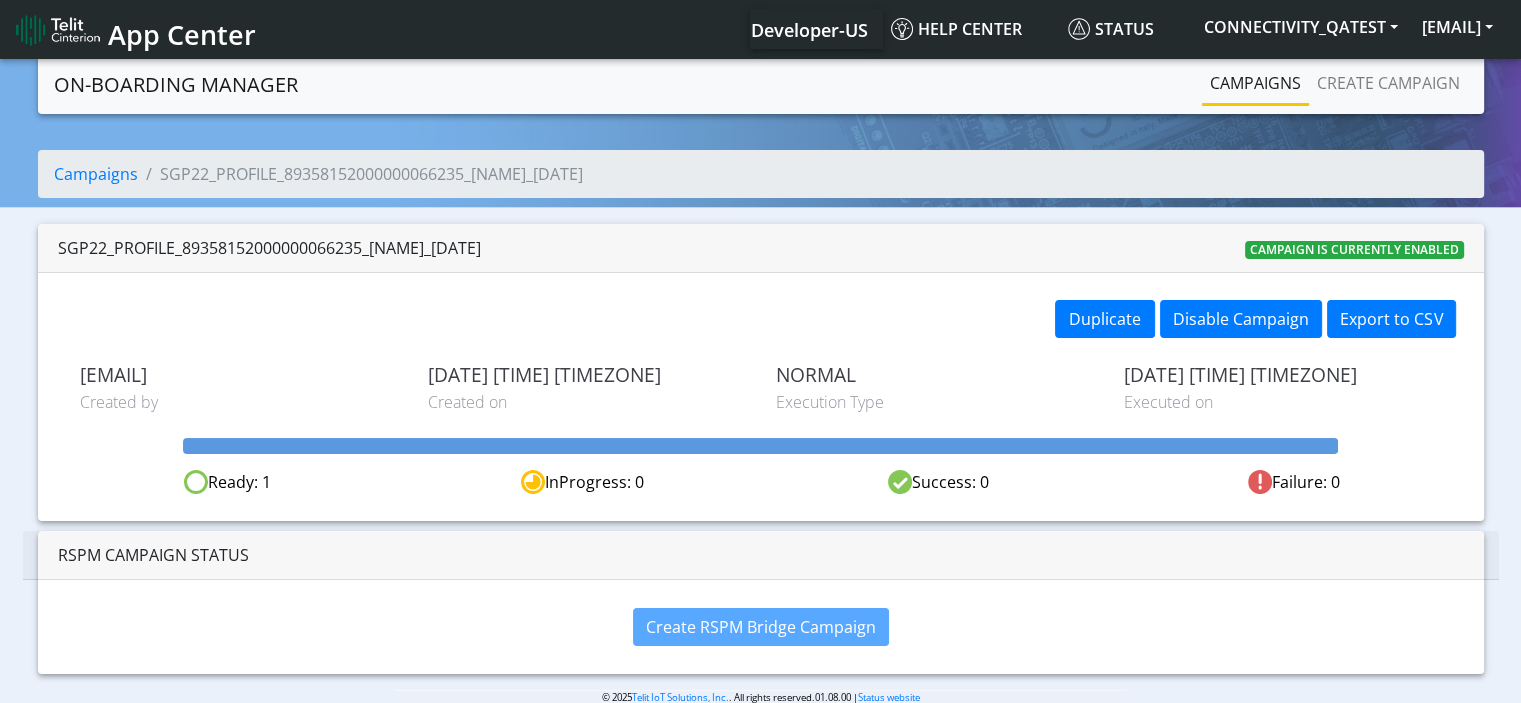 drag, startPoint x: 666, startPoint y: 367, endPoint x: 423, endPoint y: 366, distance: 243.00206 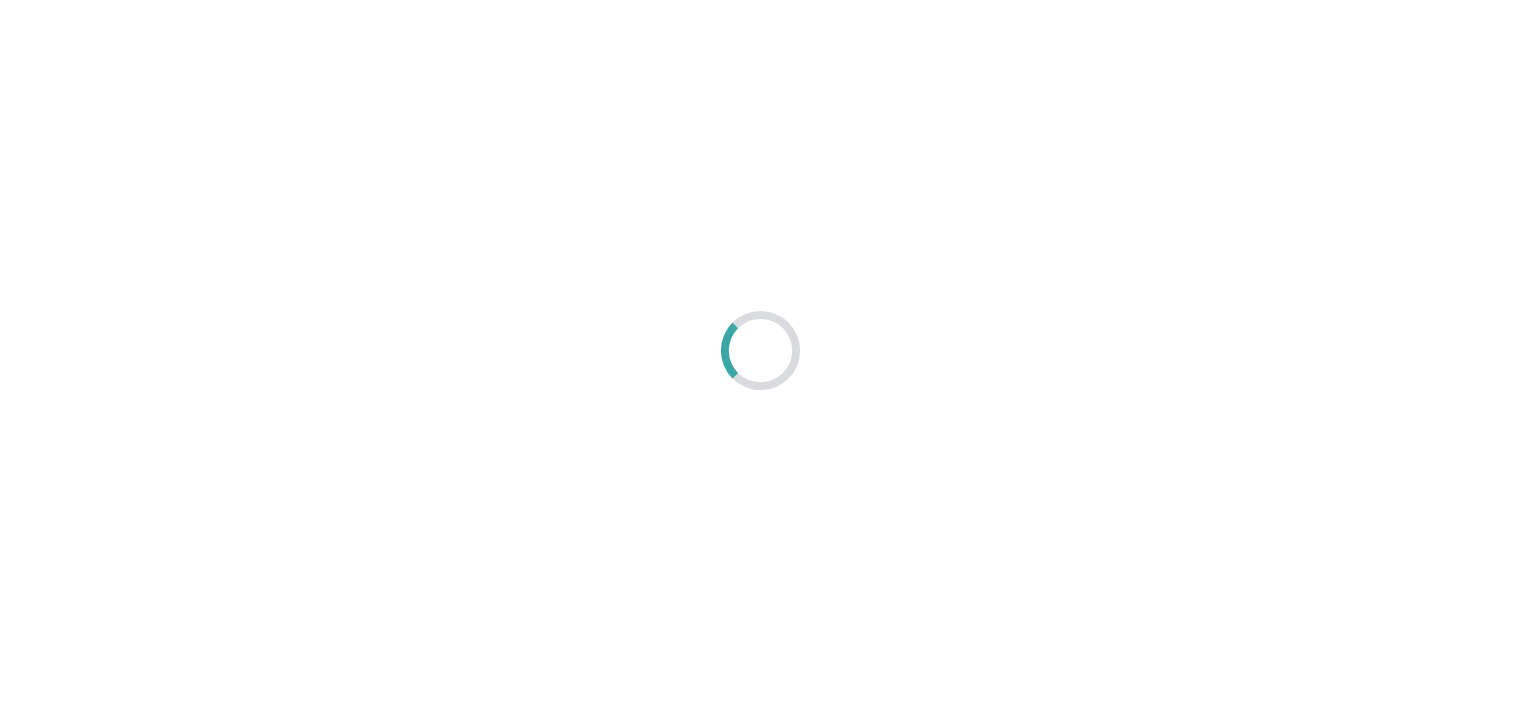 scroll, scrollTop: 0, scrollLeft: 0, axis: both 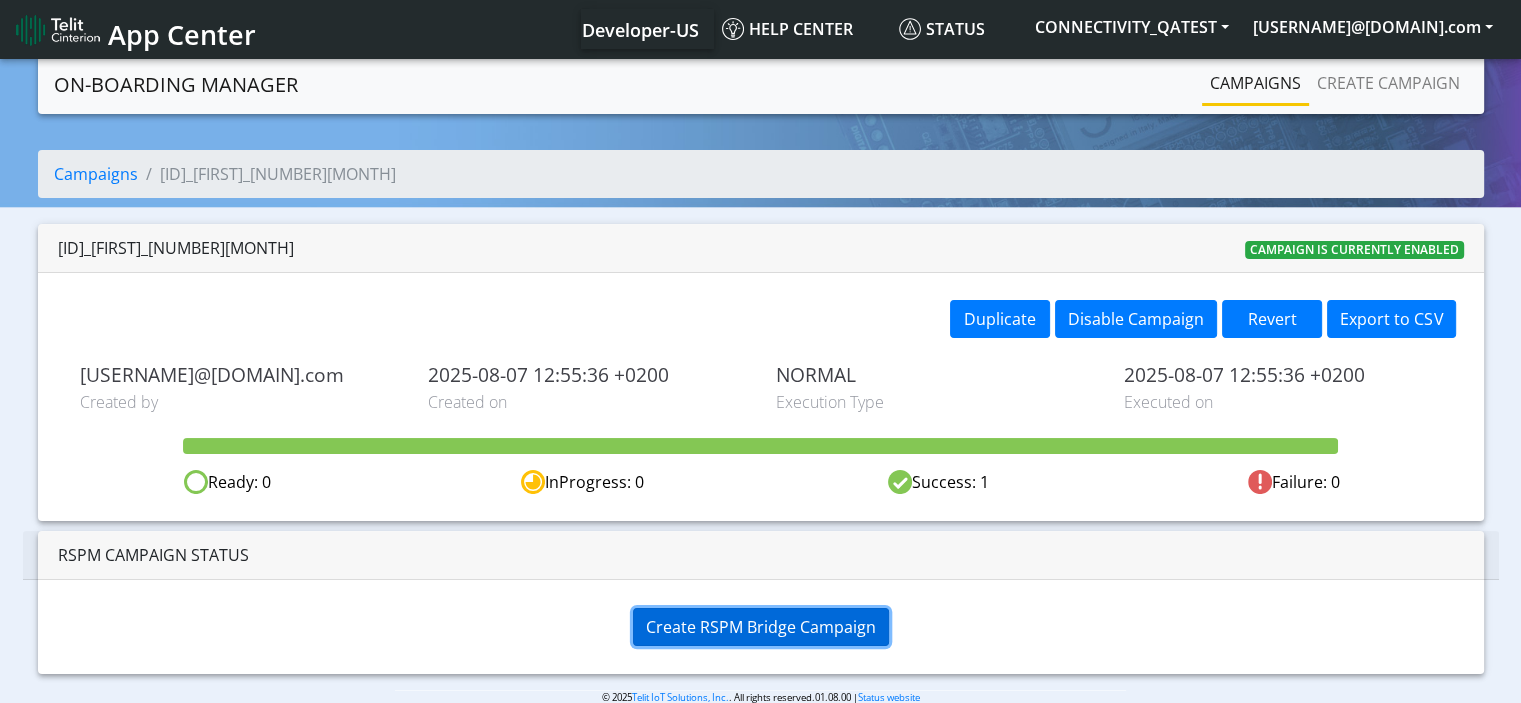 click on "Create RSPM Bridge Campaign" at bounding box center [761, 627] 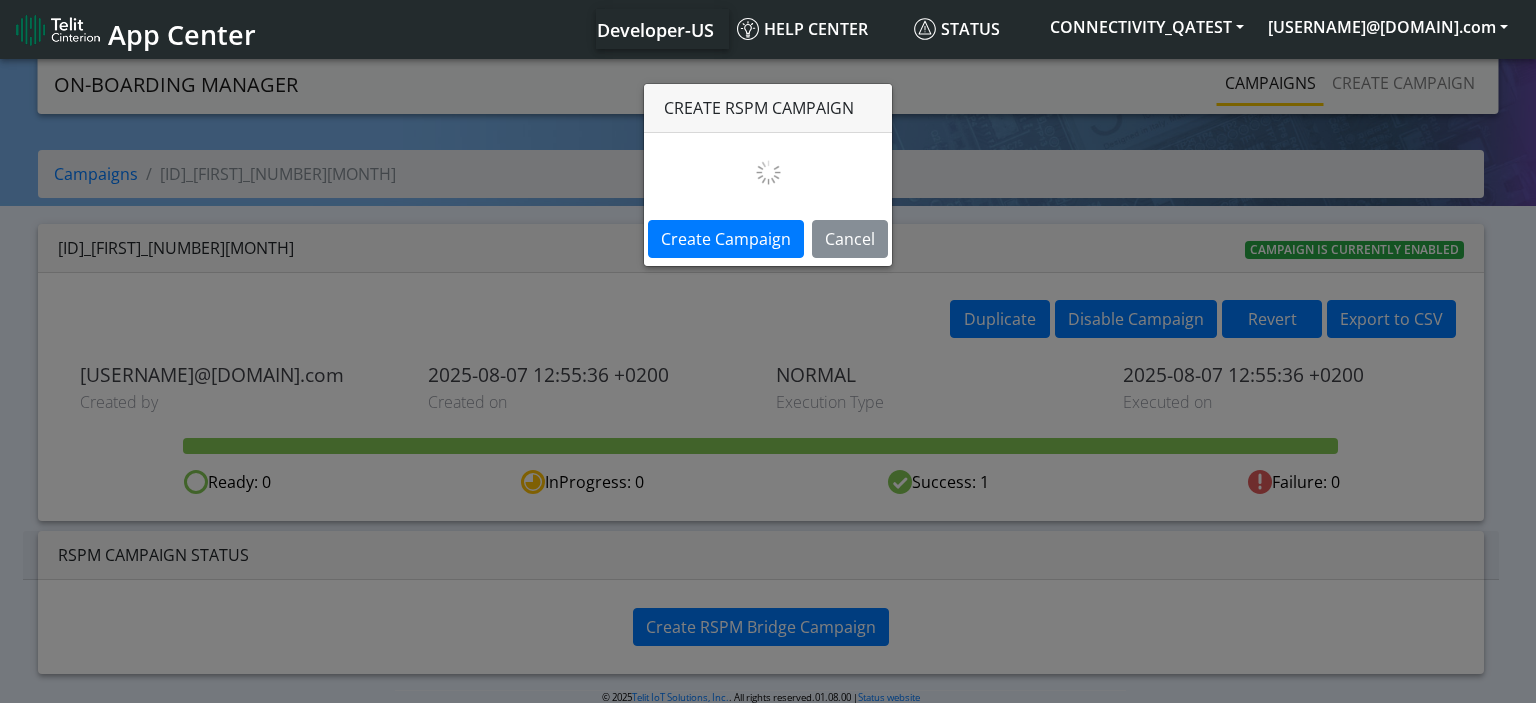 select 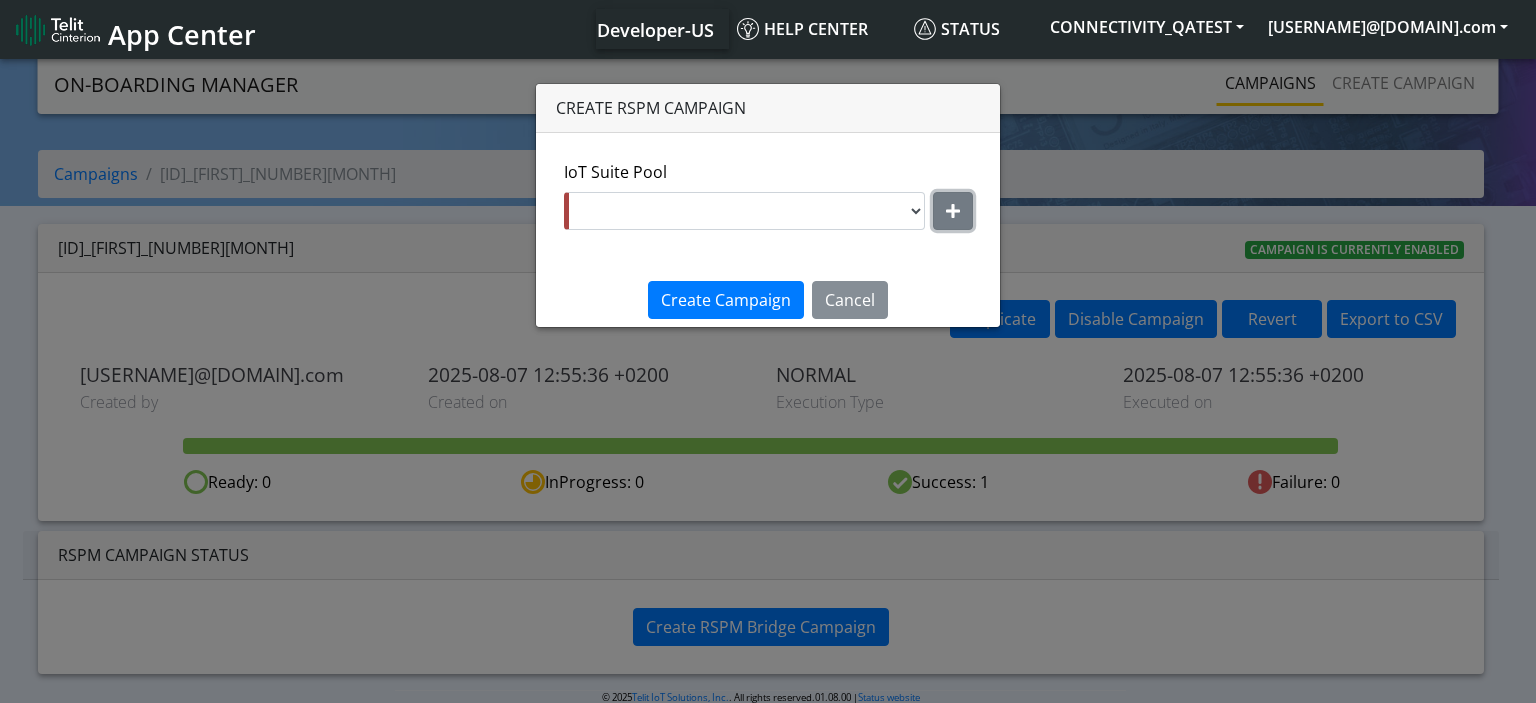 click at bounding box center [953, 211] 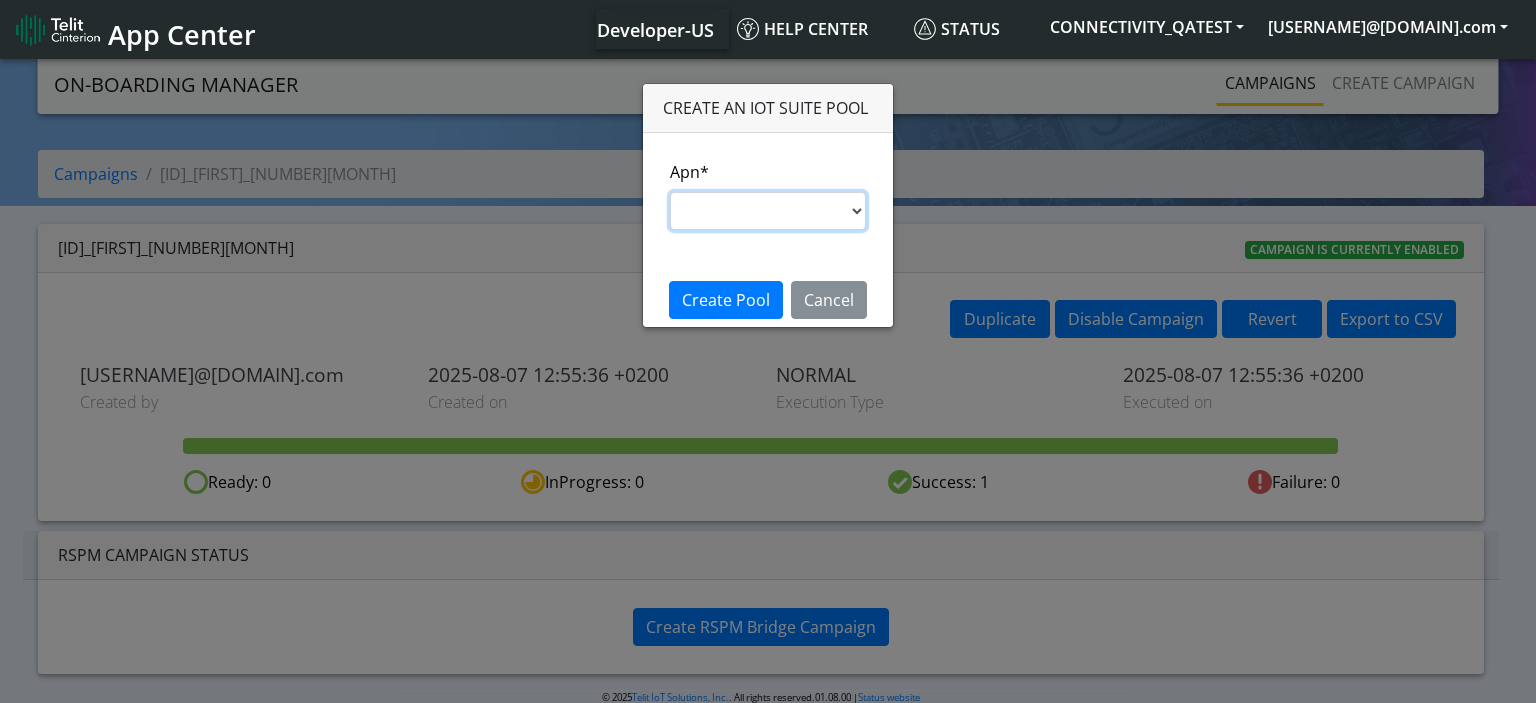 click on "s.test nxt20p.net nxtesim1.net nxt17.ue nxt20c.net nxt20.net ims nxt23.net jasper.migration.att" at bounding box center [768, 211] 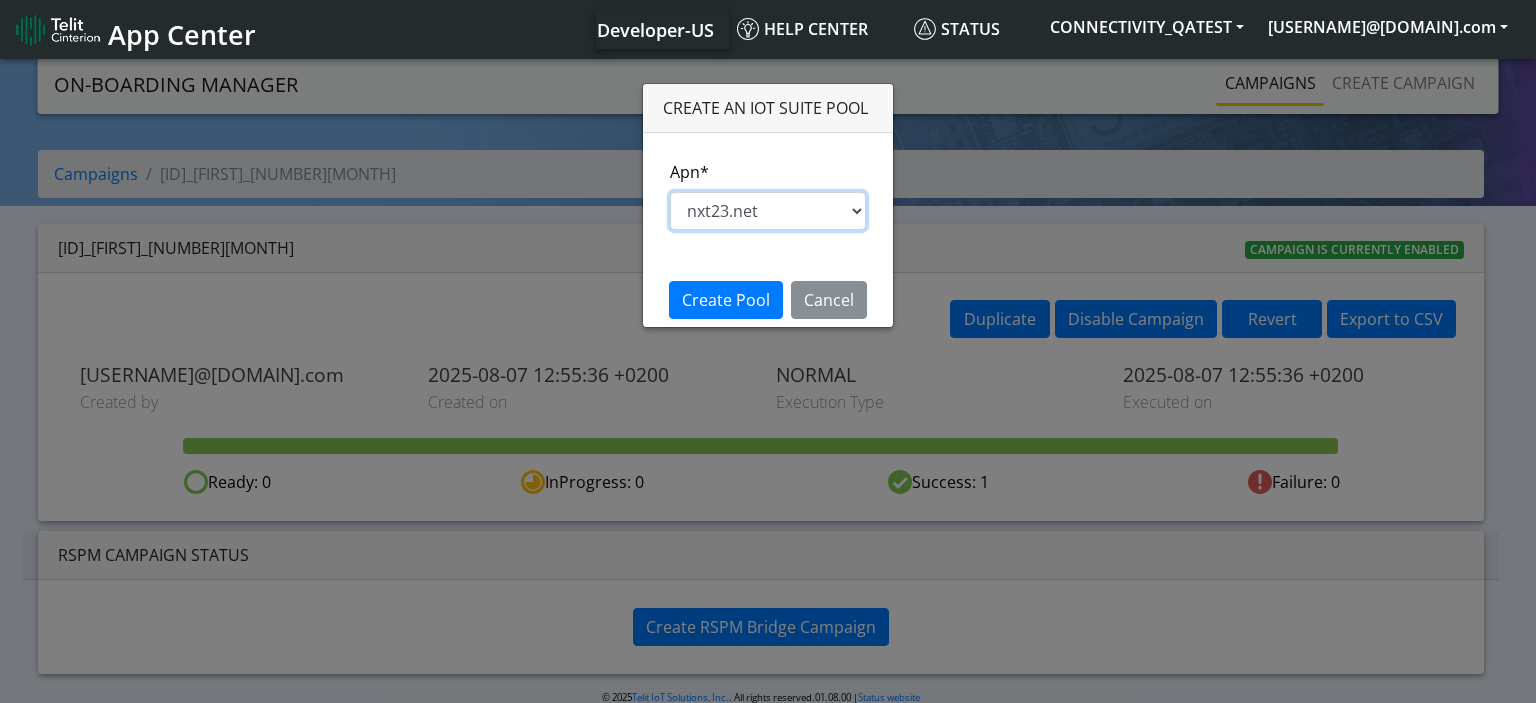 click on "s.test nxt20p.net nxtesim1.net nxt17.ue nxt20c.net nxt20.net ims nxt23.net jasper.migration.att" at bounding box center [768, 211] 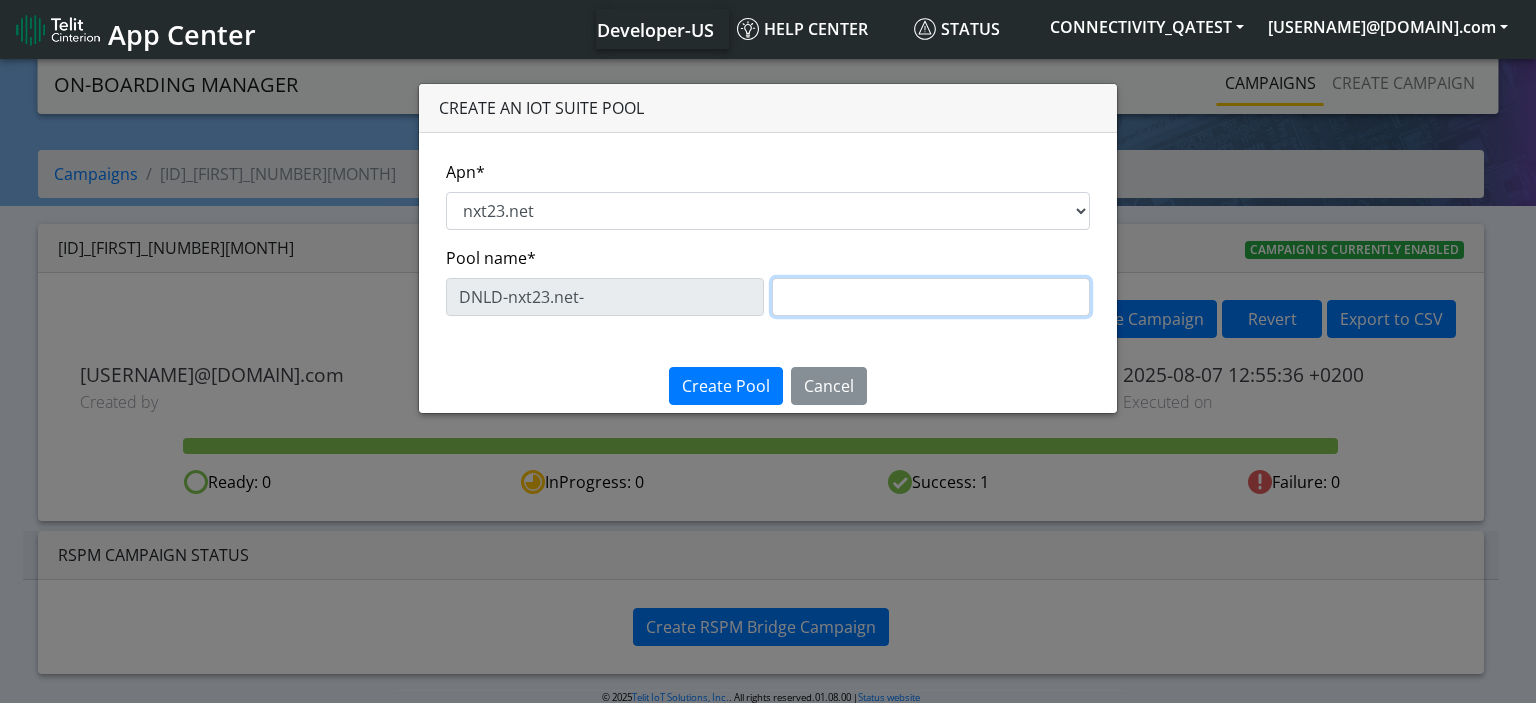 click at bounding box center [931, 297] 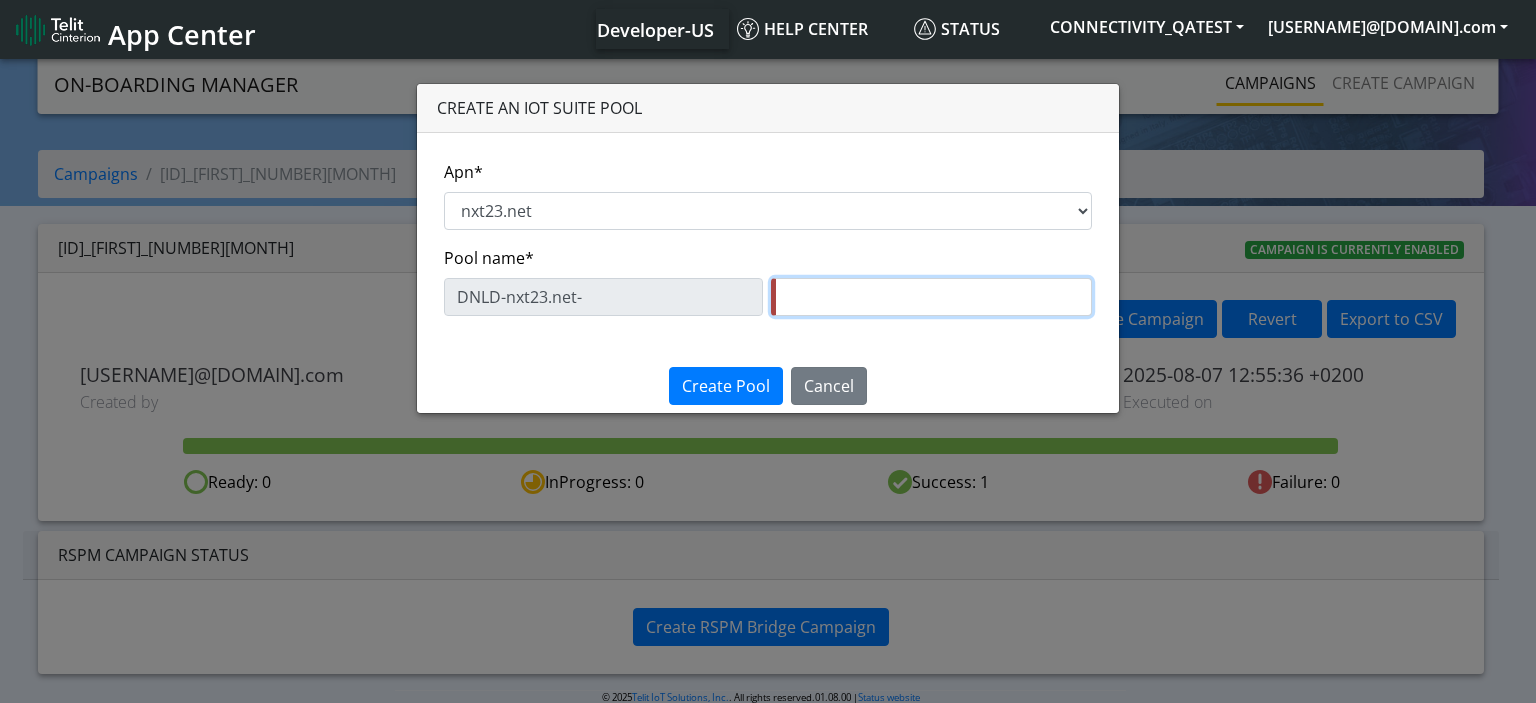 paste on "Rosa_7_AUG" 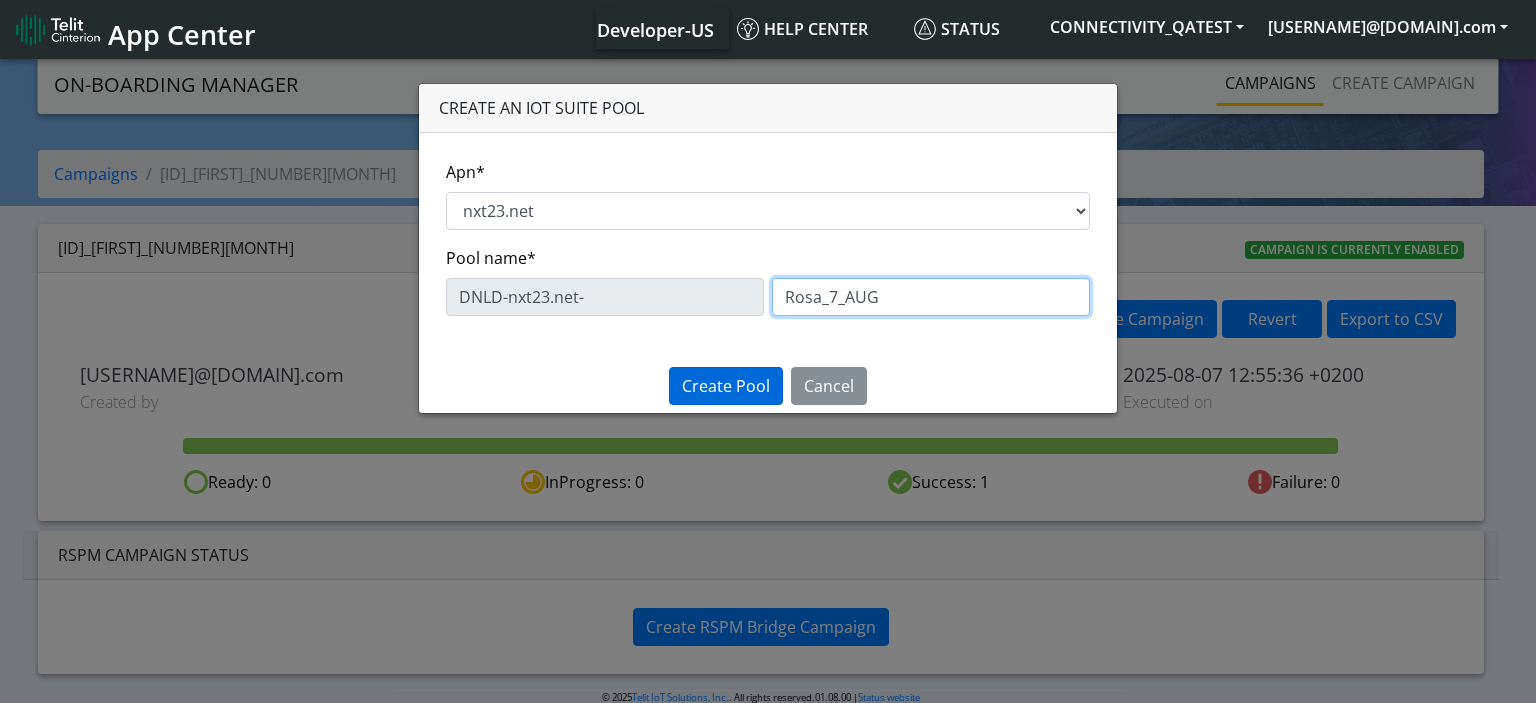 type on "Rosa_7_AUG" 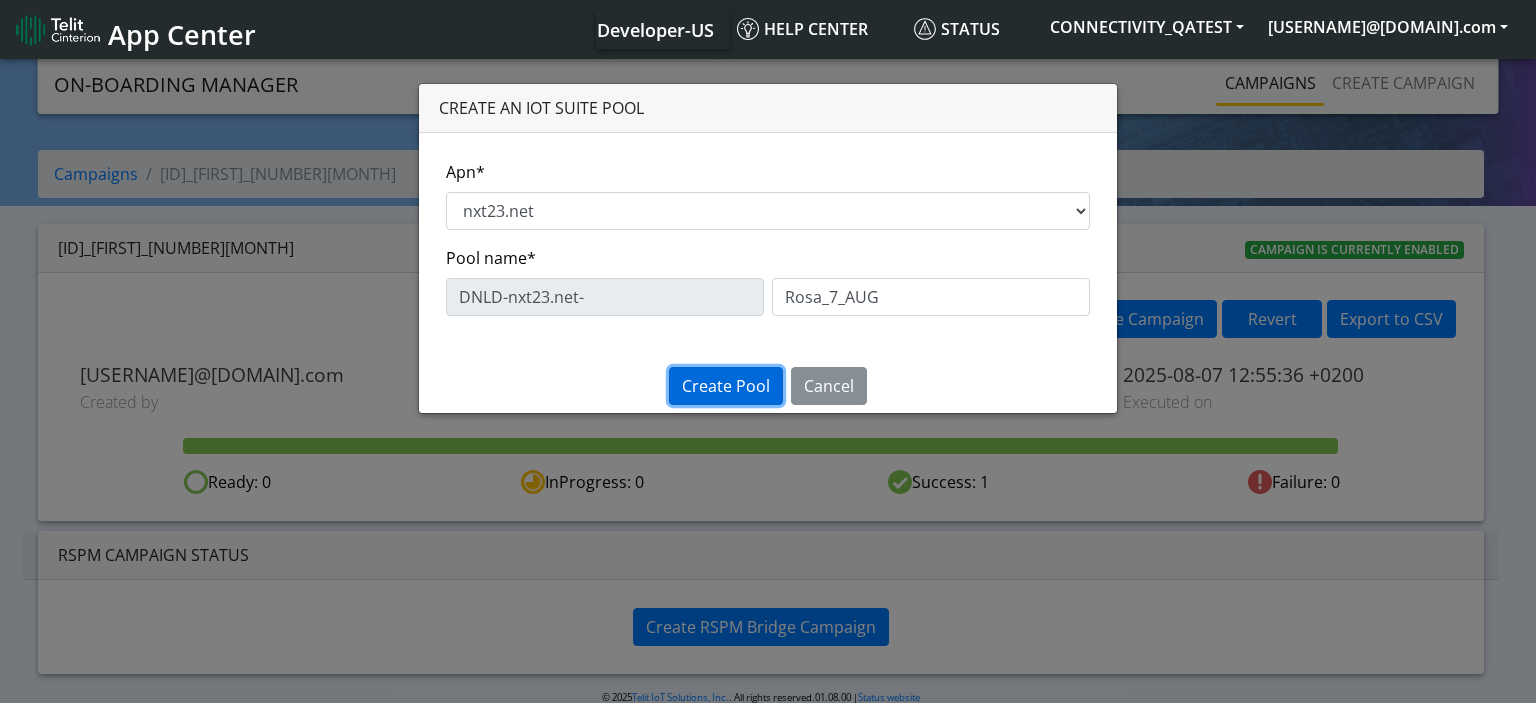 click on "Create Pool" at bounding box center [726, 386] 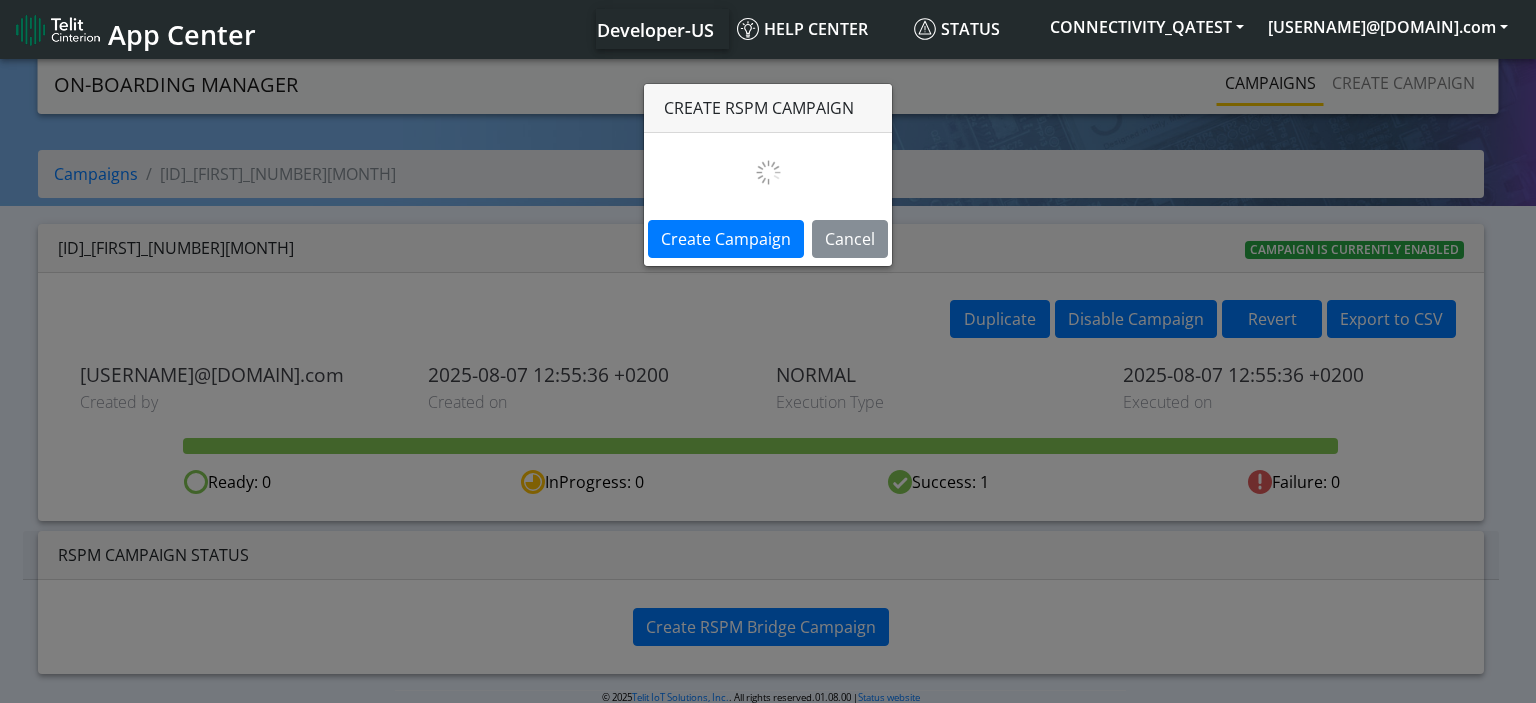 select on "d200c08a-19e2-4125-b5cc-47c96c744ba7" 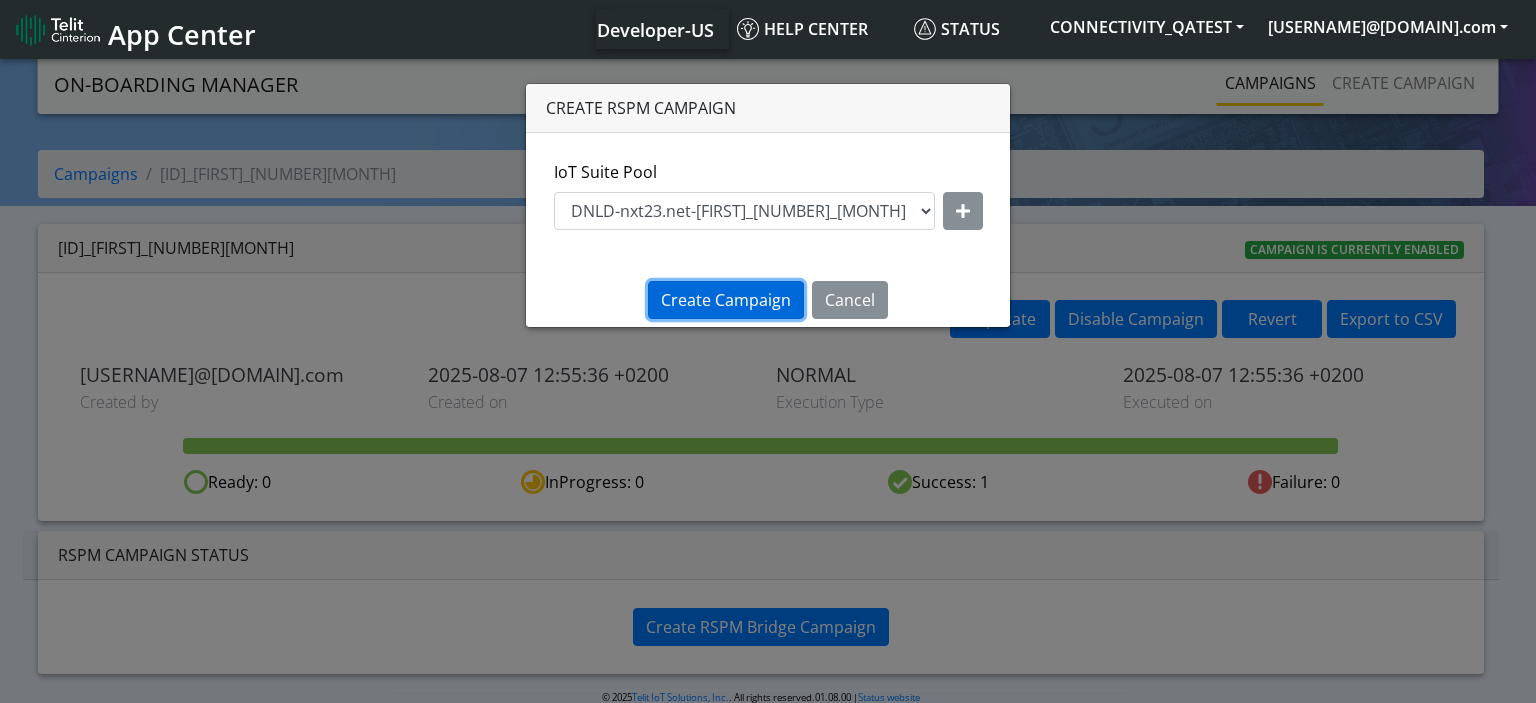 click on "Create Campaign" at bounding box center (726, 300) 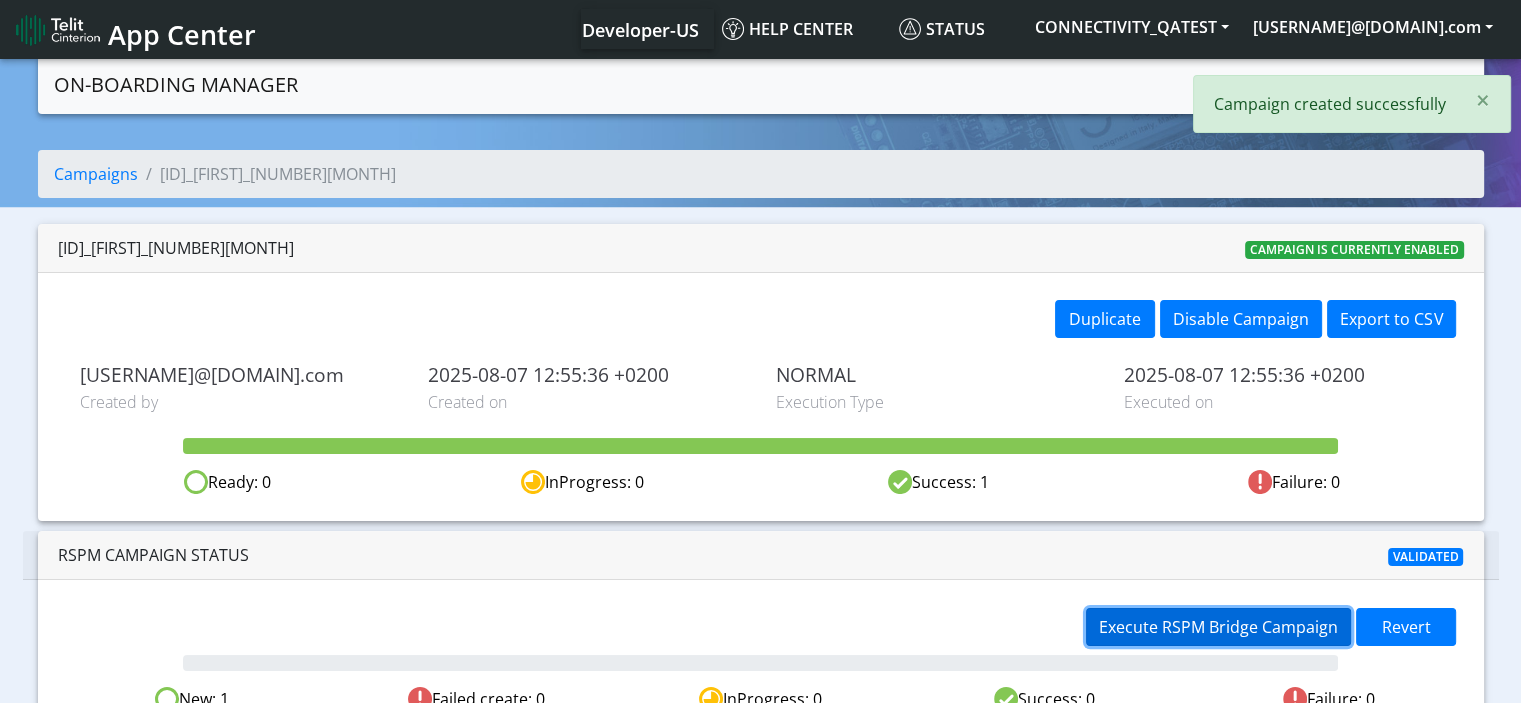 click on "Execute RSPM Bridge Campaign" at bounding box center [1218, 627] 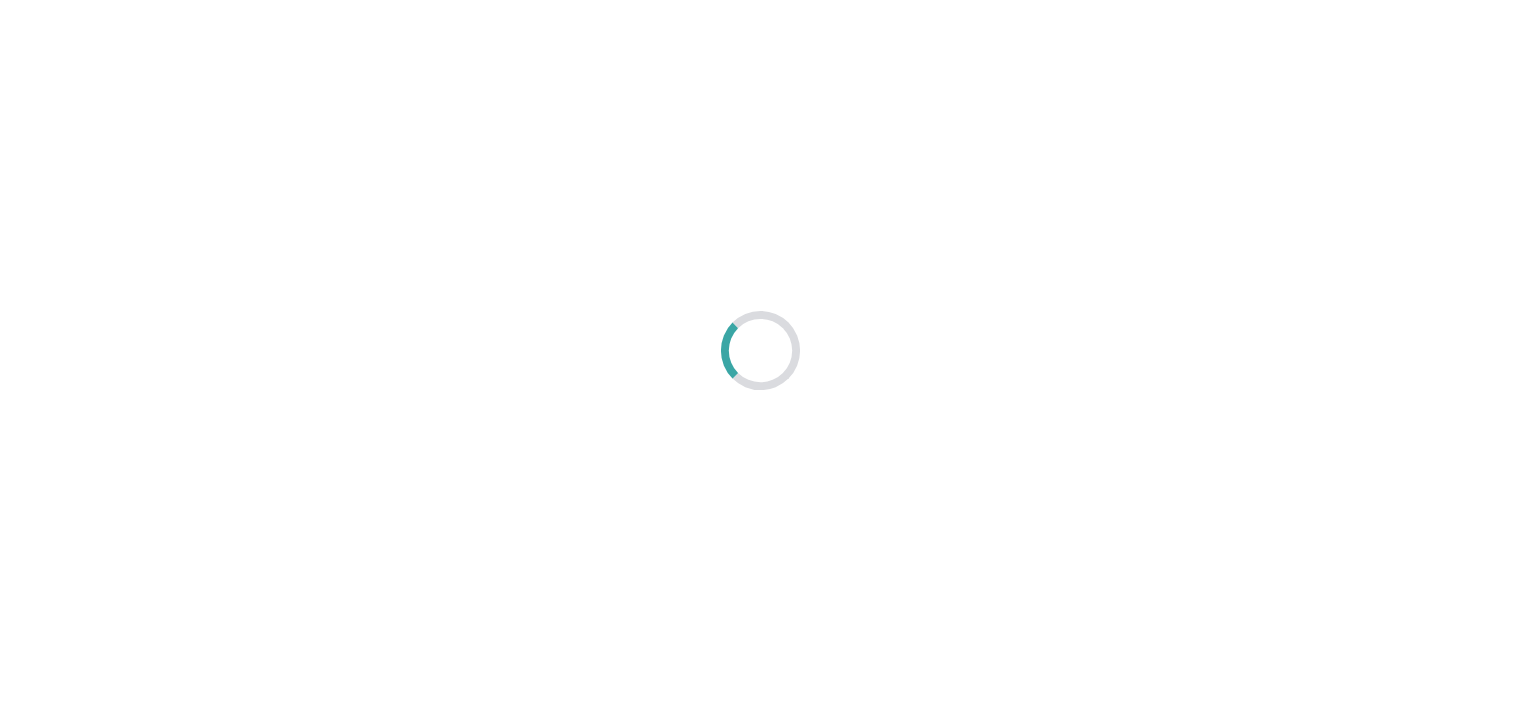 scroll, scrollTop: 0, scrollLeft: 0, axis: both 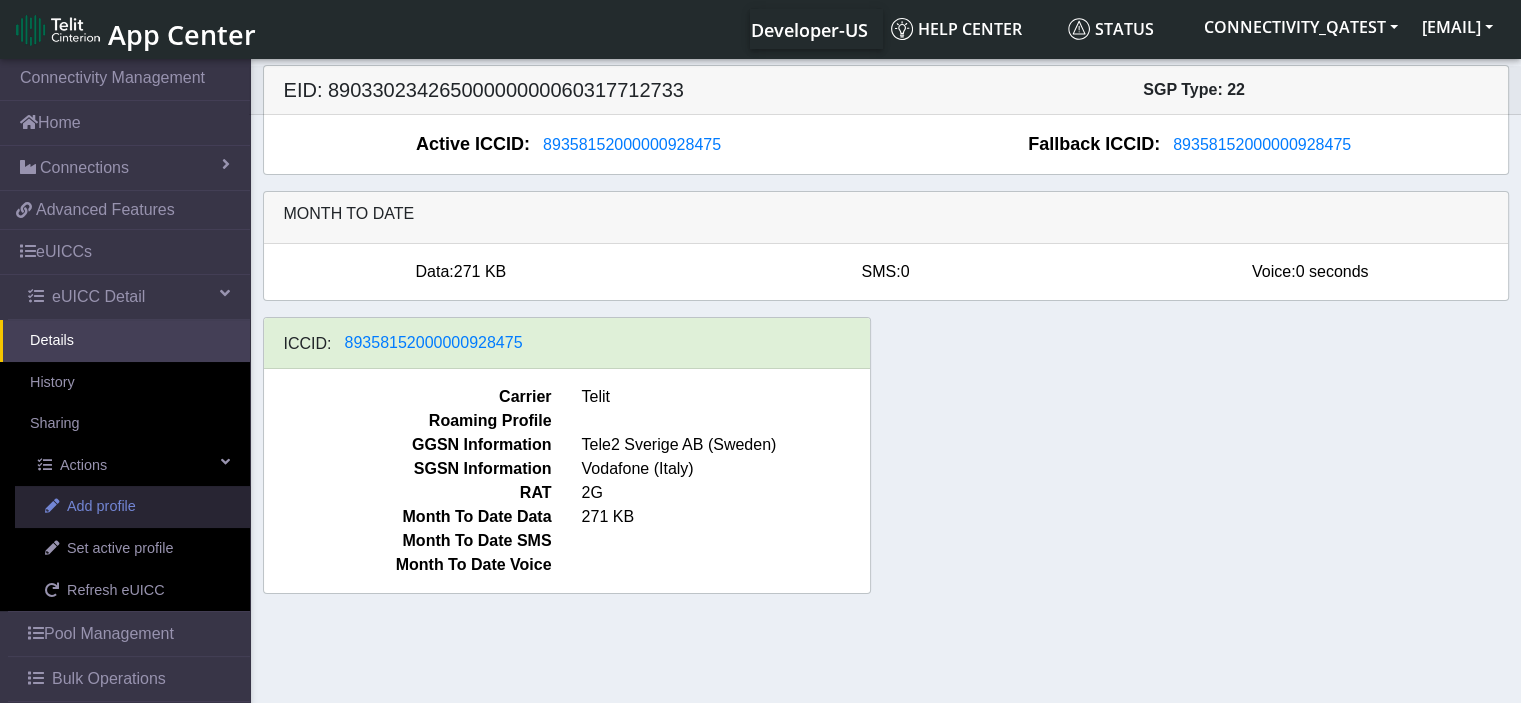 click on "Add profile" at bounding box center (101, 507) 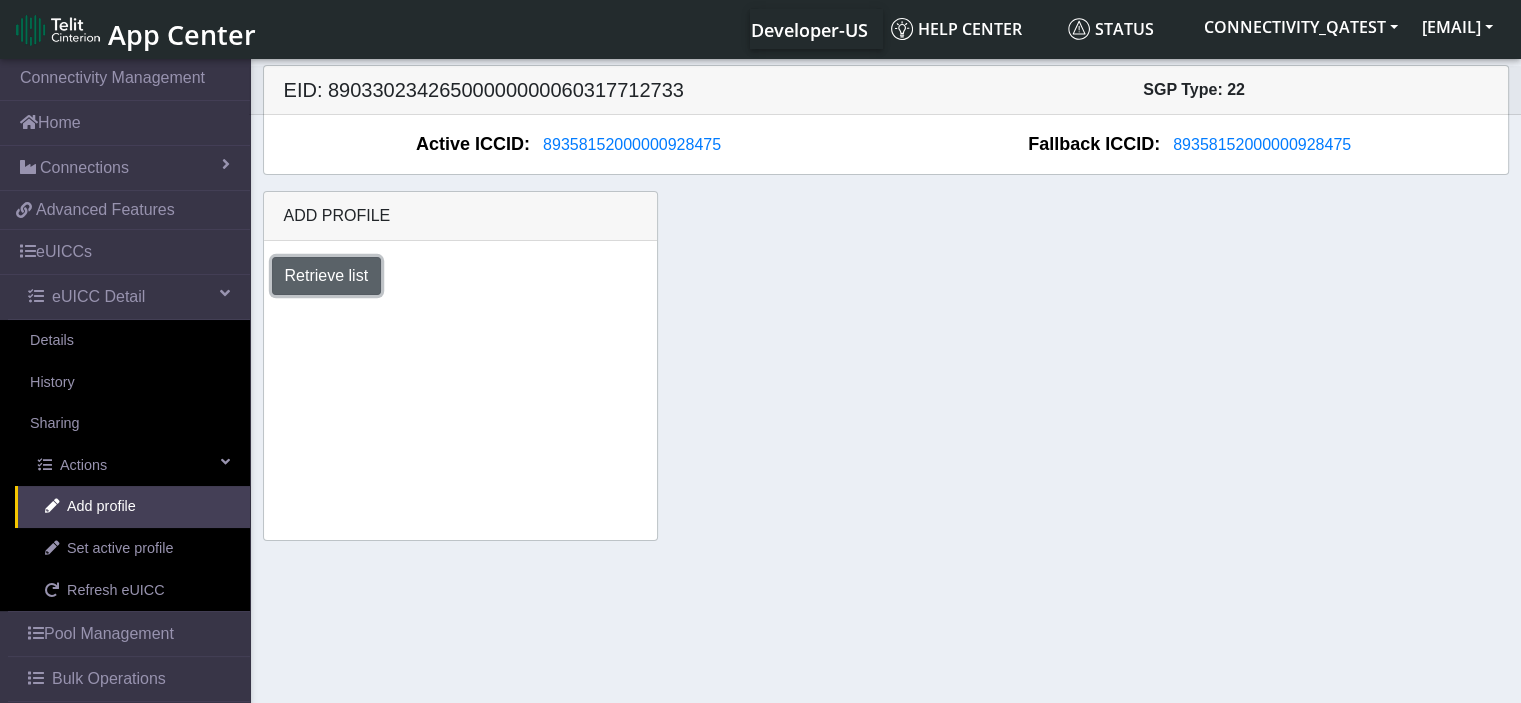 click on "Retrieve list" at bounding box center (327, 276) 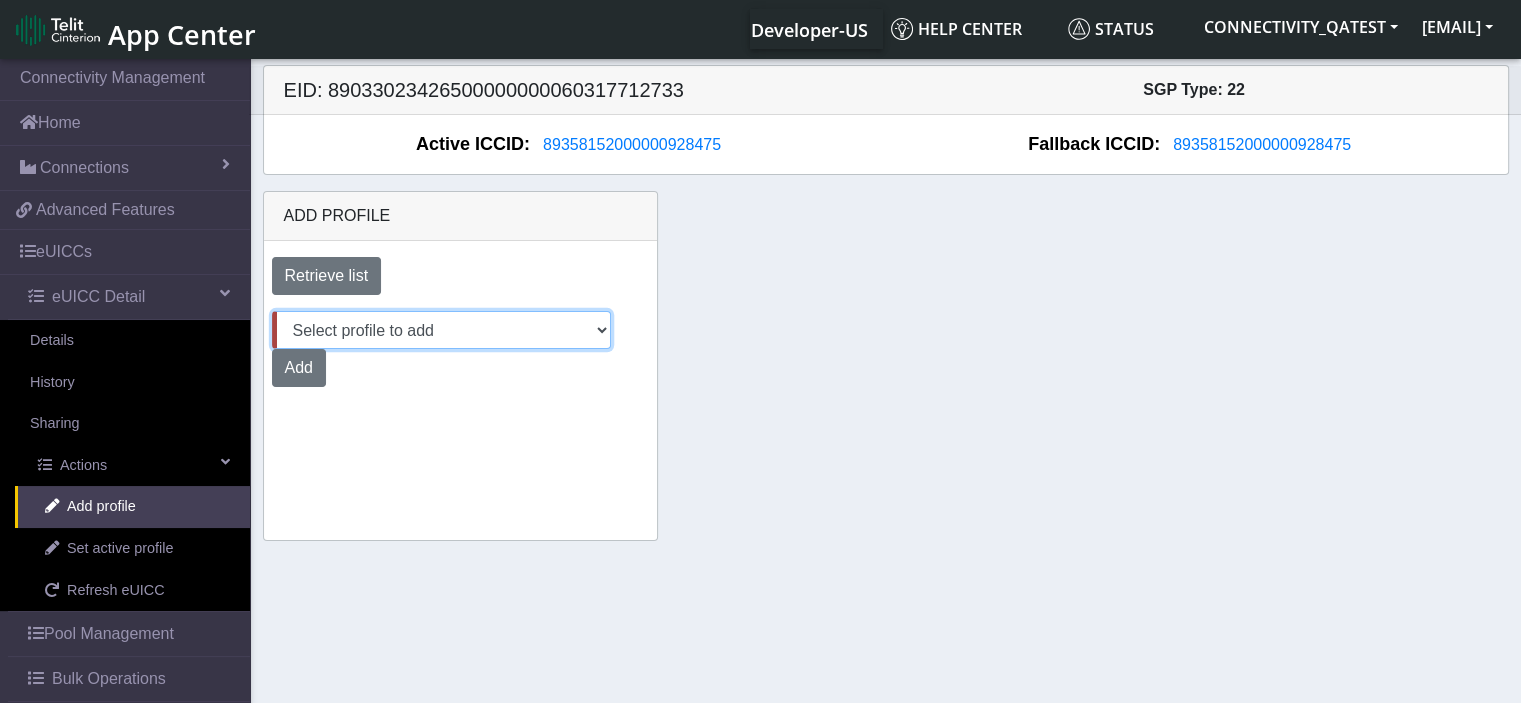 click on "Select profile to add June19R   (available: 0)  Aug04   (available: 0)  0207TestPool   (available: 0)  Agu04   (available: 0)  2306_CC   (available: 0)  Rosa_6_AUG   (available: 0)  0107_1   (available: 0)  JUN25_R   (available: 0)  Rosa_AUG4   (available: 0)  Aug01   (available: 0)  June25_RTest_2   (available: 0)  AT&T_24J_R_2att   (available: 0)  2706TestPool   (available: 0)  AT&T_ROSA_6_AUG   (available: 0)  SpareRosa_4AUG   (available: 0)  June30   (available: 0)  23JuneR_CC   (available: 0)  2306   (available: 0)  Aug06_DNLD_RASHMI   (available: 0)  1906Test_MVNO   (available: 0)  Aug04_ATT   (available: 0)  23July   (available: 0)  0107Test   (available: 0)  1906Test   (available: 0)  2306_CC   (available: 0)  QA-TEST-POOL-CMP   (available: 0)  QA-TEST-POOL-DYNAMIC   (available: 0)  JewelLiveTest   (available: 0)  Aug05_MVNO_1   (available: 0)  on-field-assignment   (available: 0)  AT&T_testRosa   (available: 0)  testPool2006   (available: 0)  Aug05_MVNO   (available: 0)  2306   (available: 0)  4Jun" at bounding box center (441, 330) 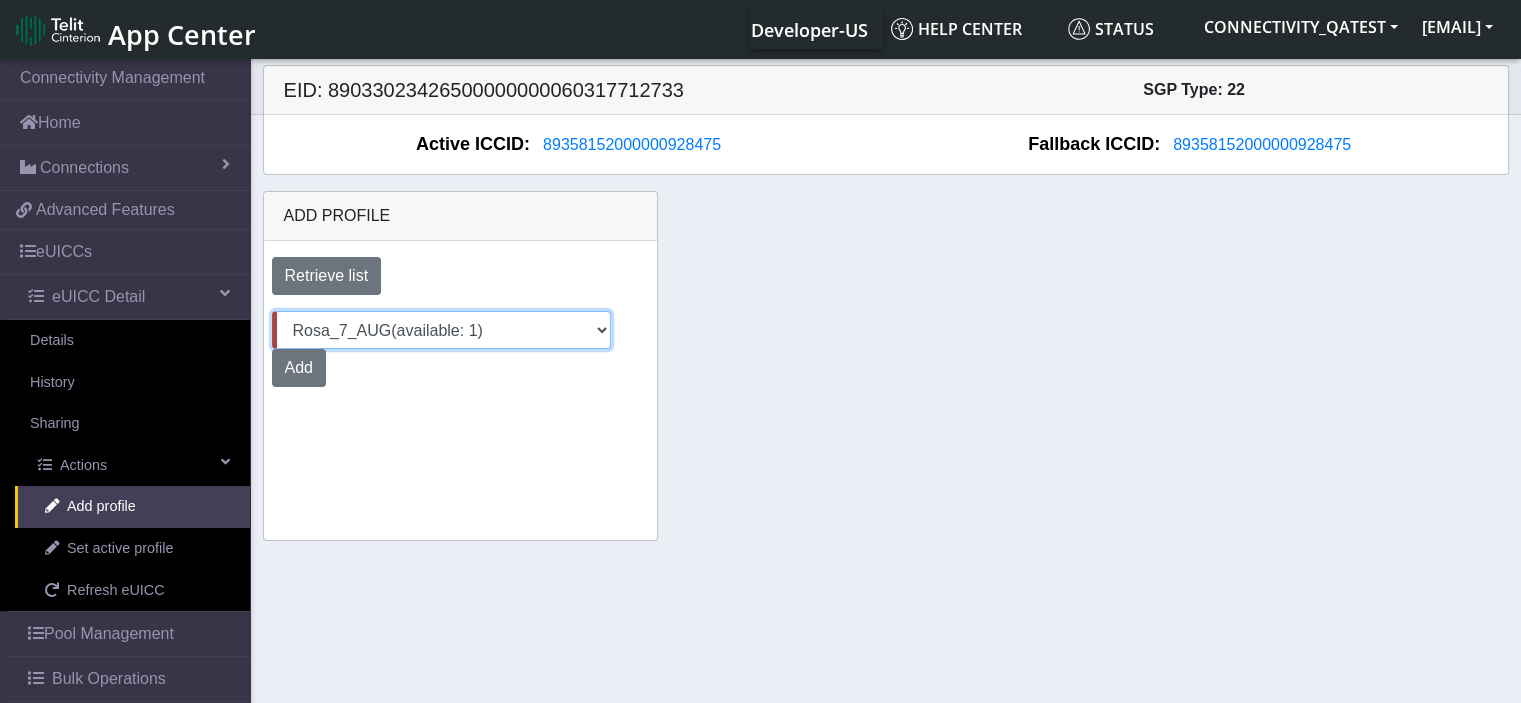click on "Select profile to add June19R   (available: 0)  Aug04   (available: 0)  0207TestPool   (available: 0)  Agu04   (available: 0)  2306_CC   (available: 0)  Rosa_6_AUG   (available: 0)  0107_1   (available: 0)  JUN25_R   (available: 0)  Rosa_AUG4   (available: 0)  Aug01   (available: 0)  June25_RTest_2   (available: 0)  AT&T_24J_R_2att   (available: 0)  2706TestPool   (available: 0)  AT&T_ROSA_6_AUG   (available: 0)  SpareRosa_4AUG   (available: 0)  June30   (available: 0)  23JuneR_CC   (available: 0)  2306   (available: 0)  Aug06_DNLD_RASHMI   (available: 0)  1906Test_MVNO   (available: 0)  Aug04_ATT   (available: 0)  23July   (available: 0)  0107Test   (available: 0)  1906Test   (available: 0)  2306_CC   (available: 0)  QA-TEST-POOL-CMP   (available: 0)  QA-TEST-POOL-DYNAMIC   (available: 0)  JewelLiveTest   (available: 0)  Aug05_MVNO_1   (available: 0)  on-field-assignment   (available: 0)  AT&T_testRosa   (available: 0)  testPool2006   (available: 0)  Aug05_MVNO   (available: 0)  2306   (available: 0)  4Jun" at bounding box center [441, 330] 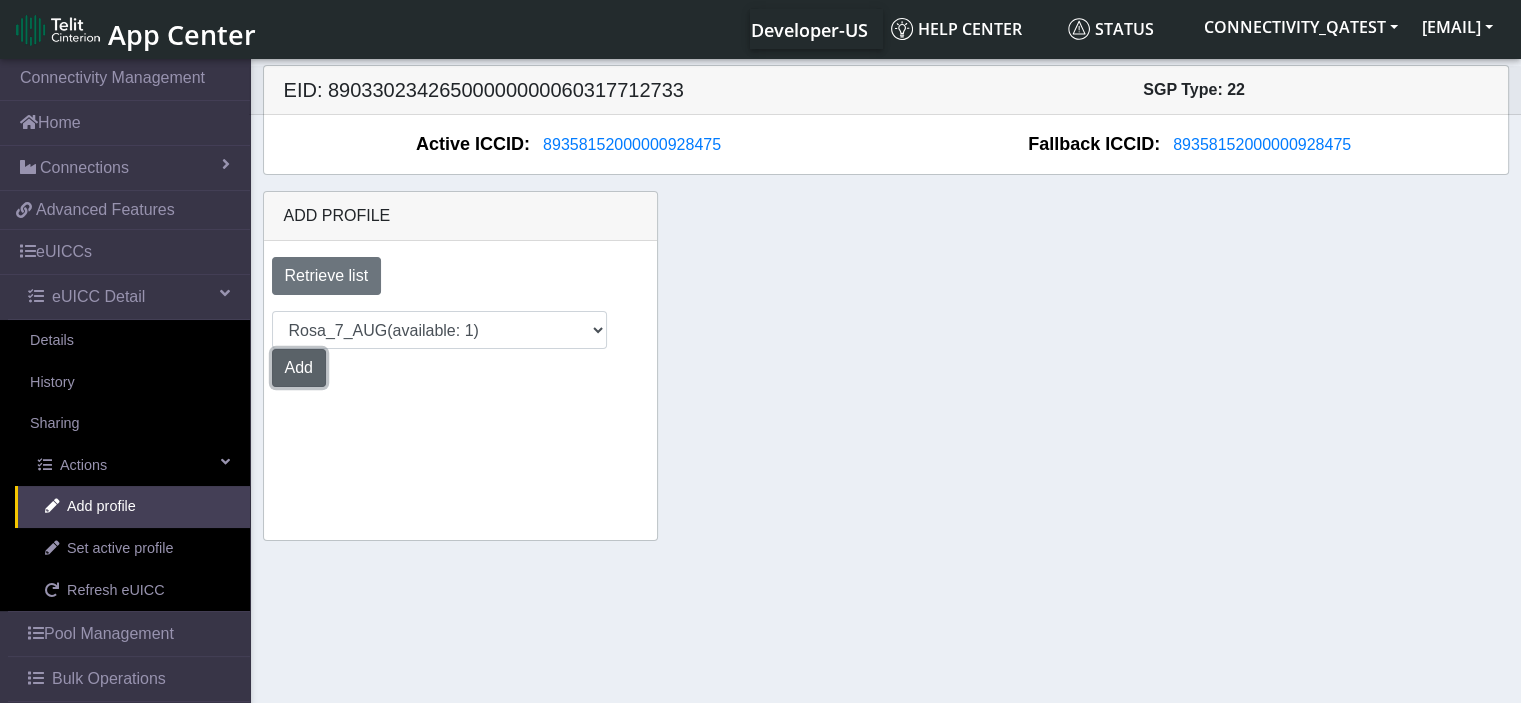 click on "Add" at bounding box center [299, 368] 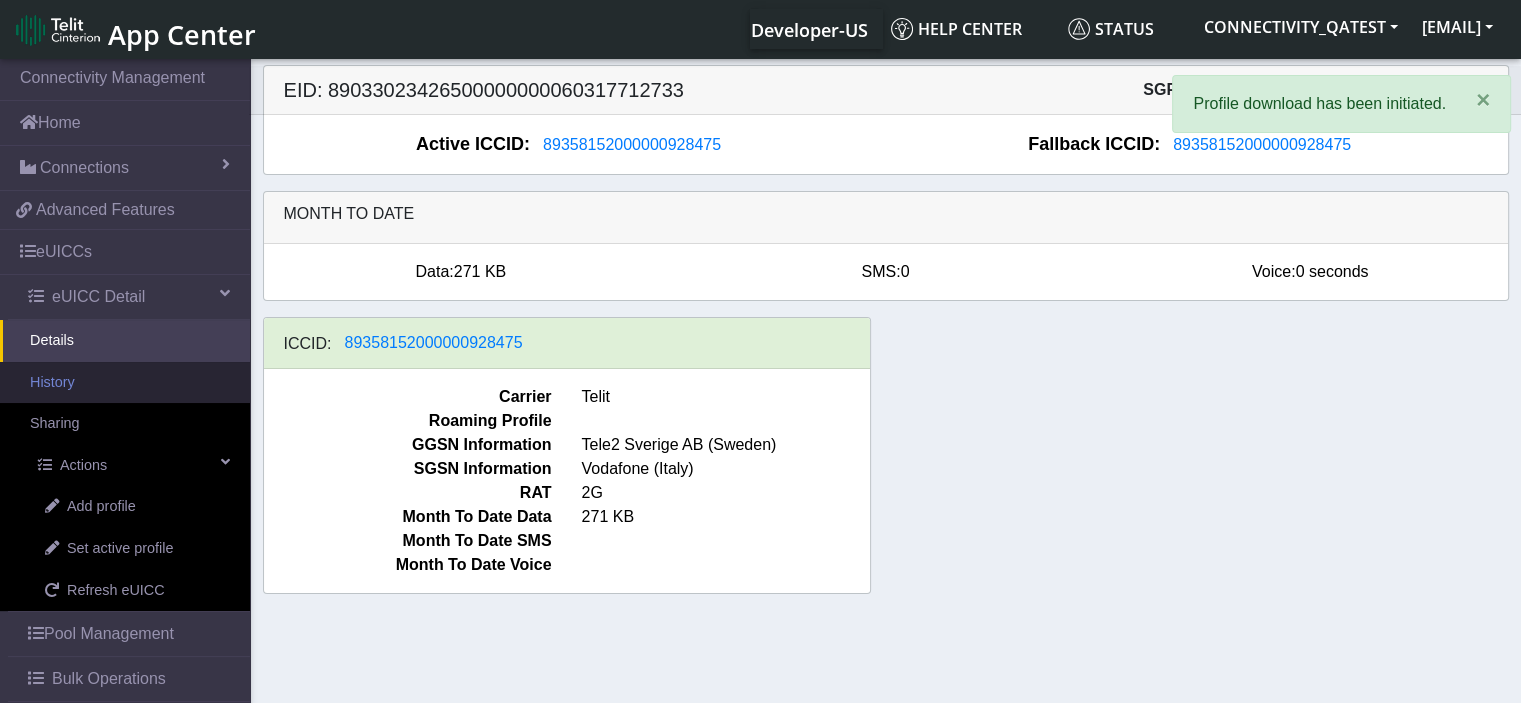 click on "History" at bounding box center [125, 383] 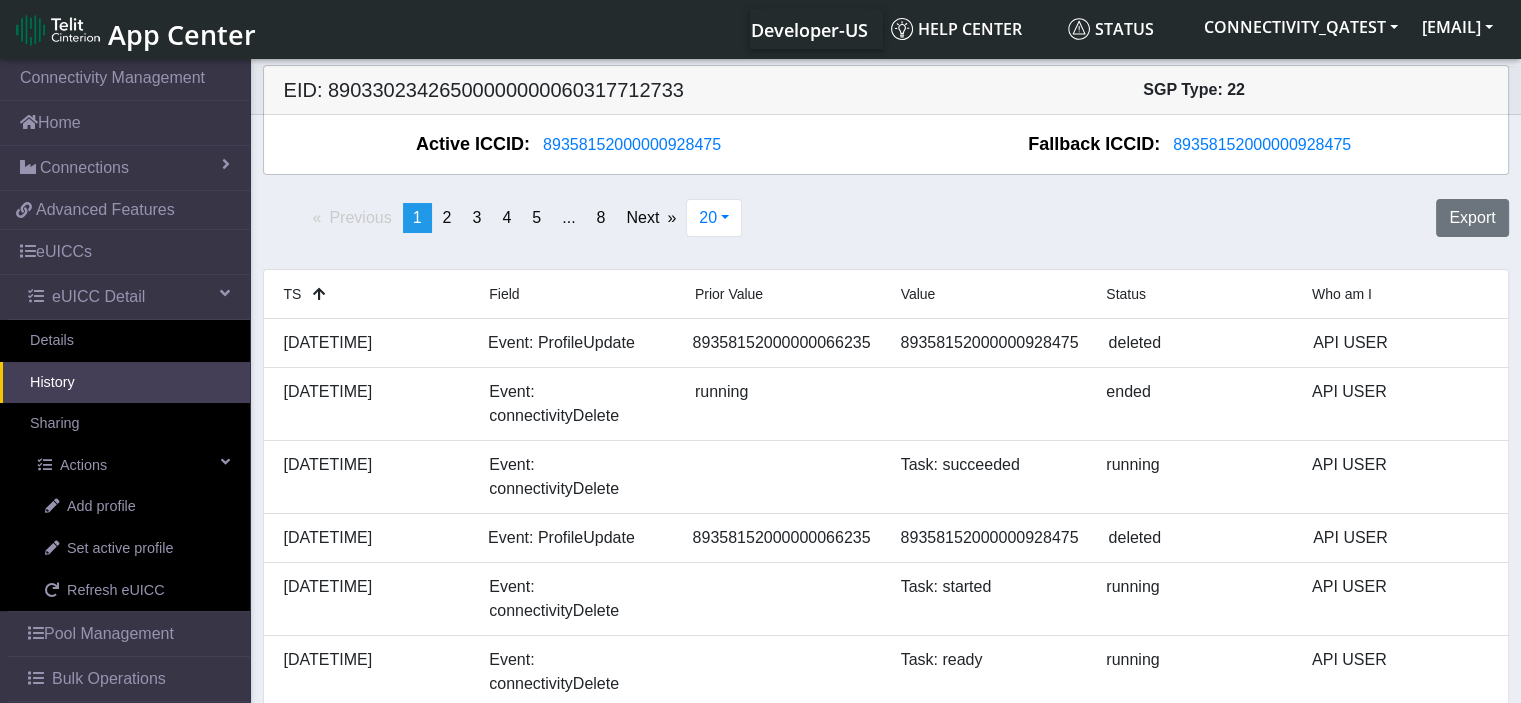 click on "History" at bounding box center [125, 383] 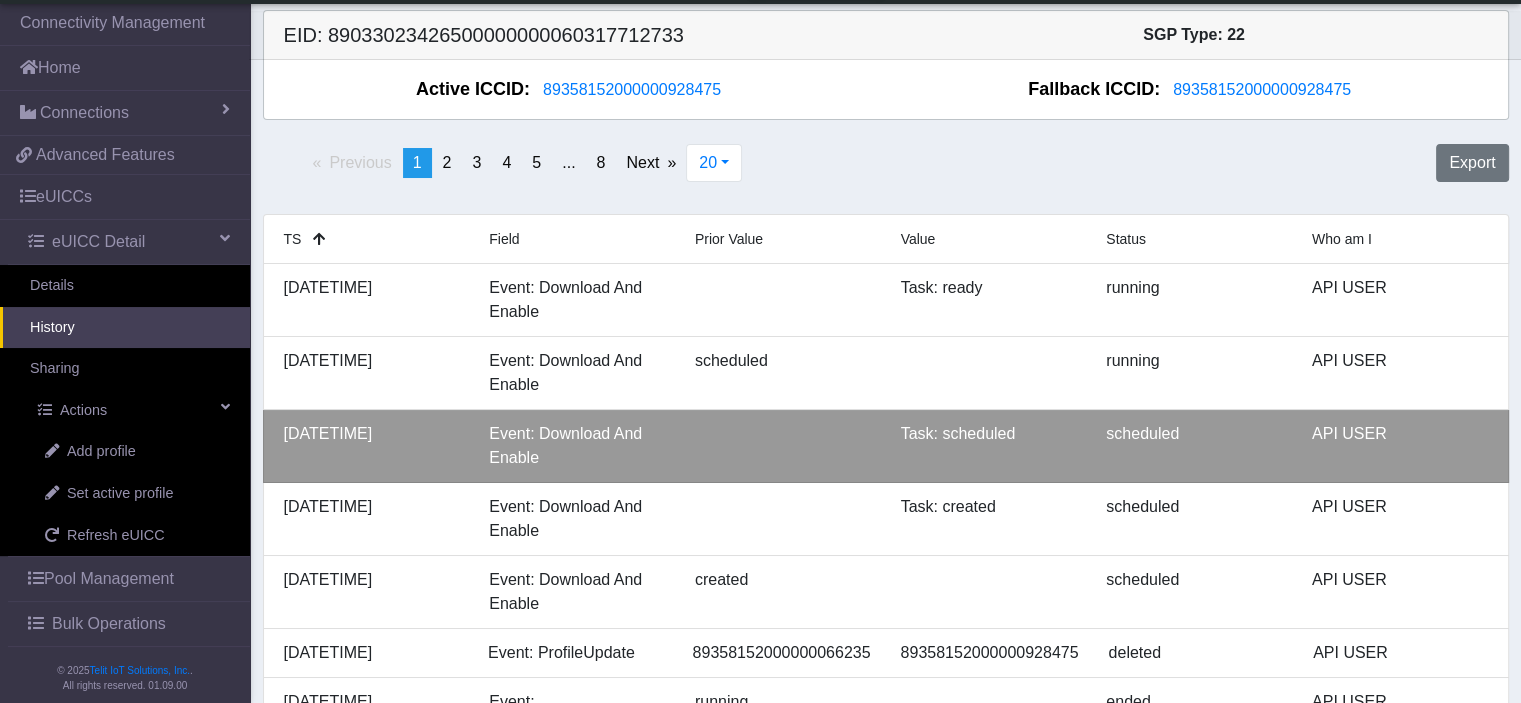 scroll, scrollTop: 100, scrollLeft: 0, axis: vertical 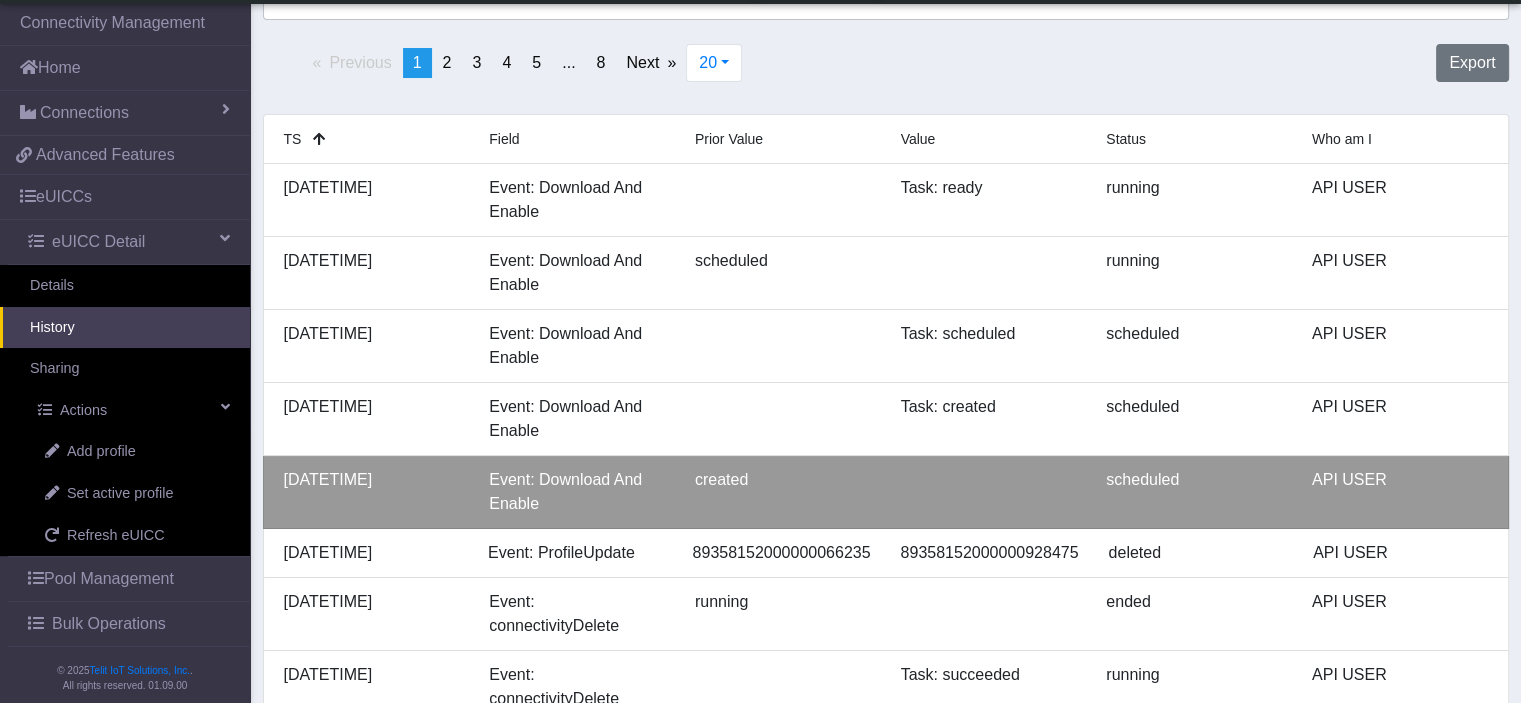 drag, startPoint x: 421, startPoint y: 515, endPoint x: 280, endPoint y: 475, distance: 146.56398 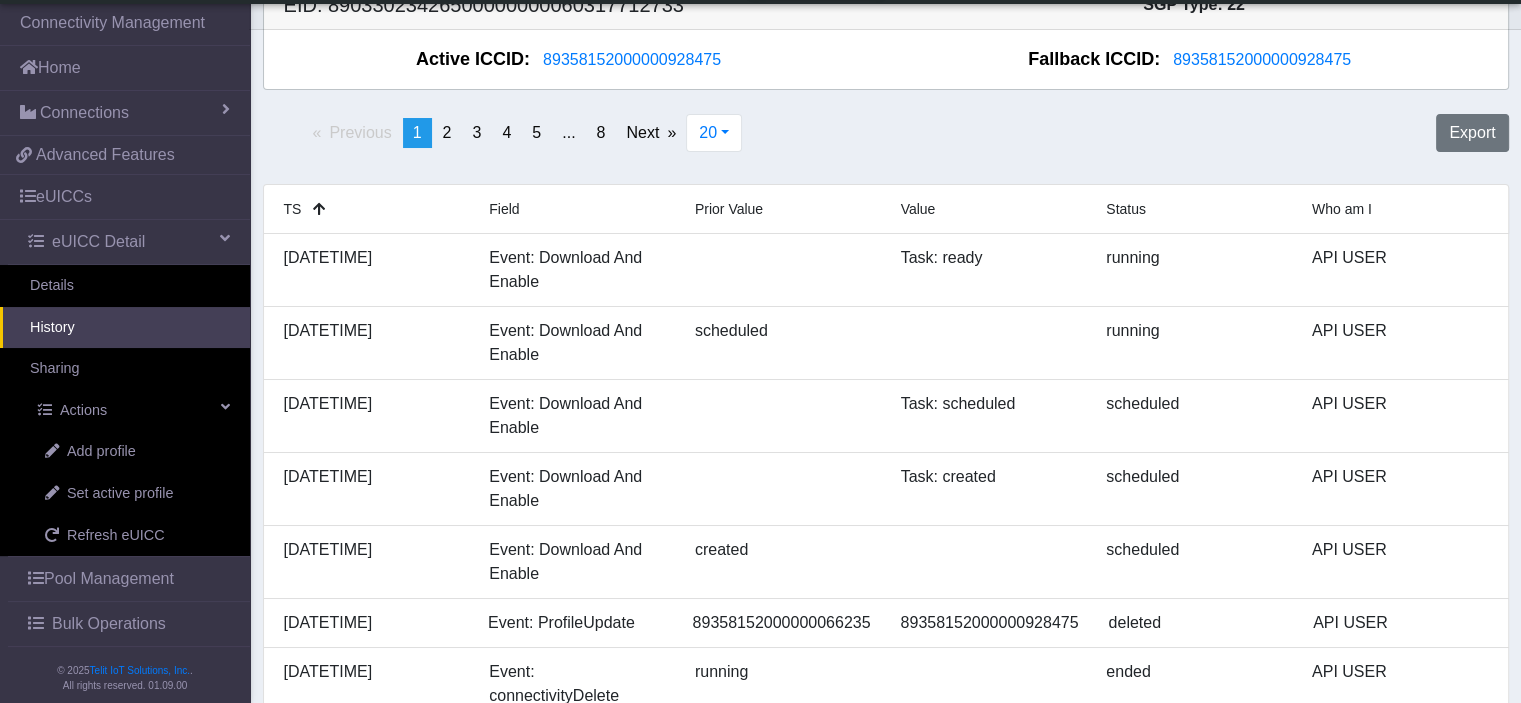 scroll, scrollTop: 0, scrollLeft: 0, axis: both 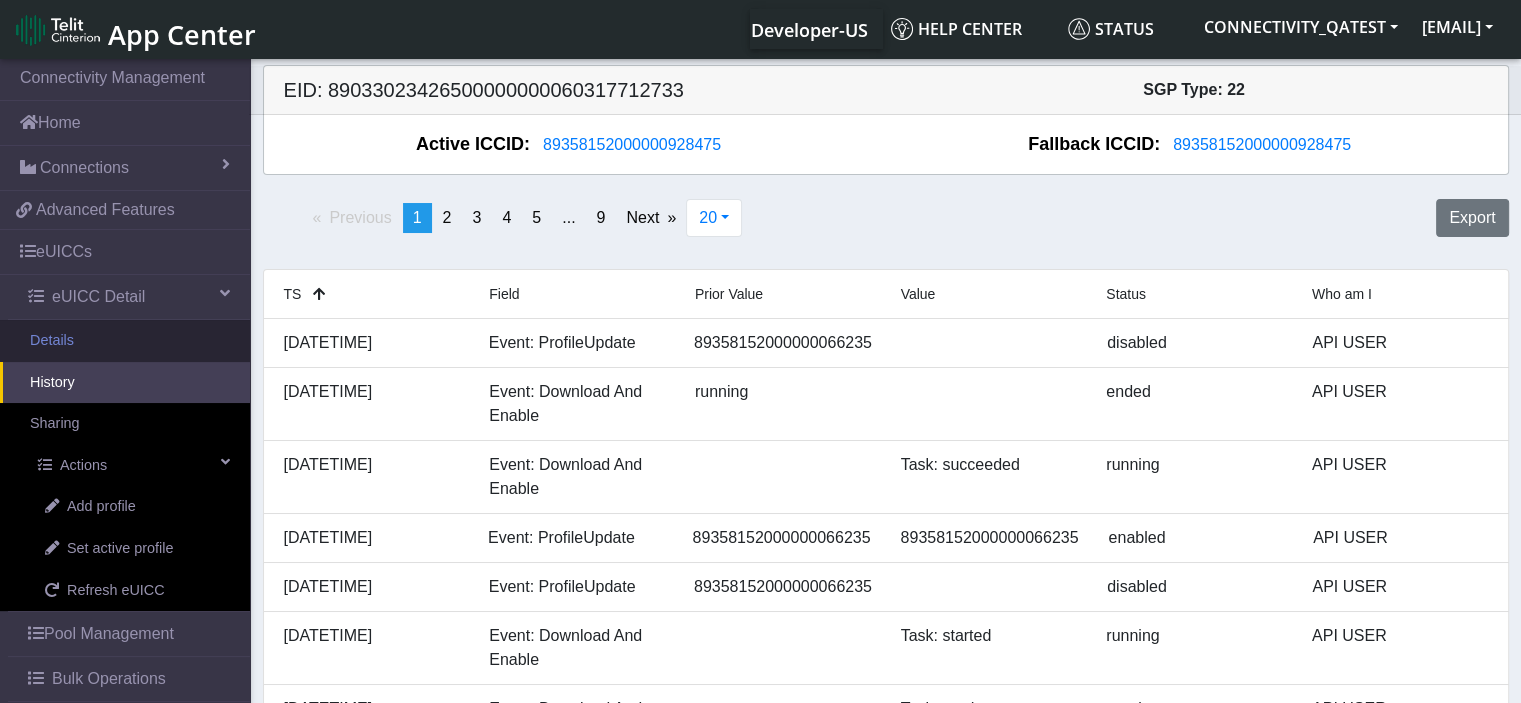click on "Details" at bounding box center [125, 341] 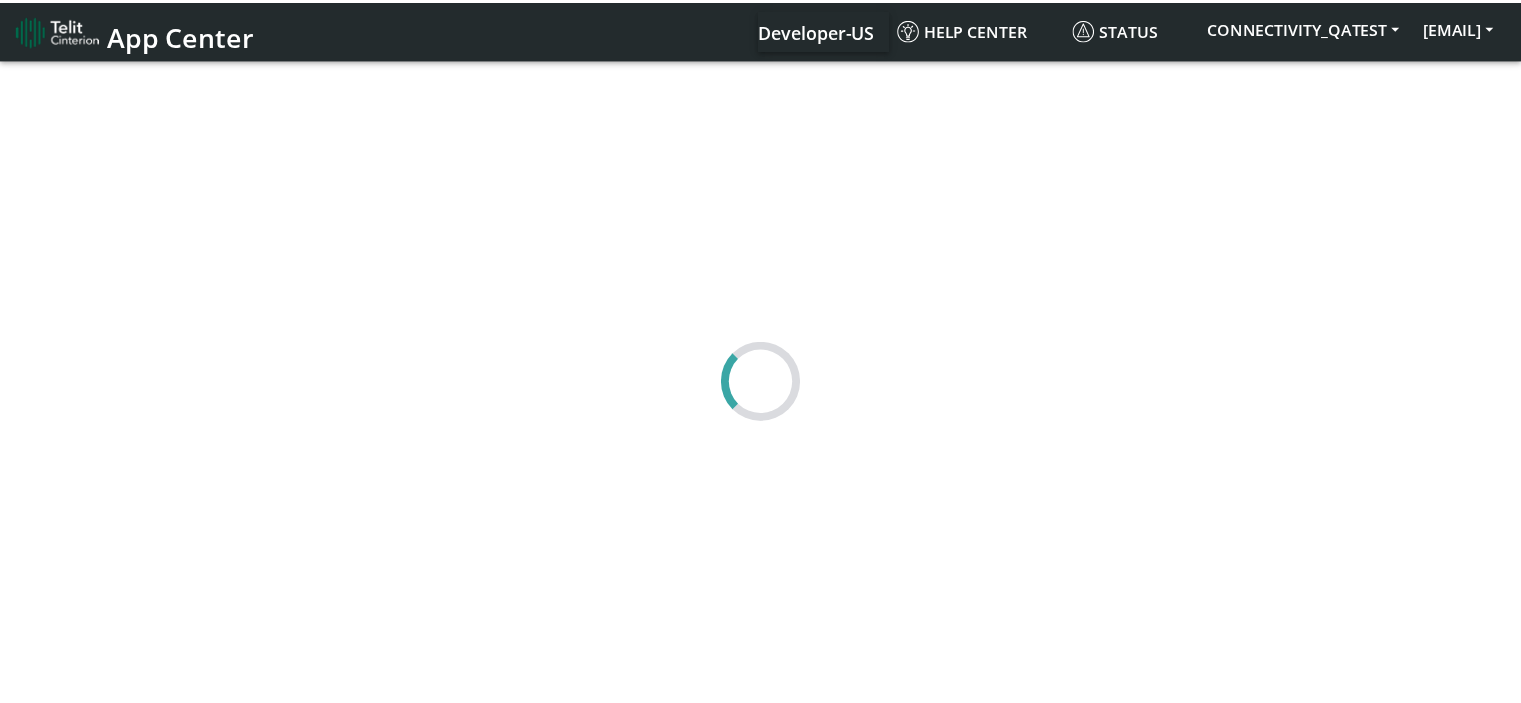 scroll, scrollTop: 0, scrollLeft: 0, axis: both 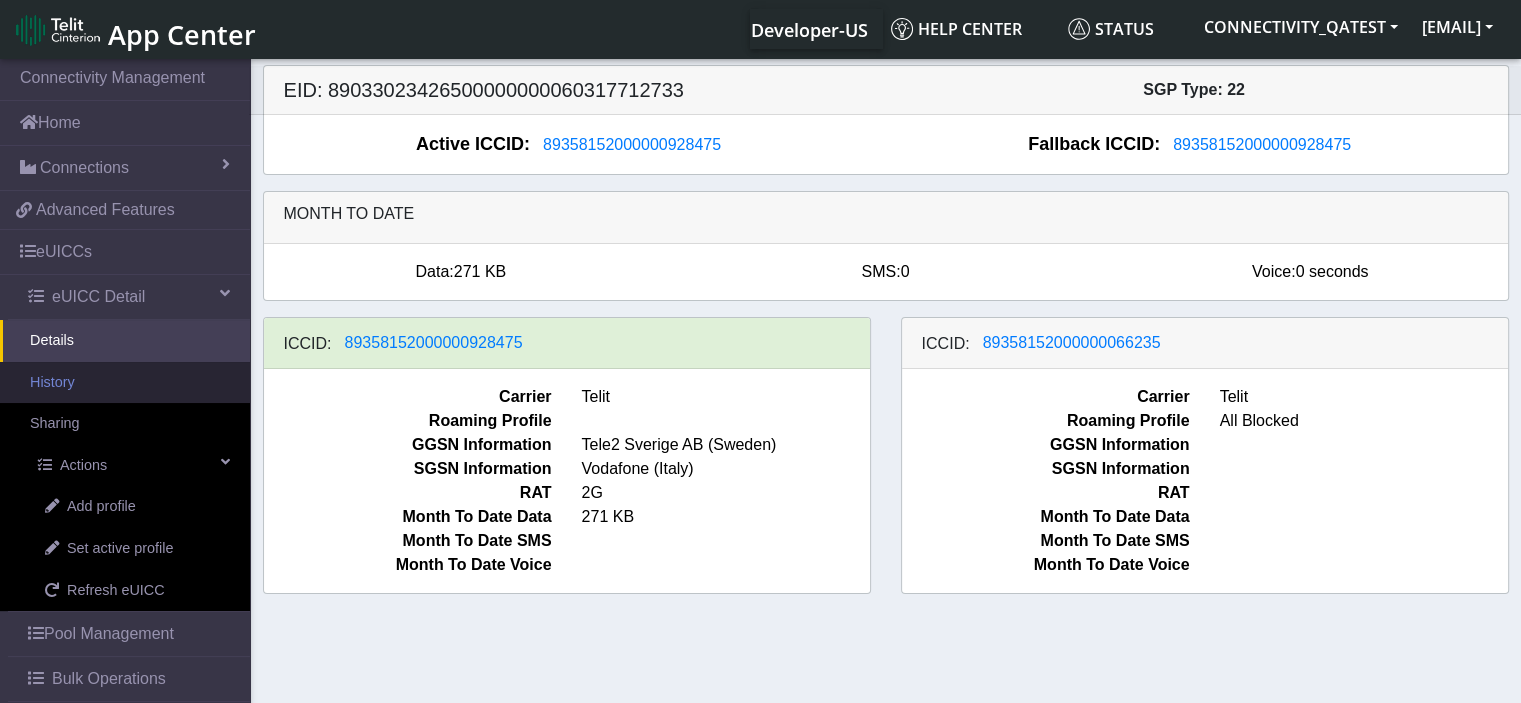 click on "History" at bounding box center (125, 383) 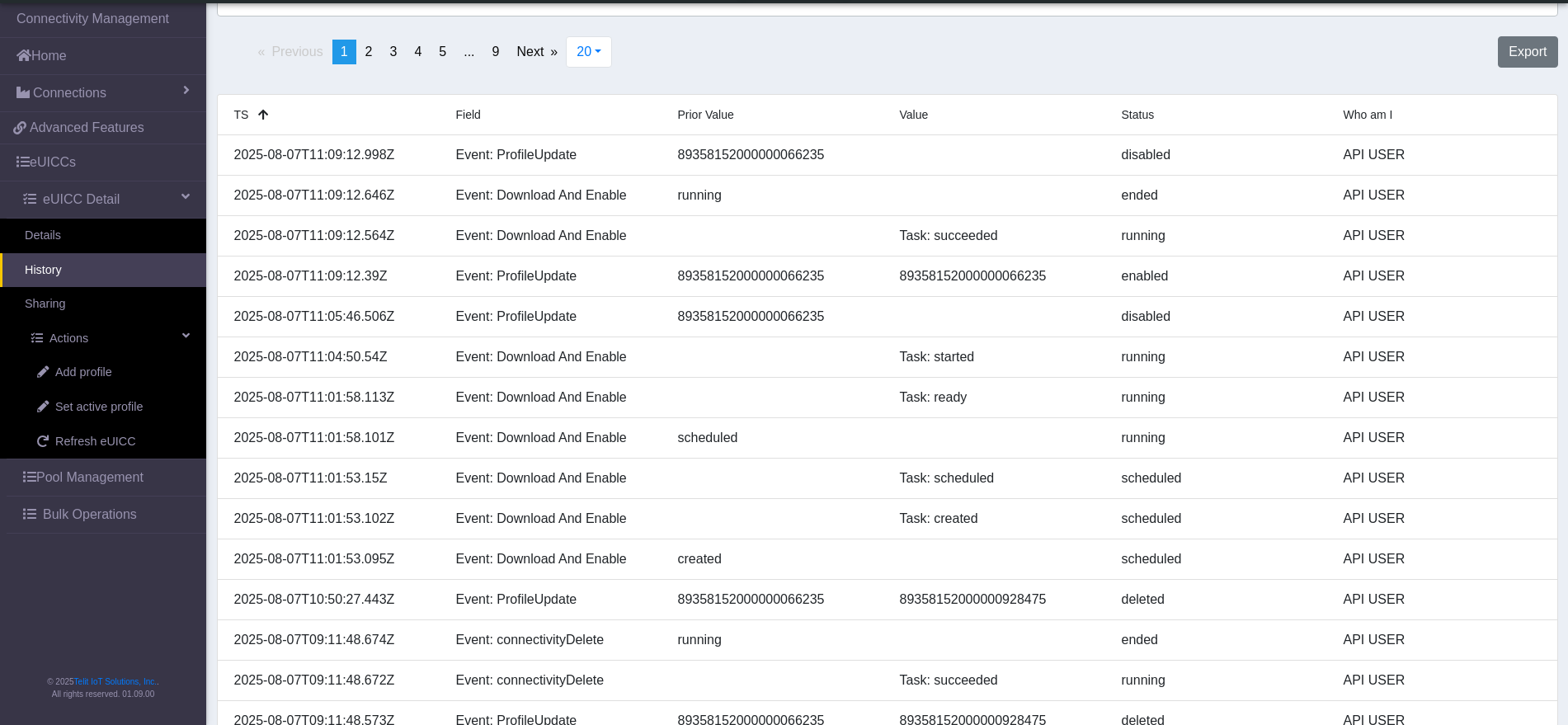 scroll, scrollTop: 0, scrollLeft: 0, axis: both 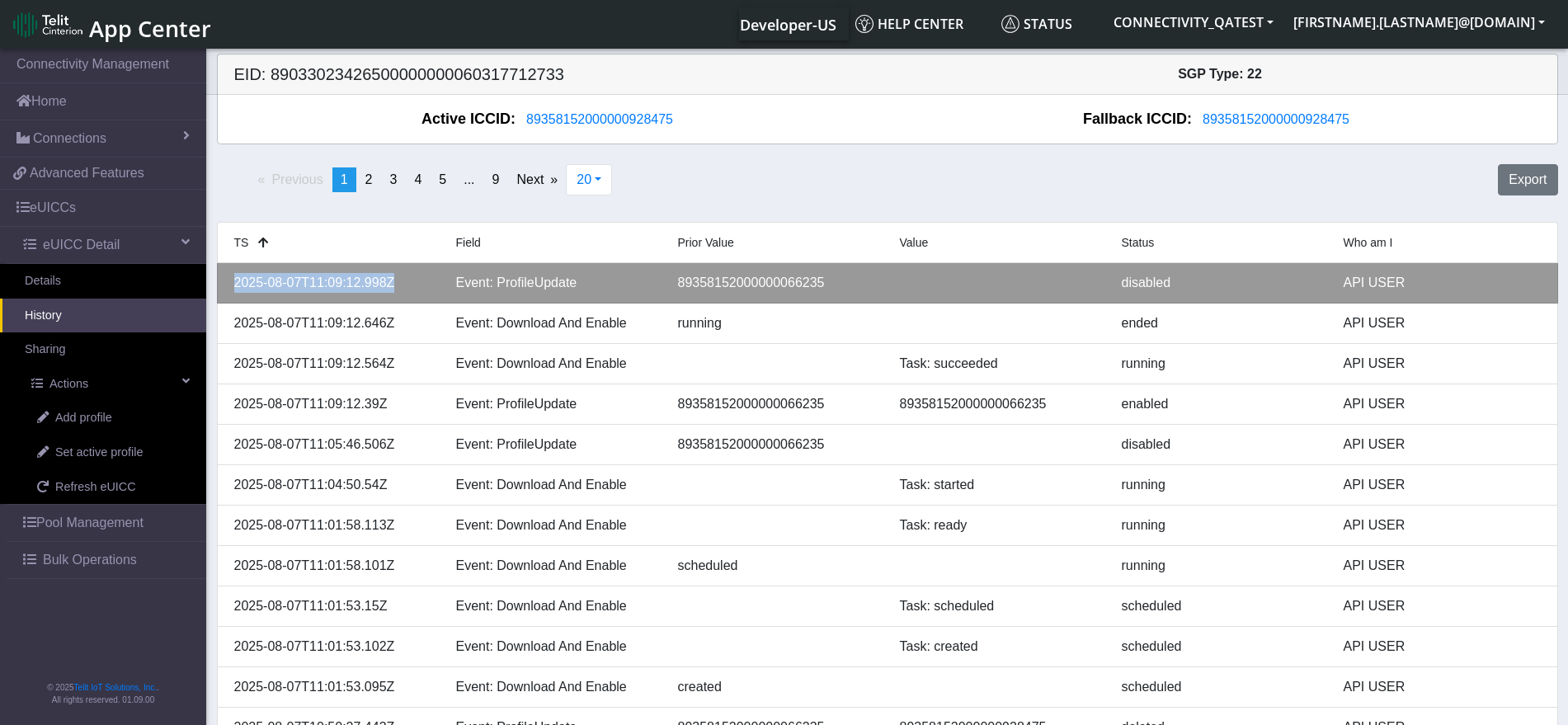 drag, startPoint x: 406, startPoint y: 285, endPoint x: 236, endPoint y: 284, distance: 170.00294 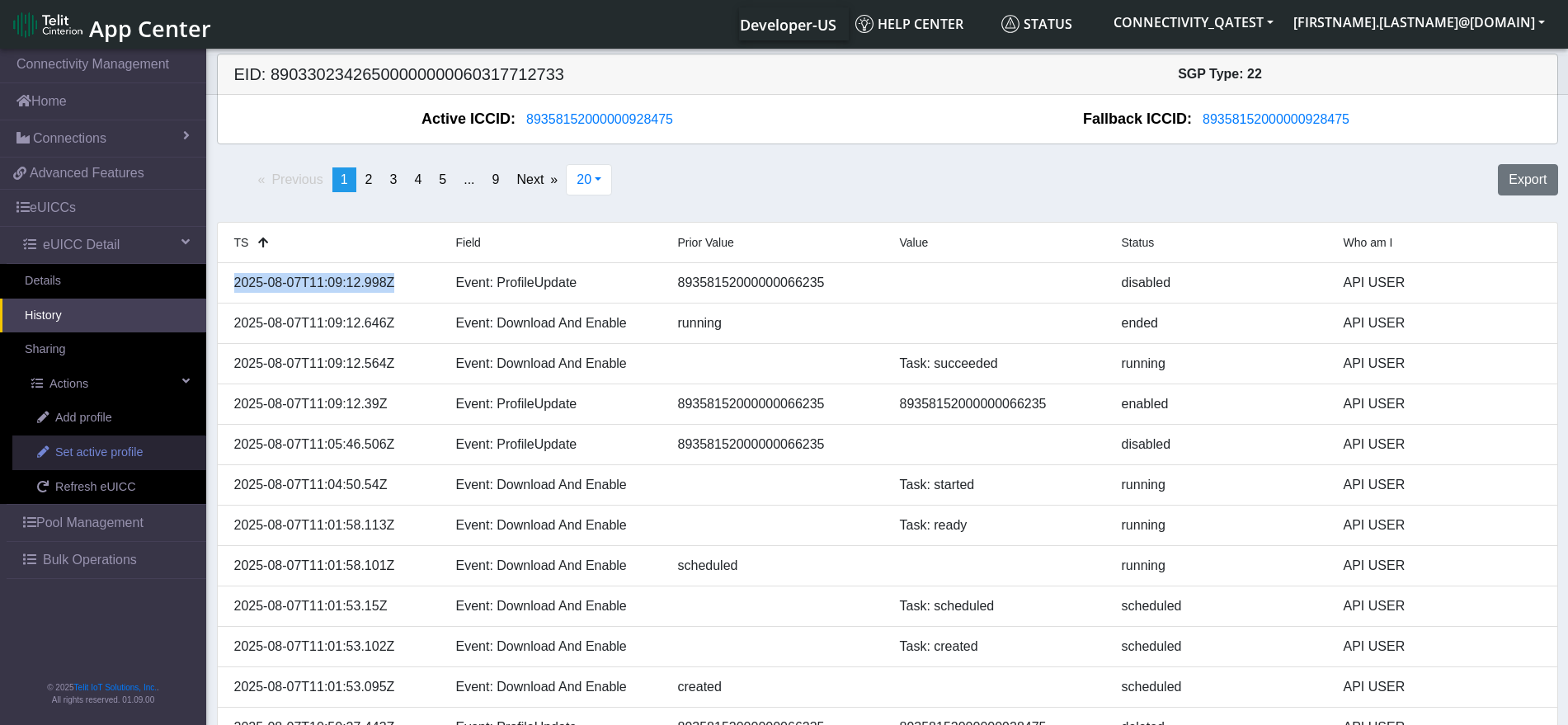 click on "Set active profile" at bounding box center (99, 453) 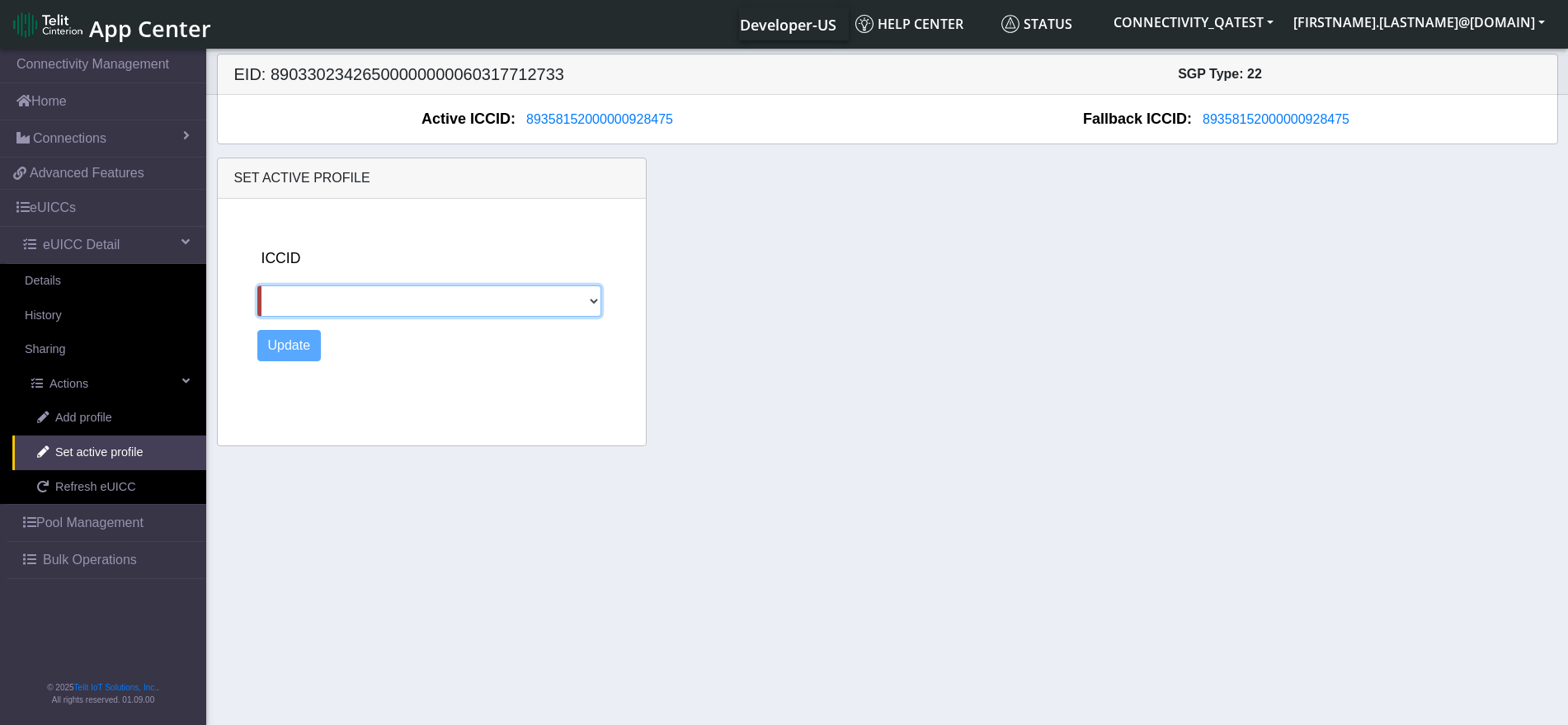 click on "89358152000000066235" 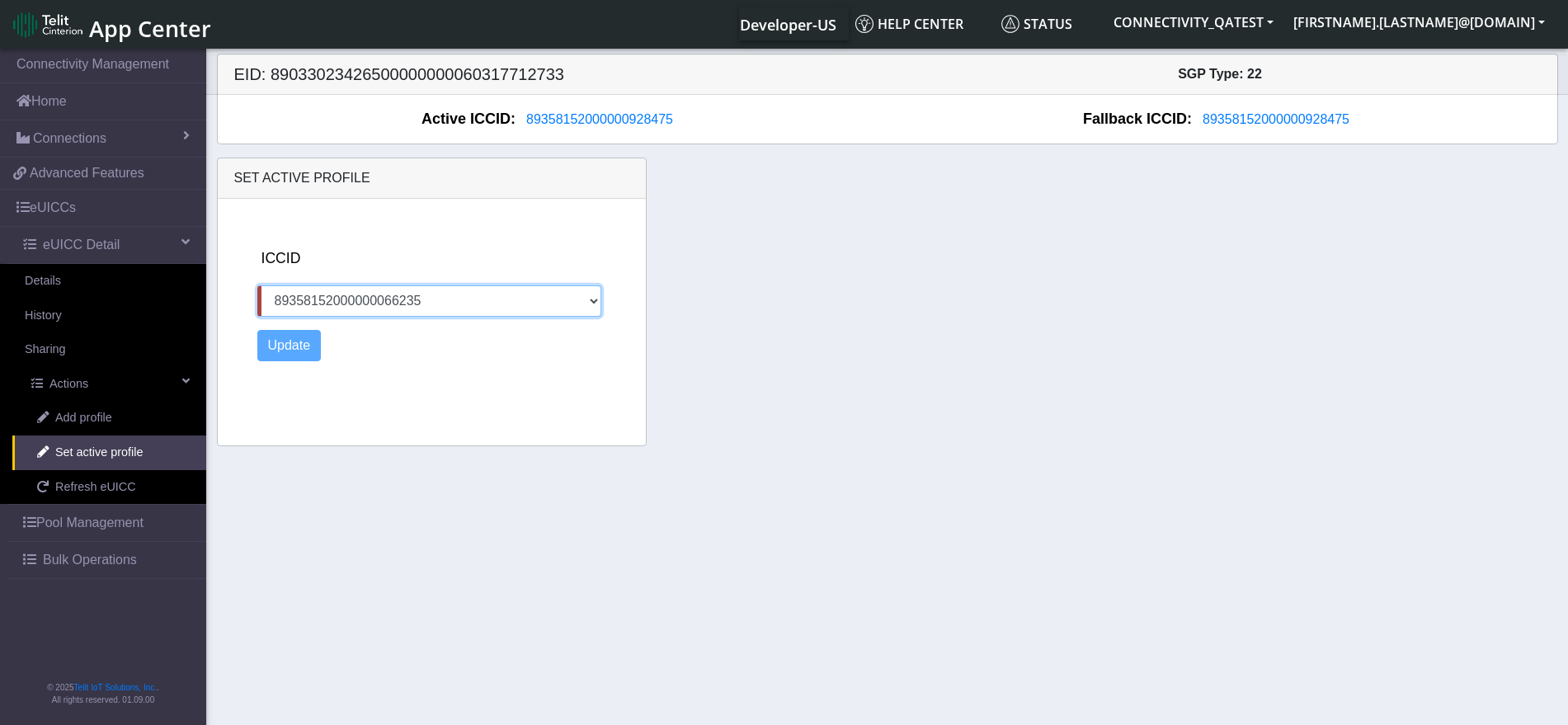 click on "89358152000000066235" 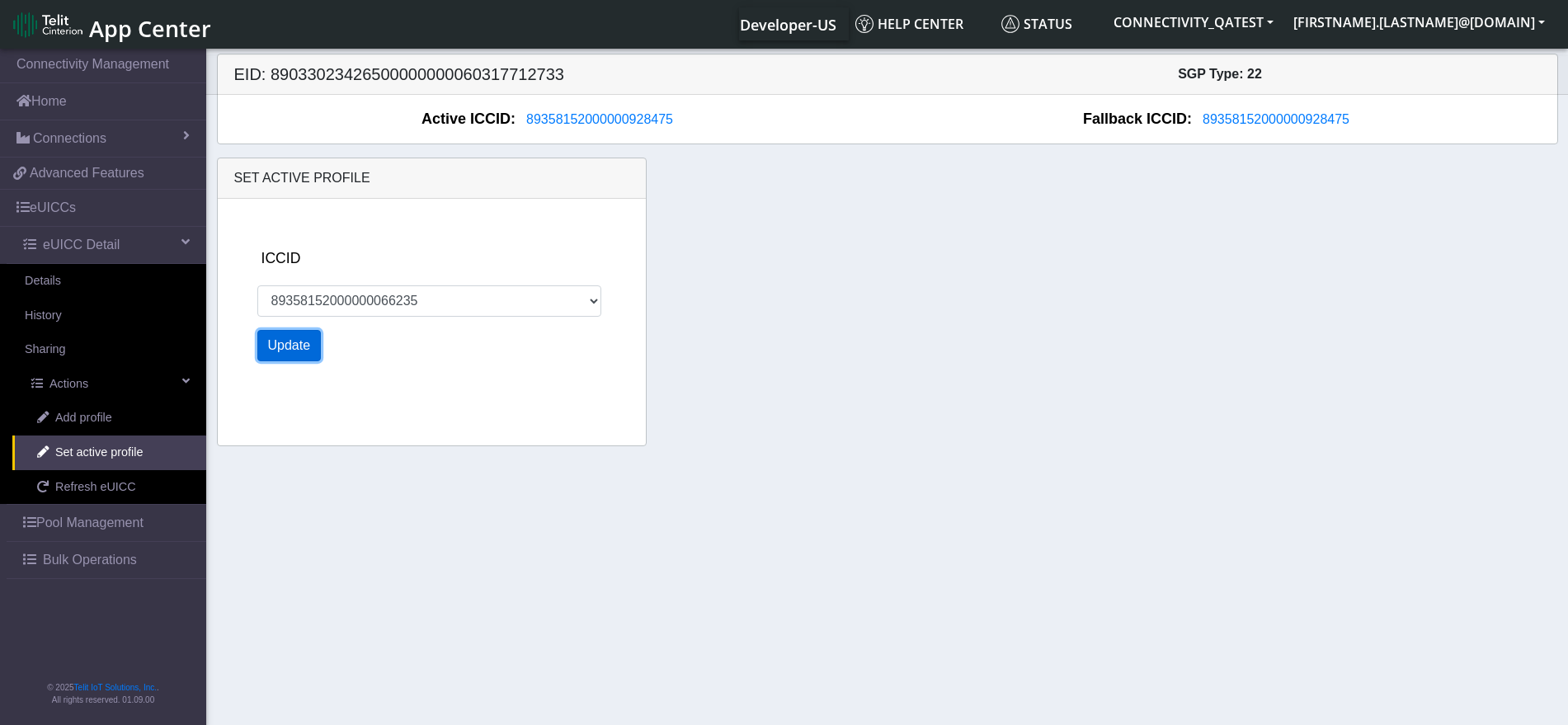click on "Update" 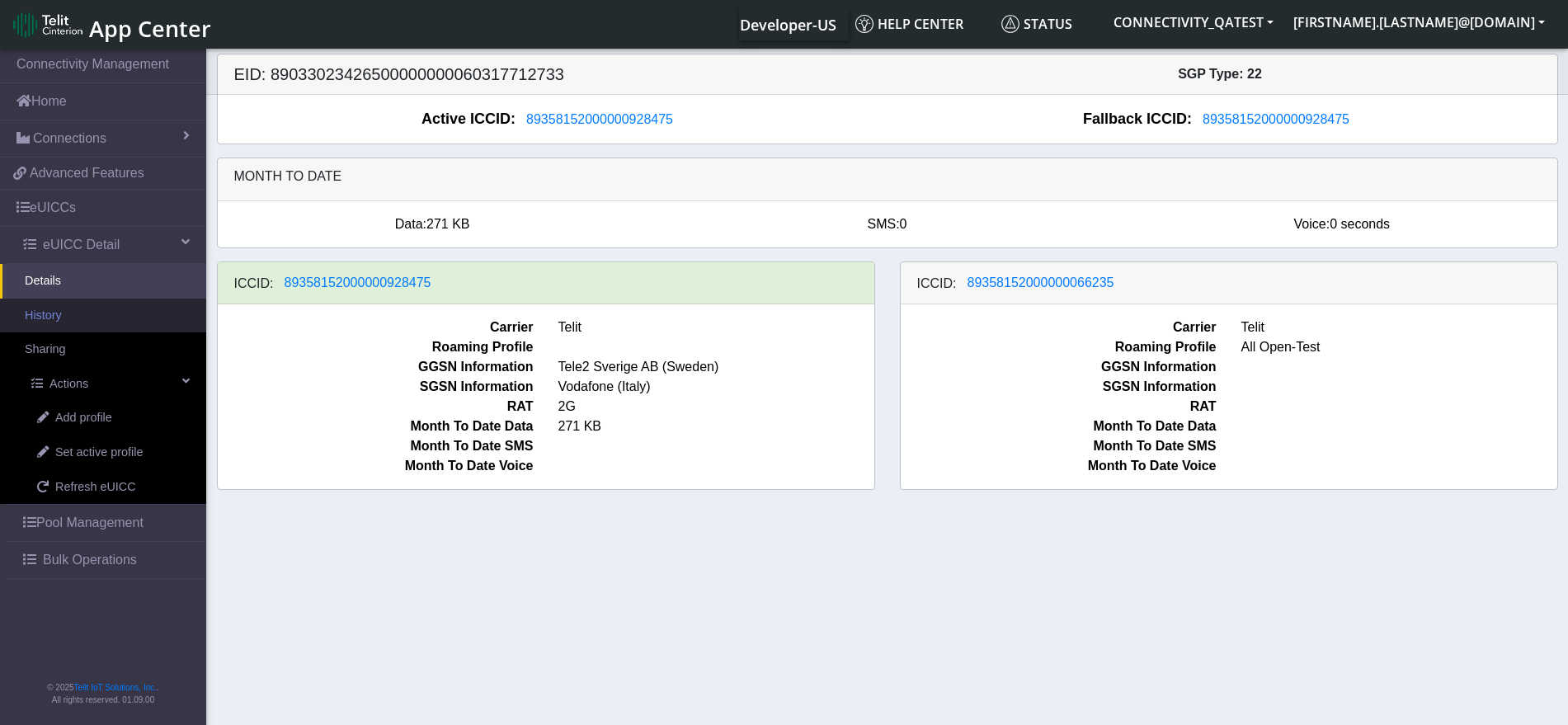 click on "History" at bounding box center (103, 316) 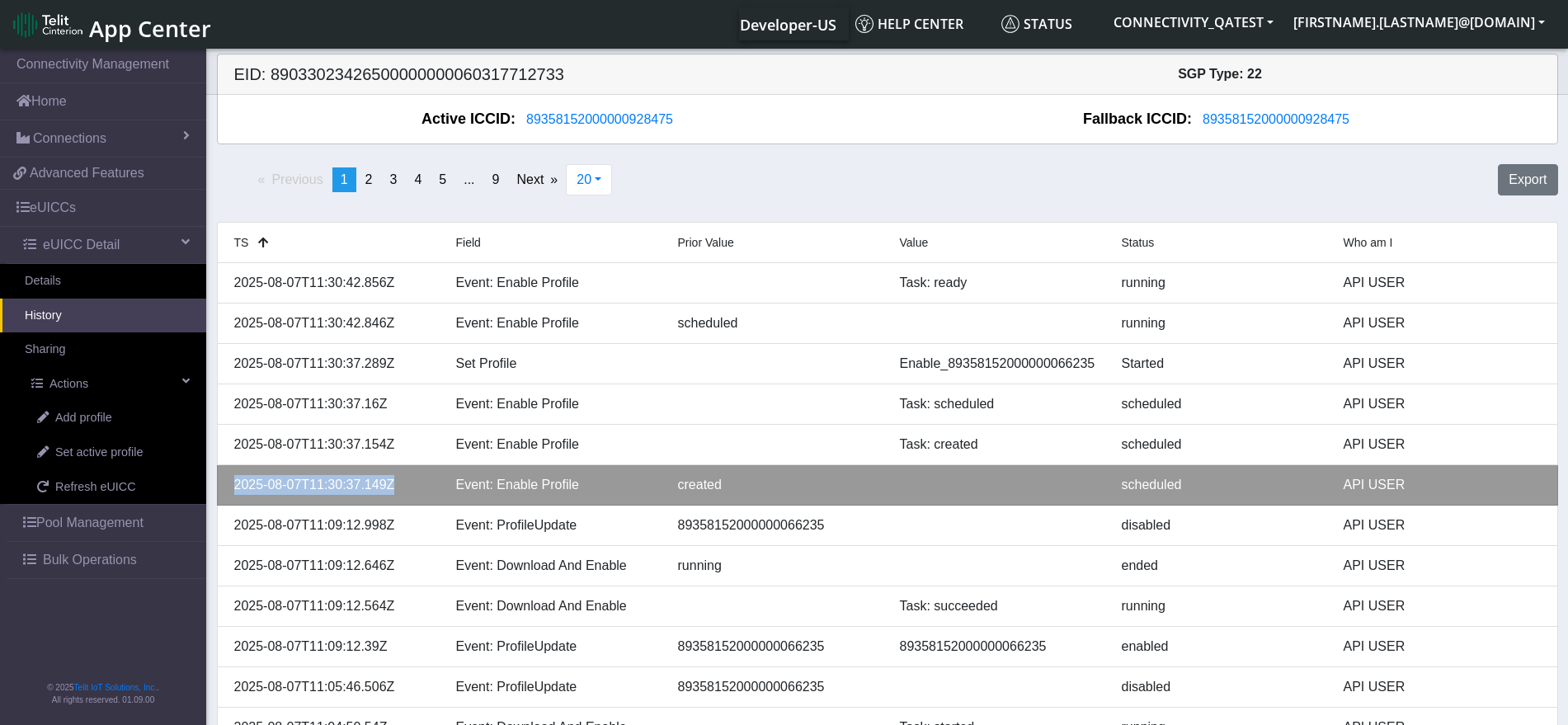 drag, startPoint x: 388, startPoint y: 479, endPoint x: 222, endPoint y: 480, distance: 166.00301 